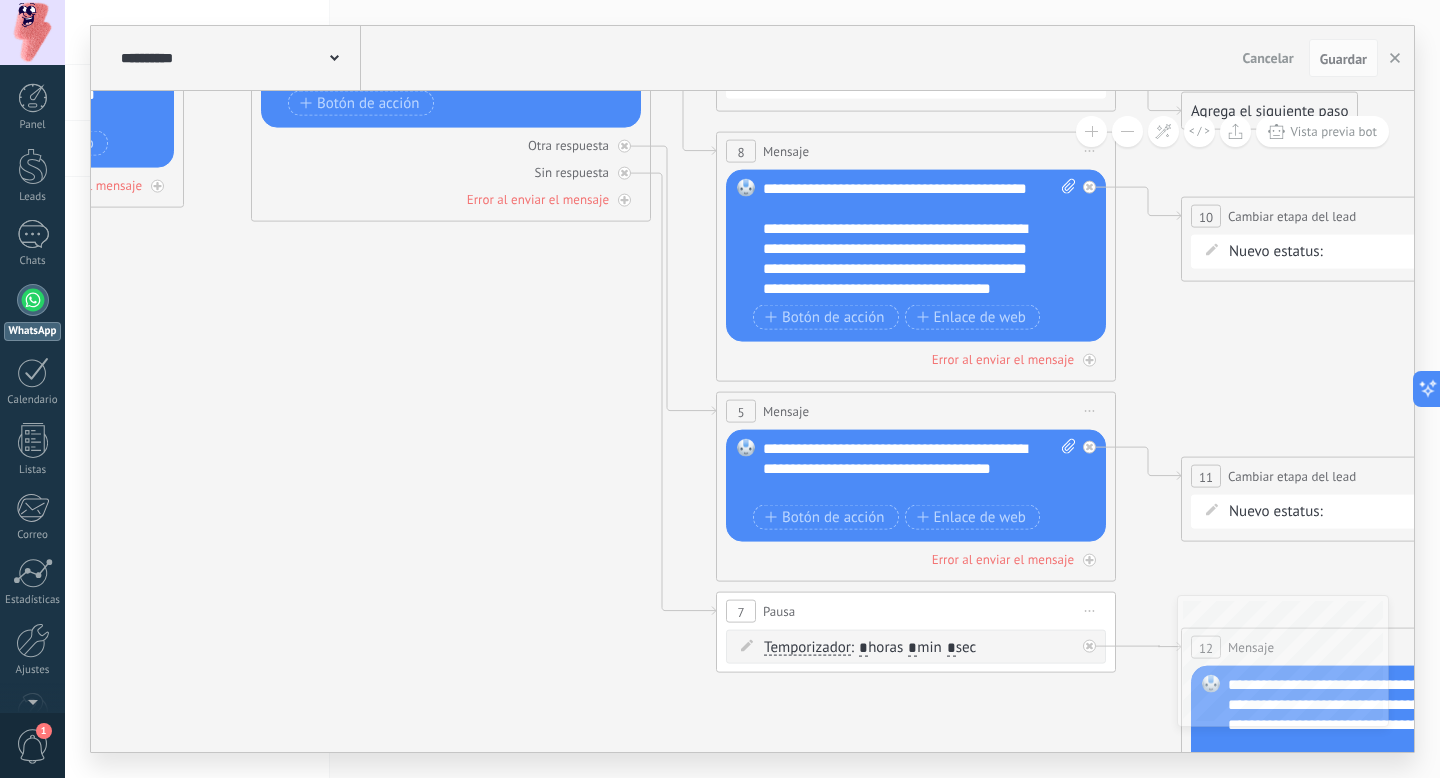 scroll, scrollTop: 0, scrollLeft: 0, axis: both 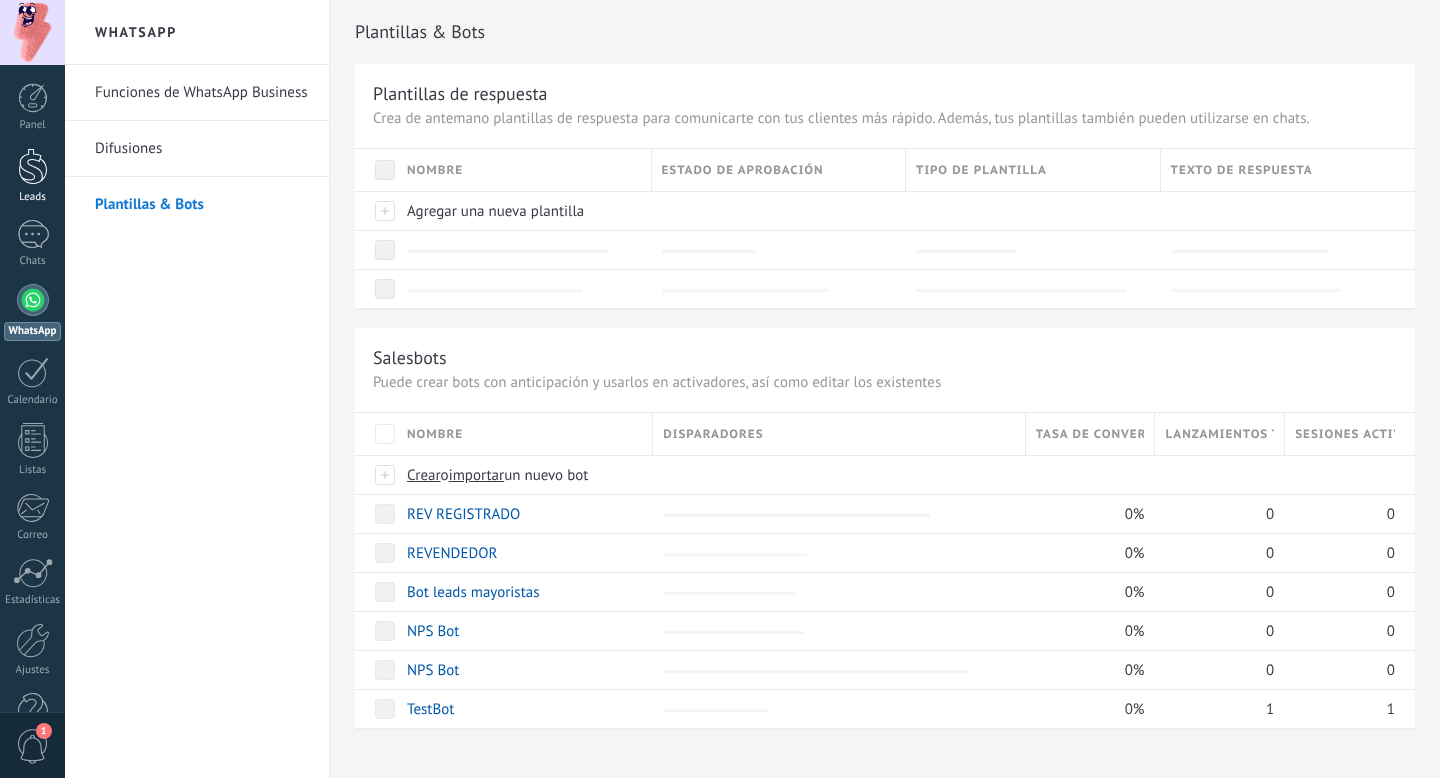 click at bounding box center [33, 166] 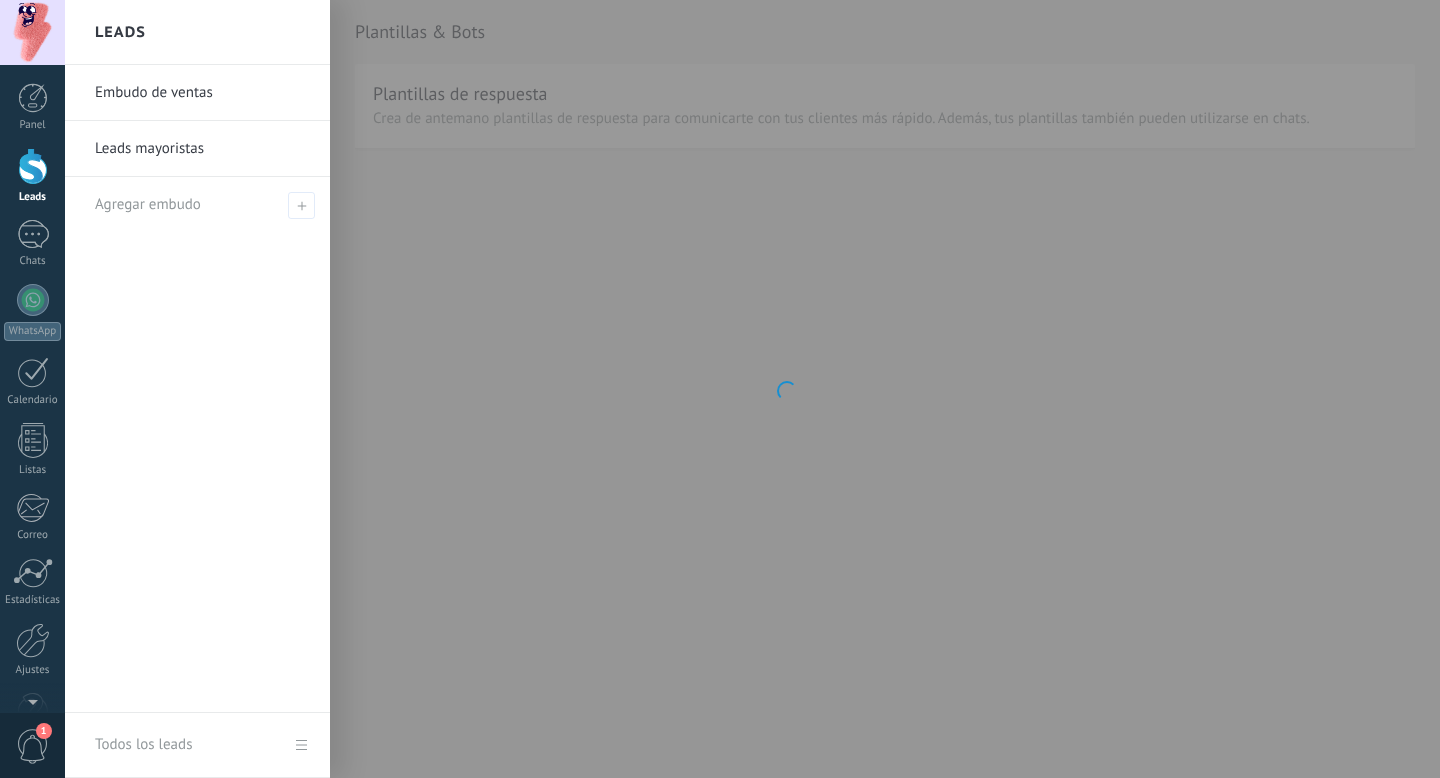 scroll, scrollTop: 0, scrollLeft: 0, axis: both 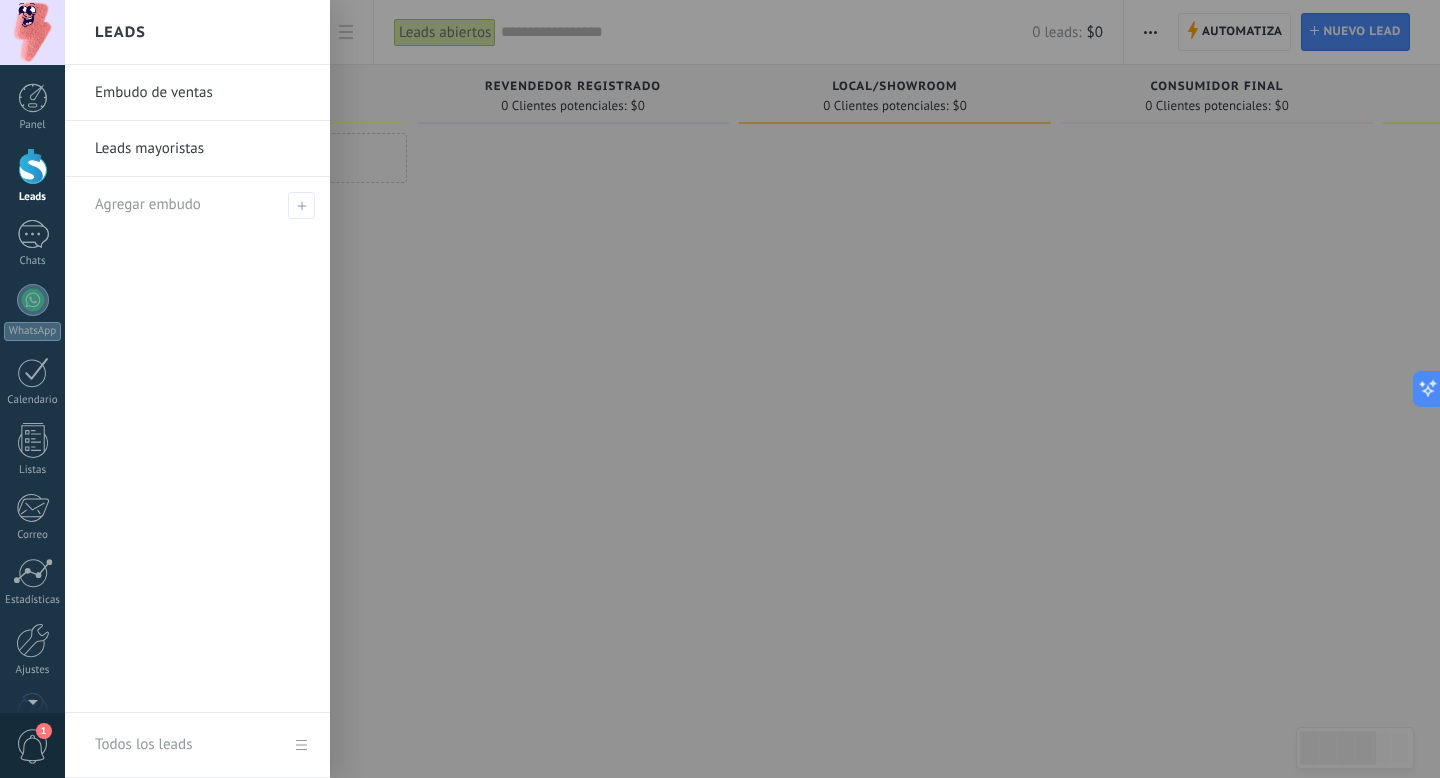 click on "Leads mayoristas" at bounding box center [202, 149] 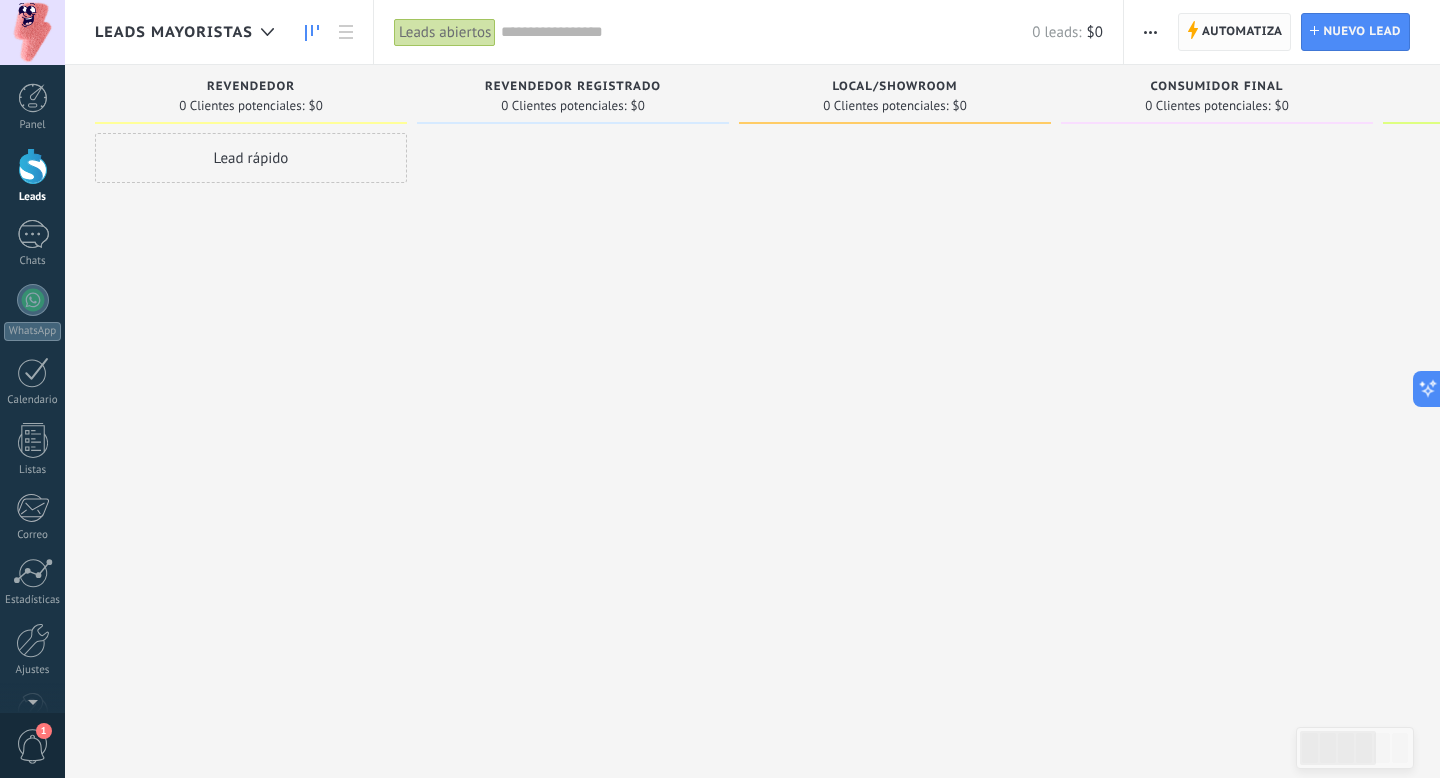 click on "Automatiza" at bounding box center [1242, 32] 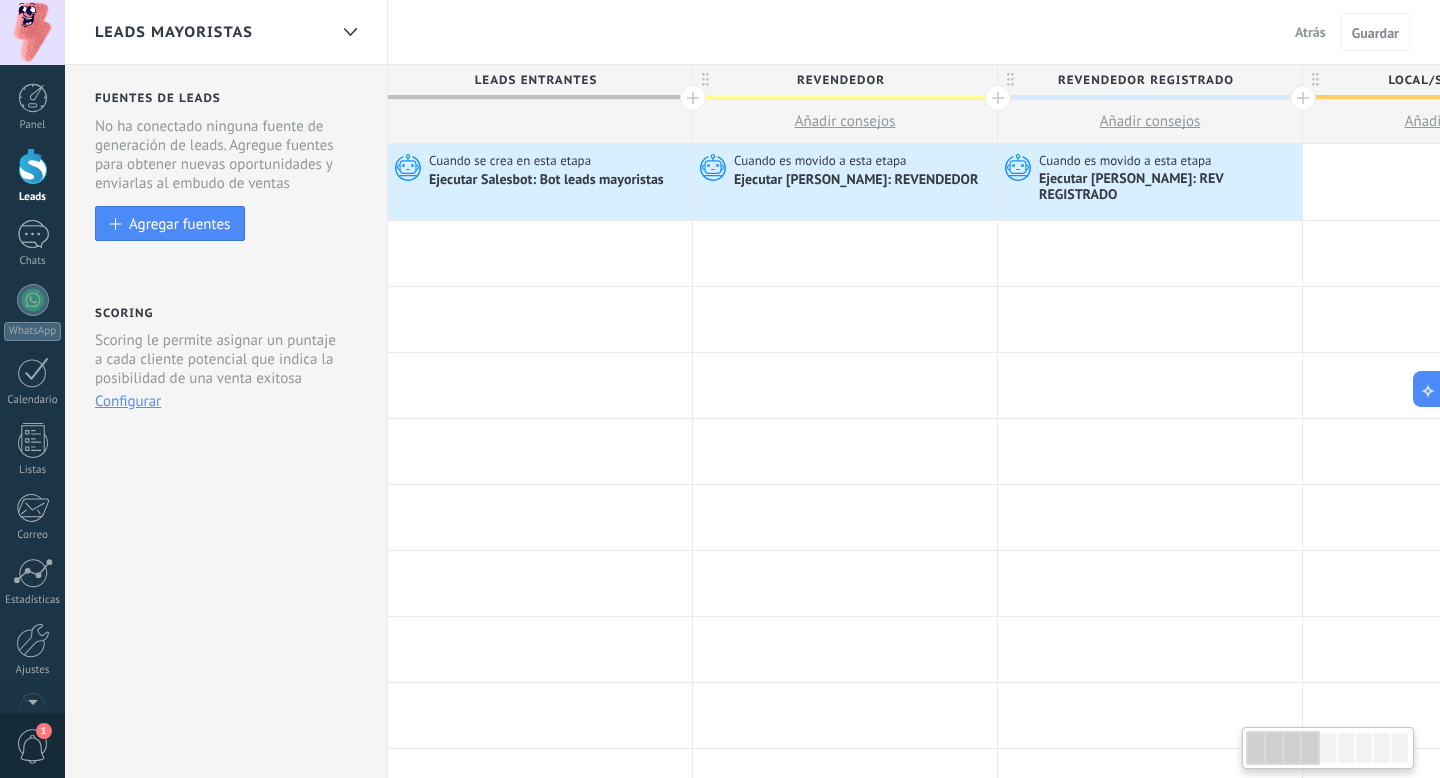 scroll, scrollTop: 0, scrollLeft: 0, axis: both 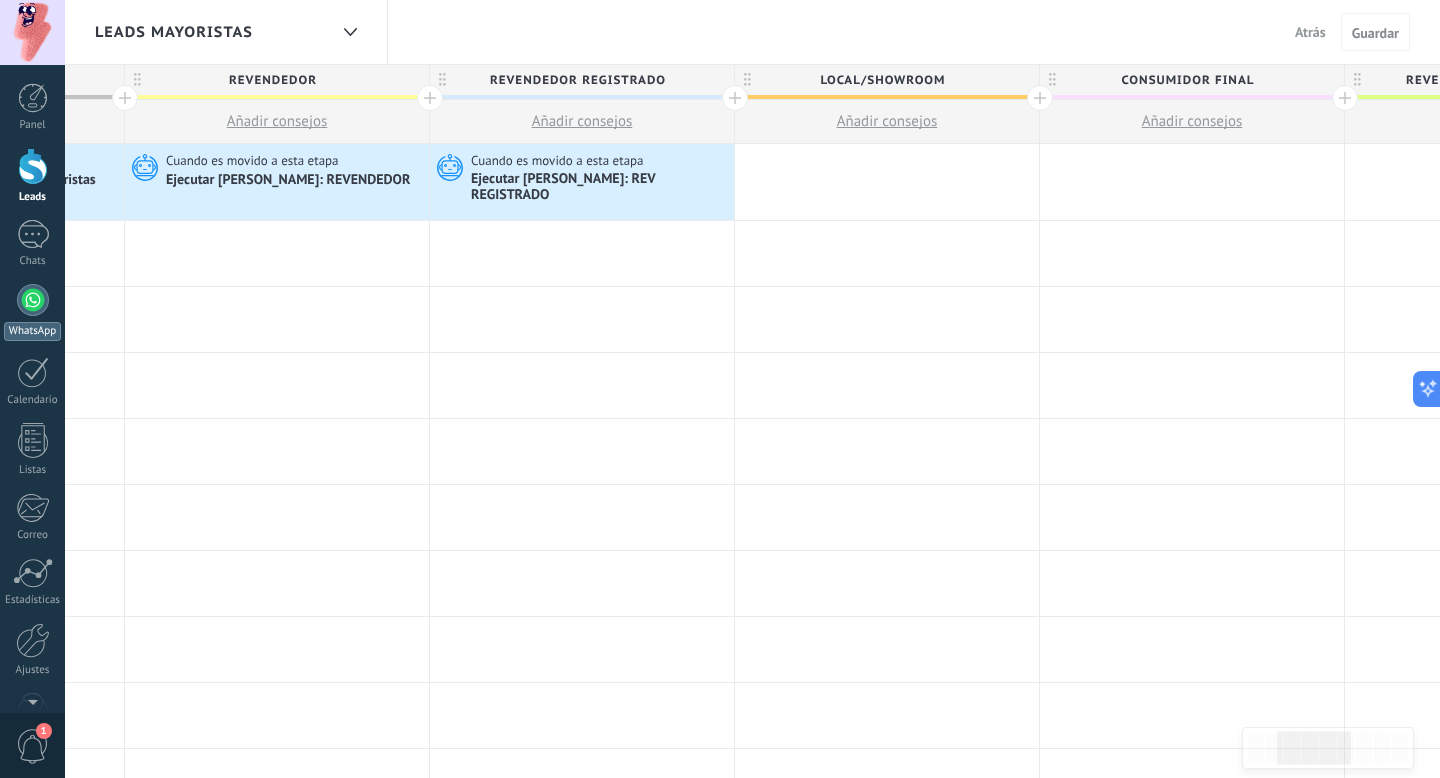 click at bounding box center [33, 300] 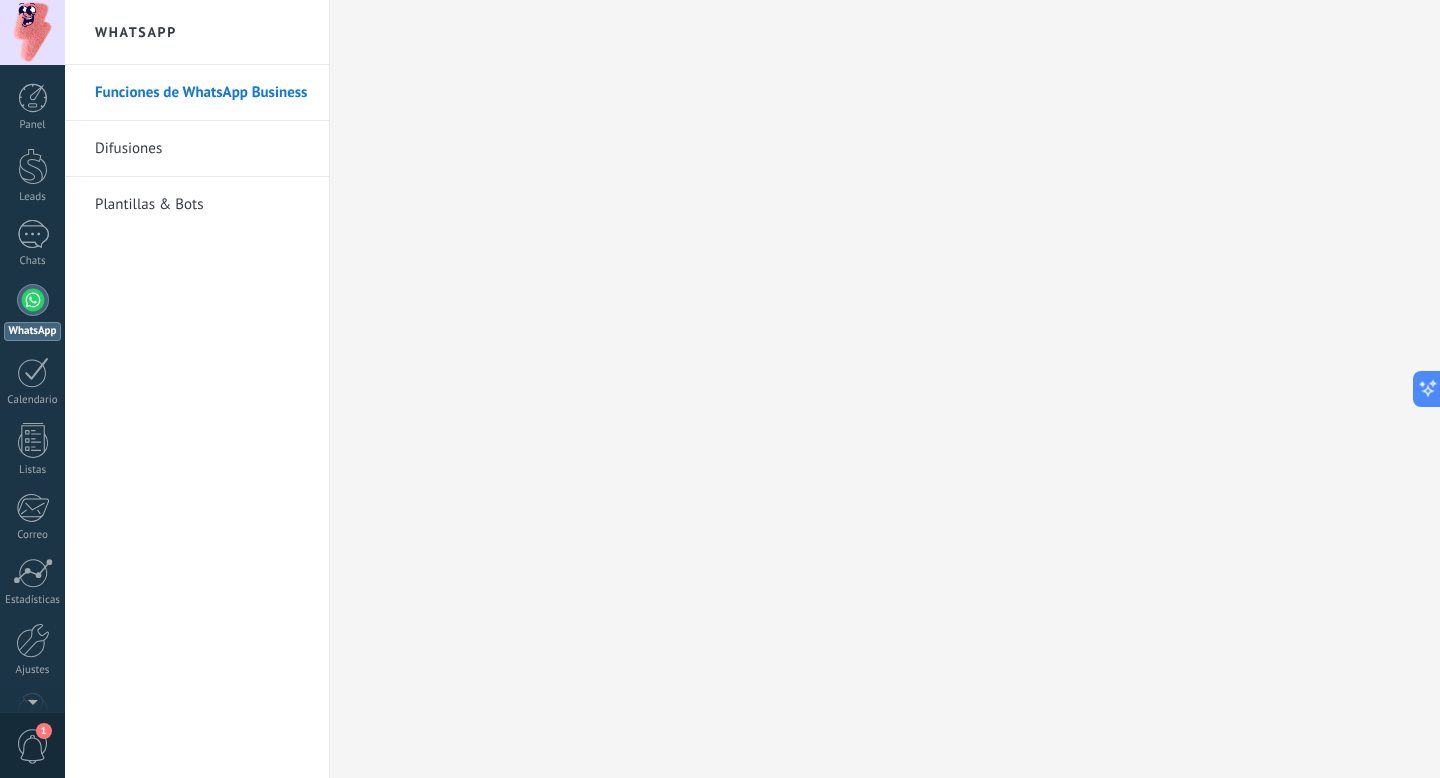click on "Plantillas & Bots" at bounding box center (202, 205) 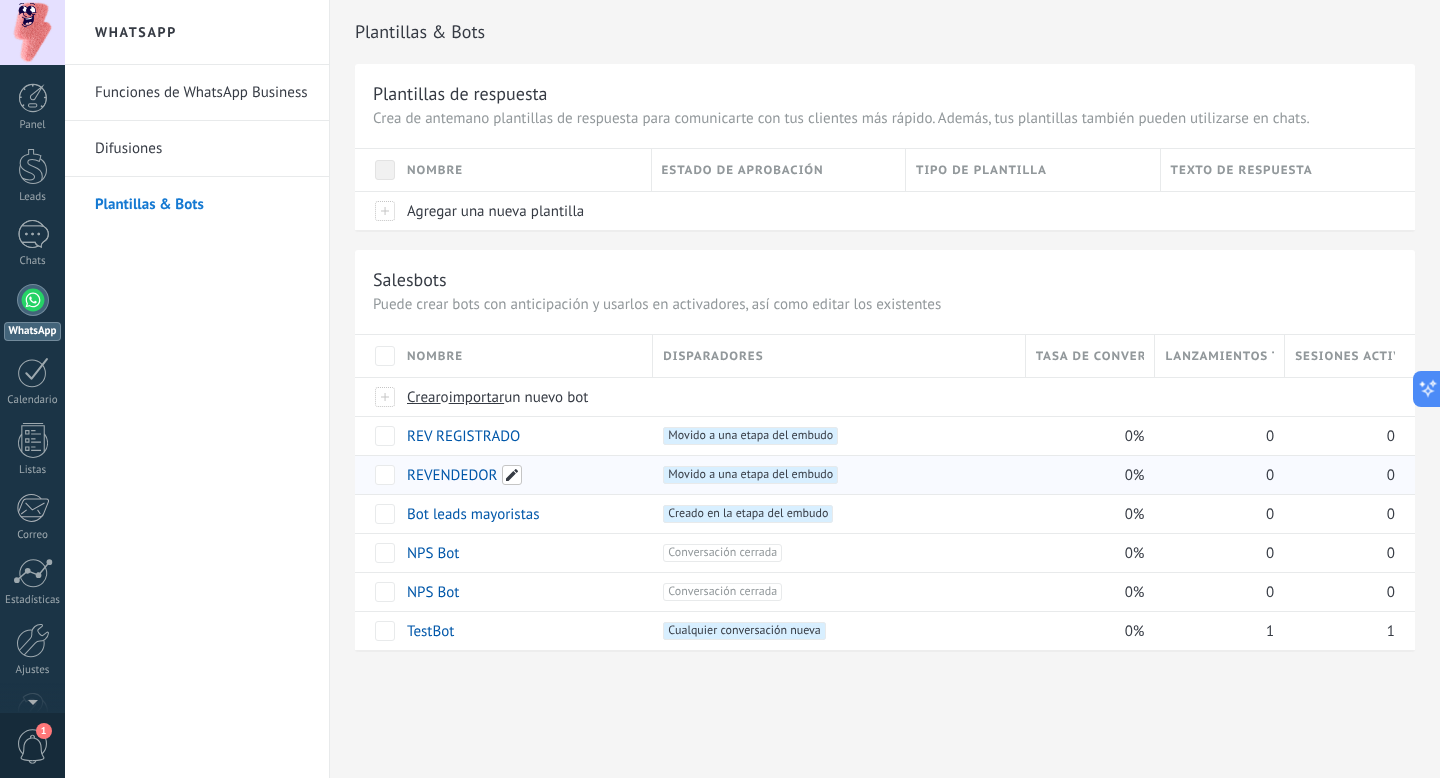 click at bounding box center (512, 475) 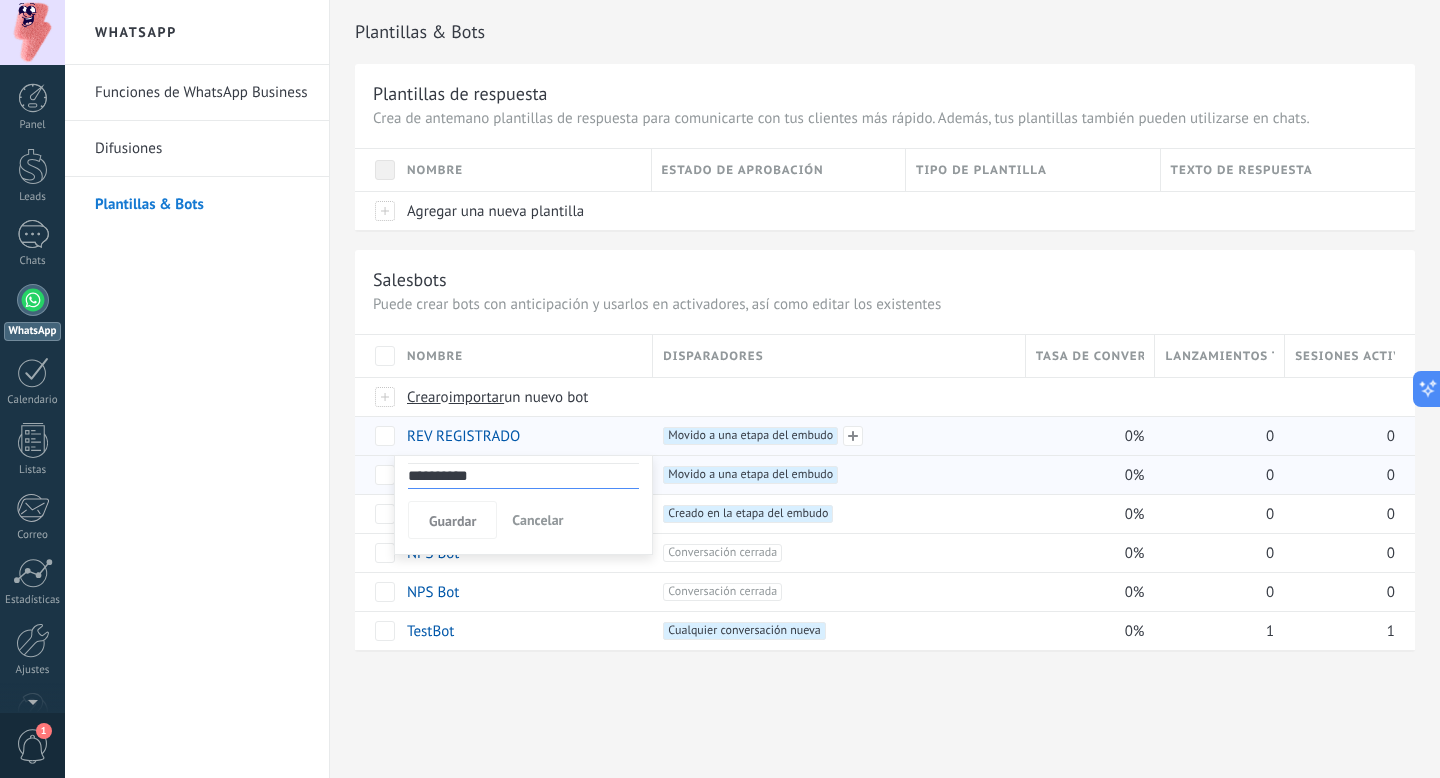 click on "+1 Movido a una etapa del embudo +0" at bounding box center [834, 436] 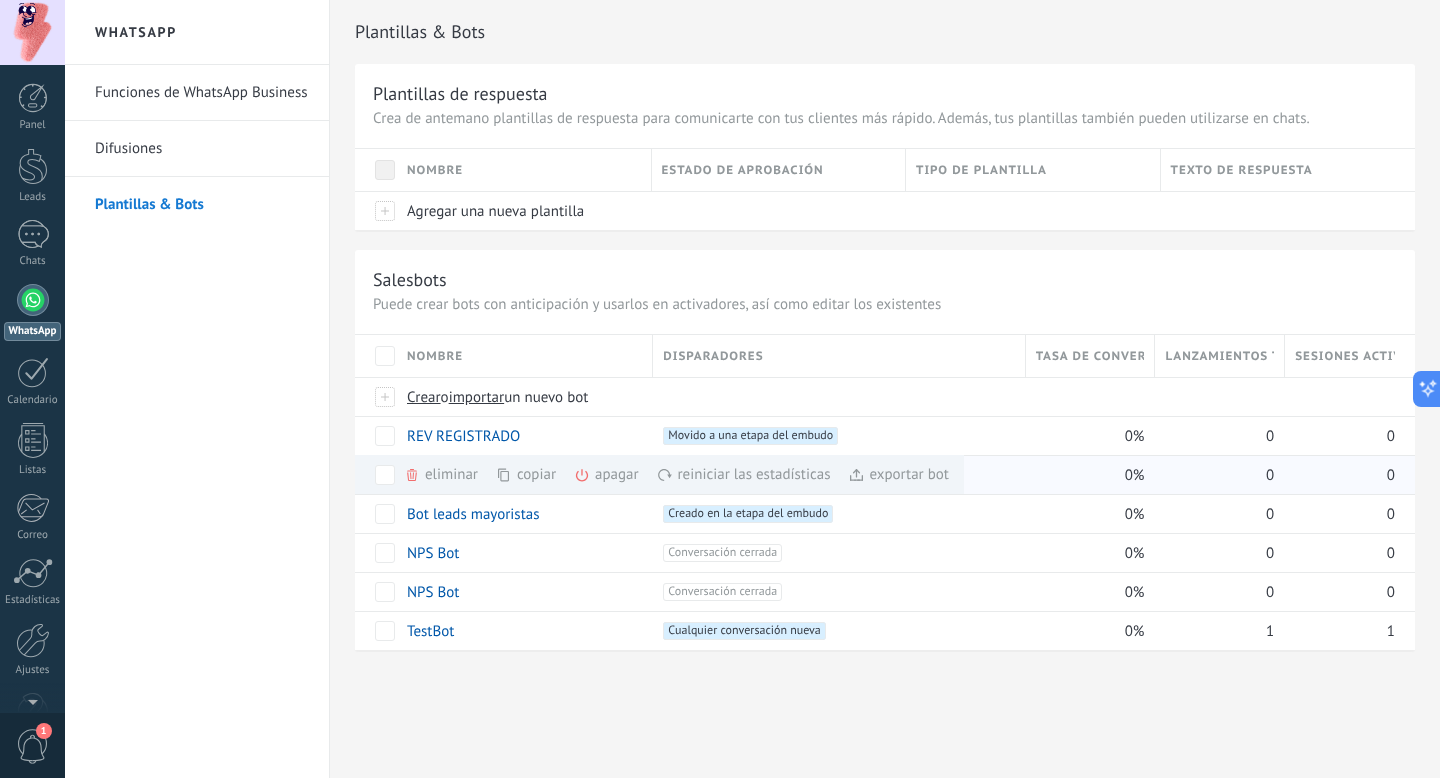 click on "copiar màs" at bounding box center (560, 474) 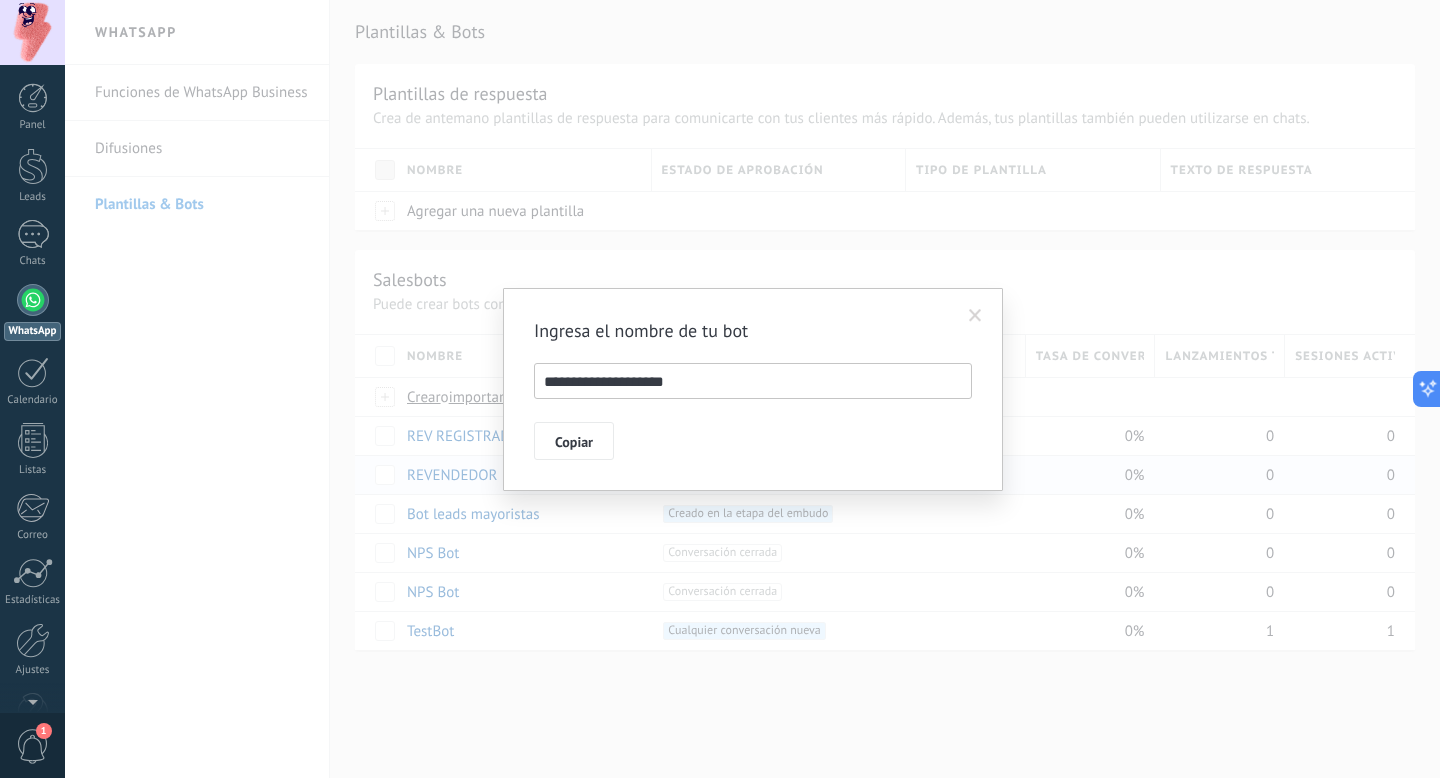 click on "**********" at bounding box center [753, 381] 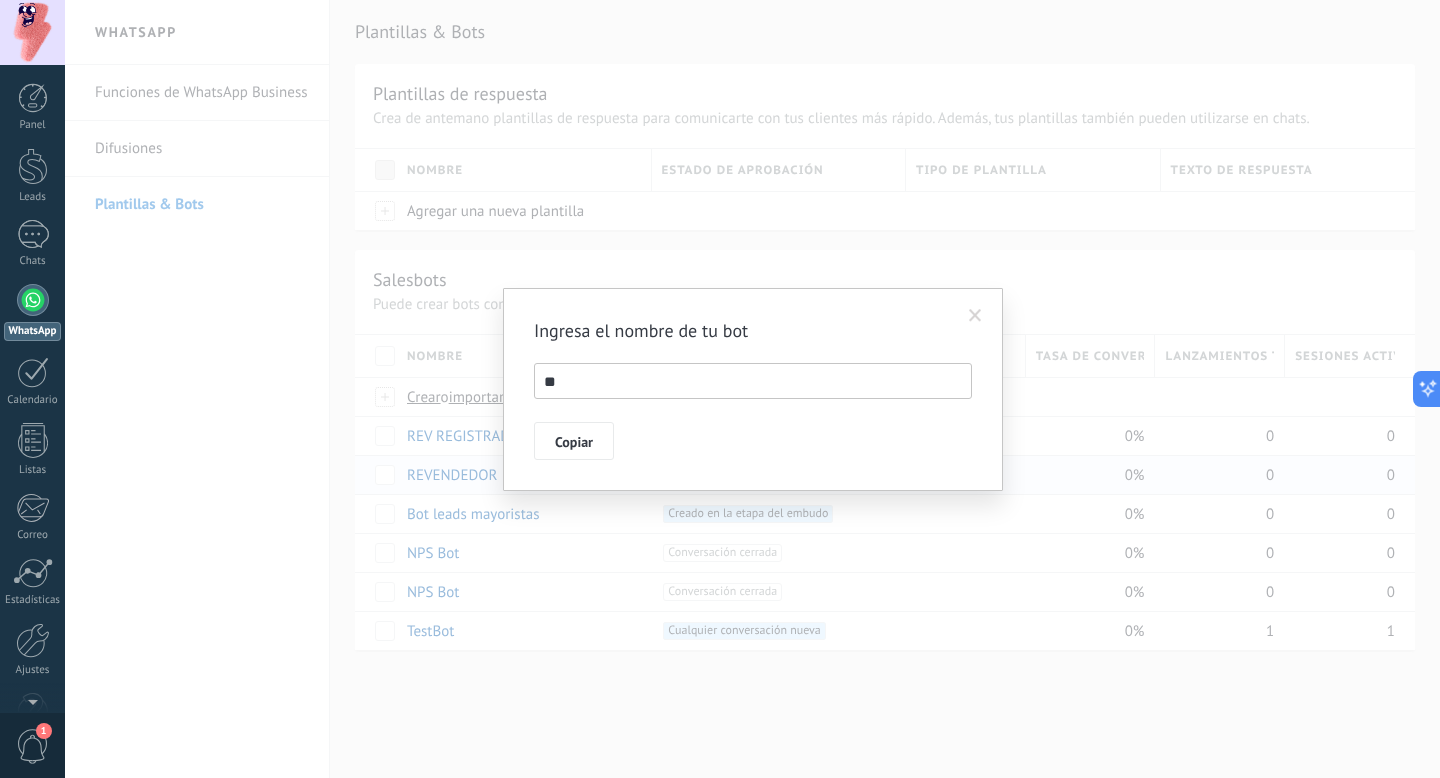 type on "*" 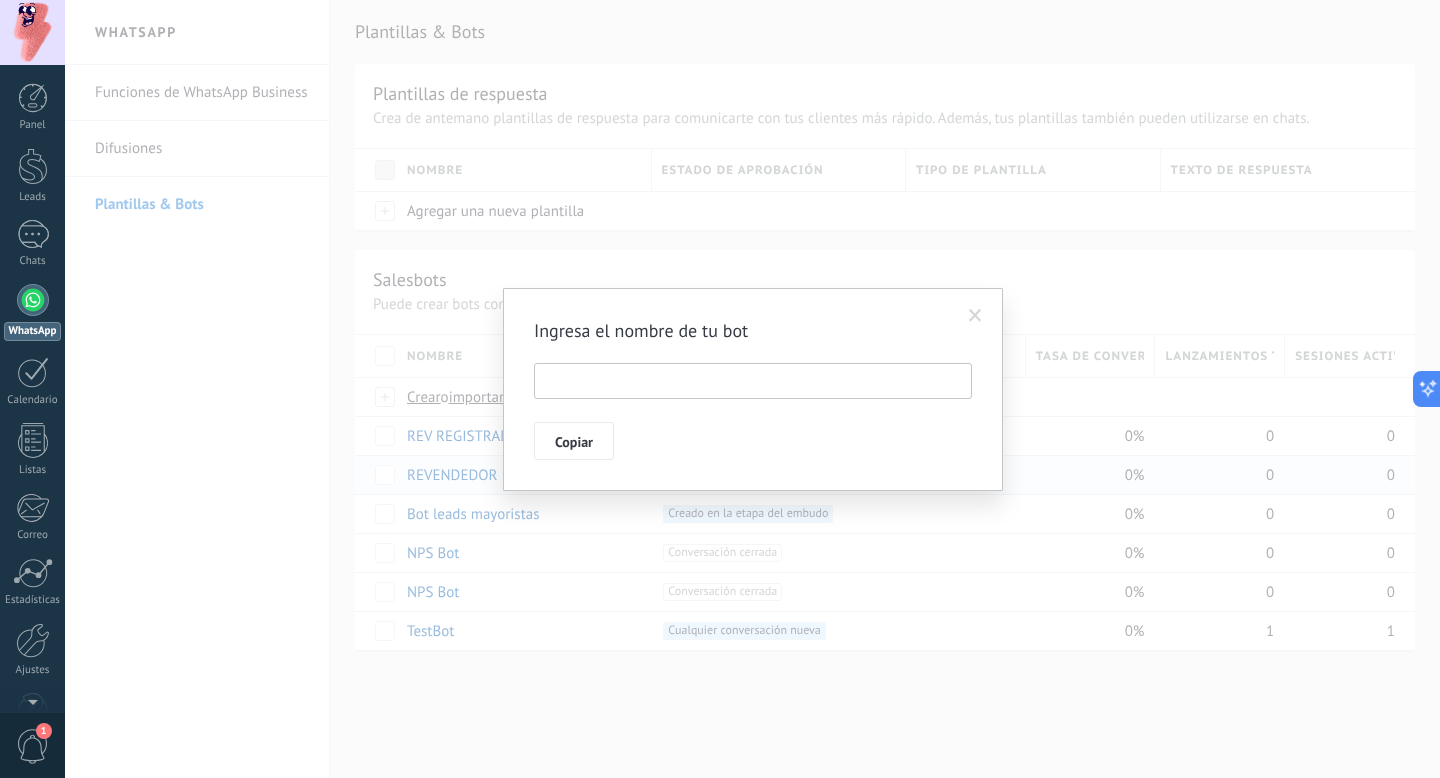 type on "*" 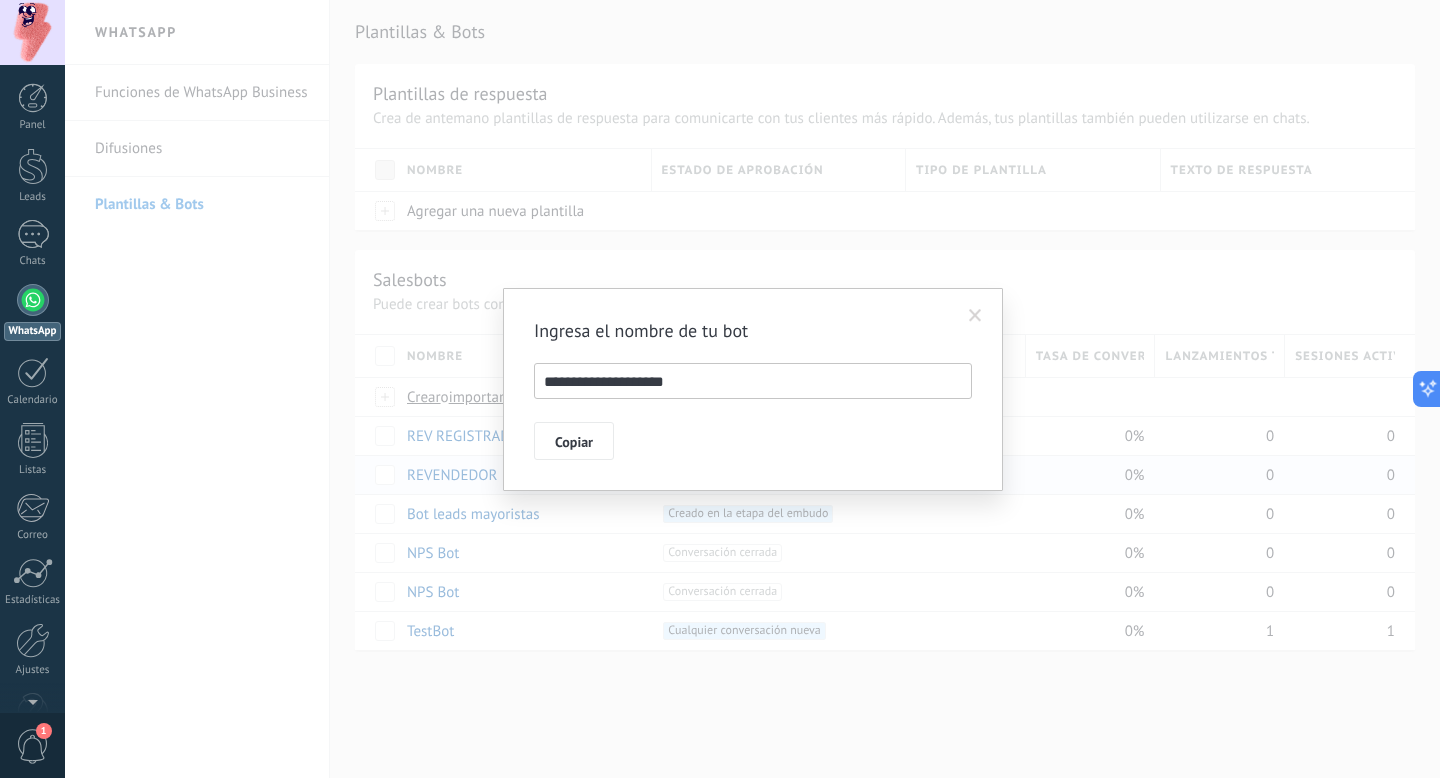 type on "**********" 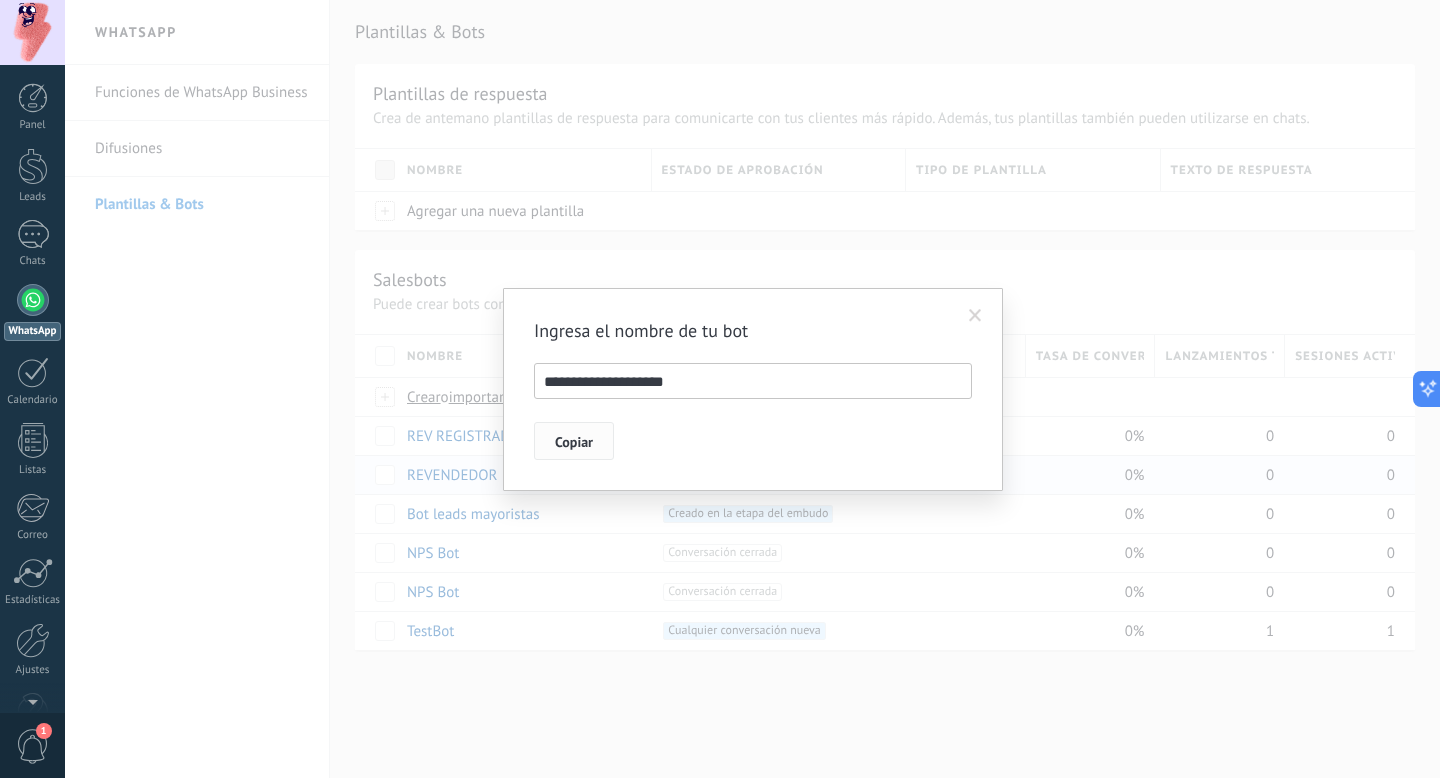 click on "Copiar" at bounding box center [574, 442] 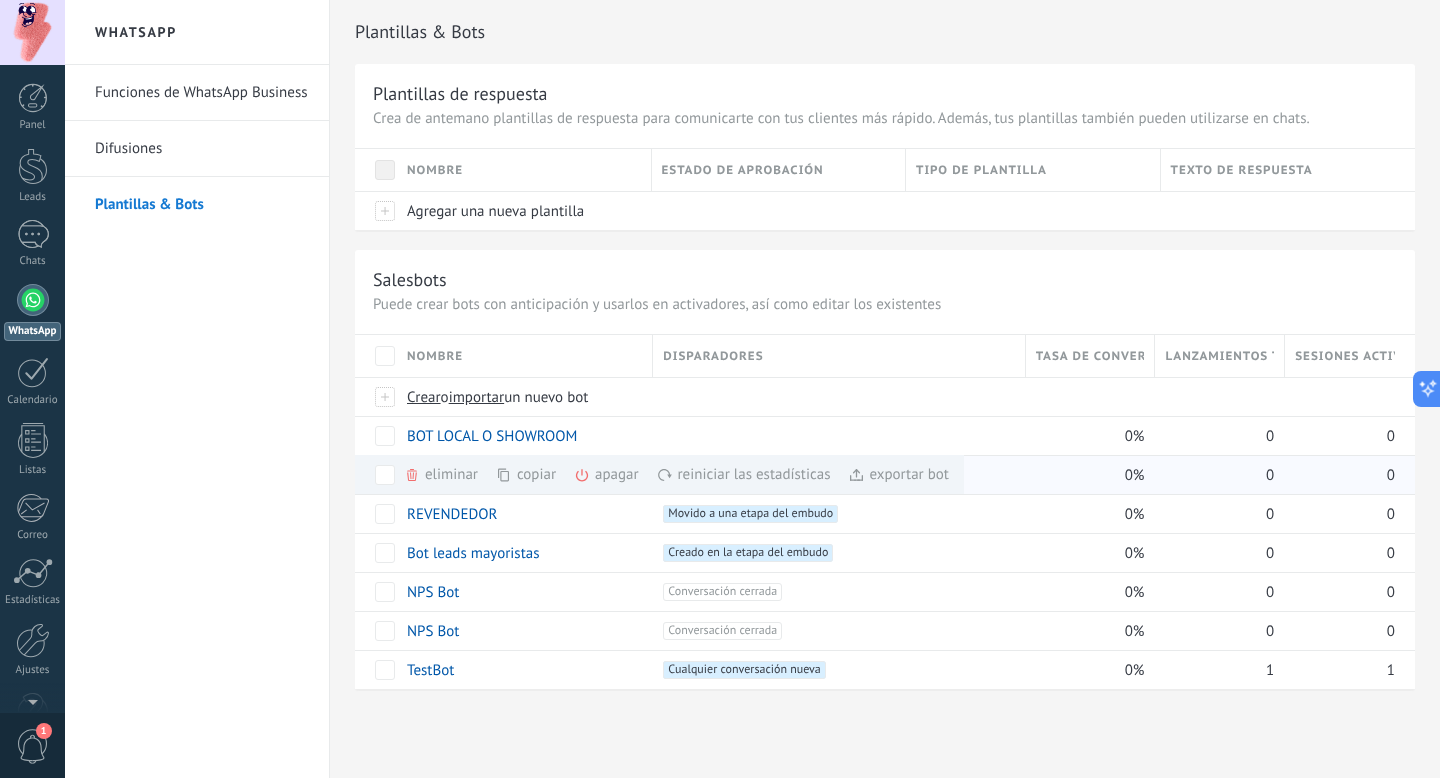 click on "copiar màs" at bounding box center (560, 474) 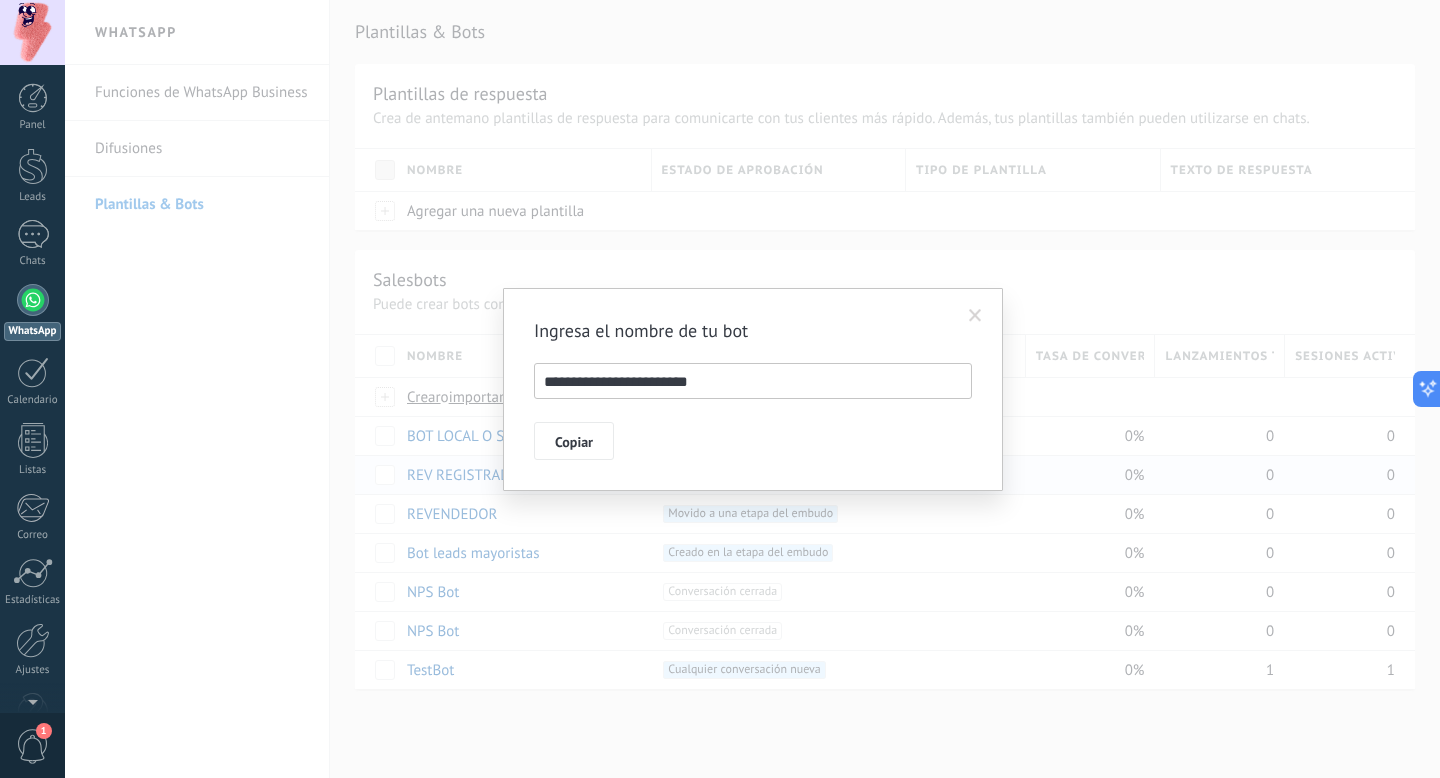 click on "**********" at bounding box center (753, 381) 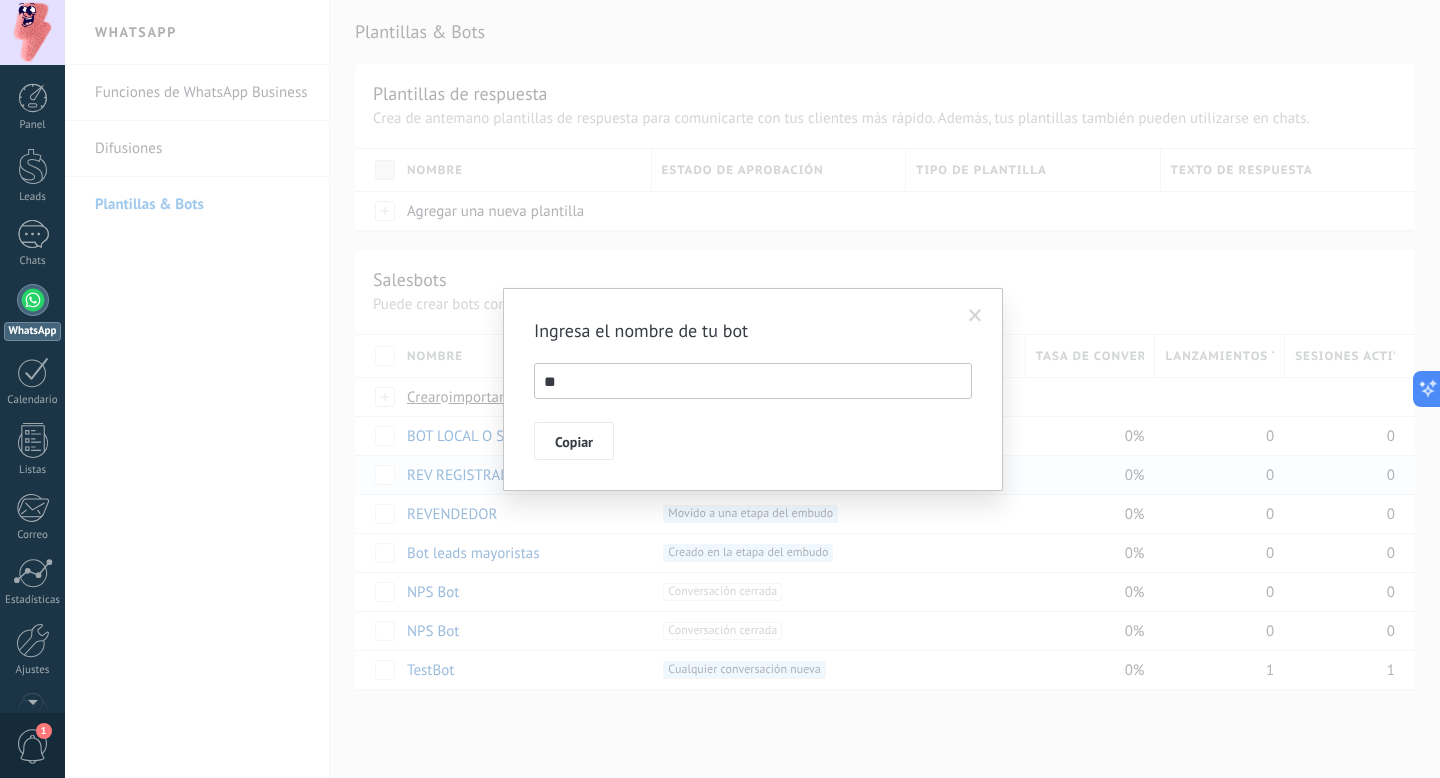 type on "*" 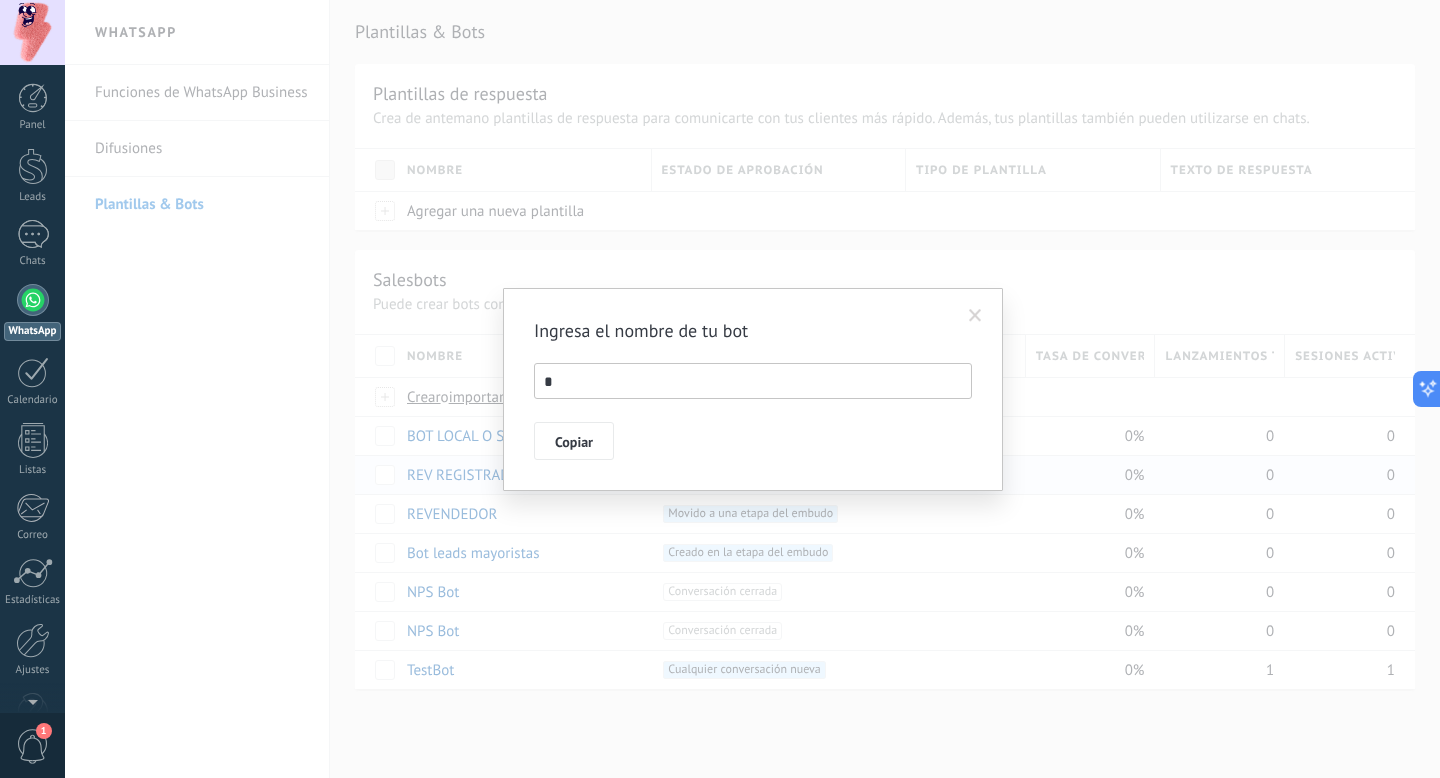 type 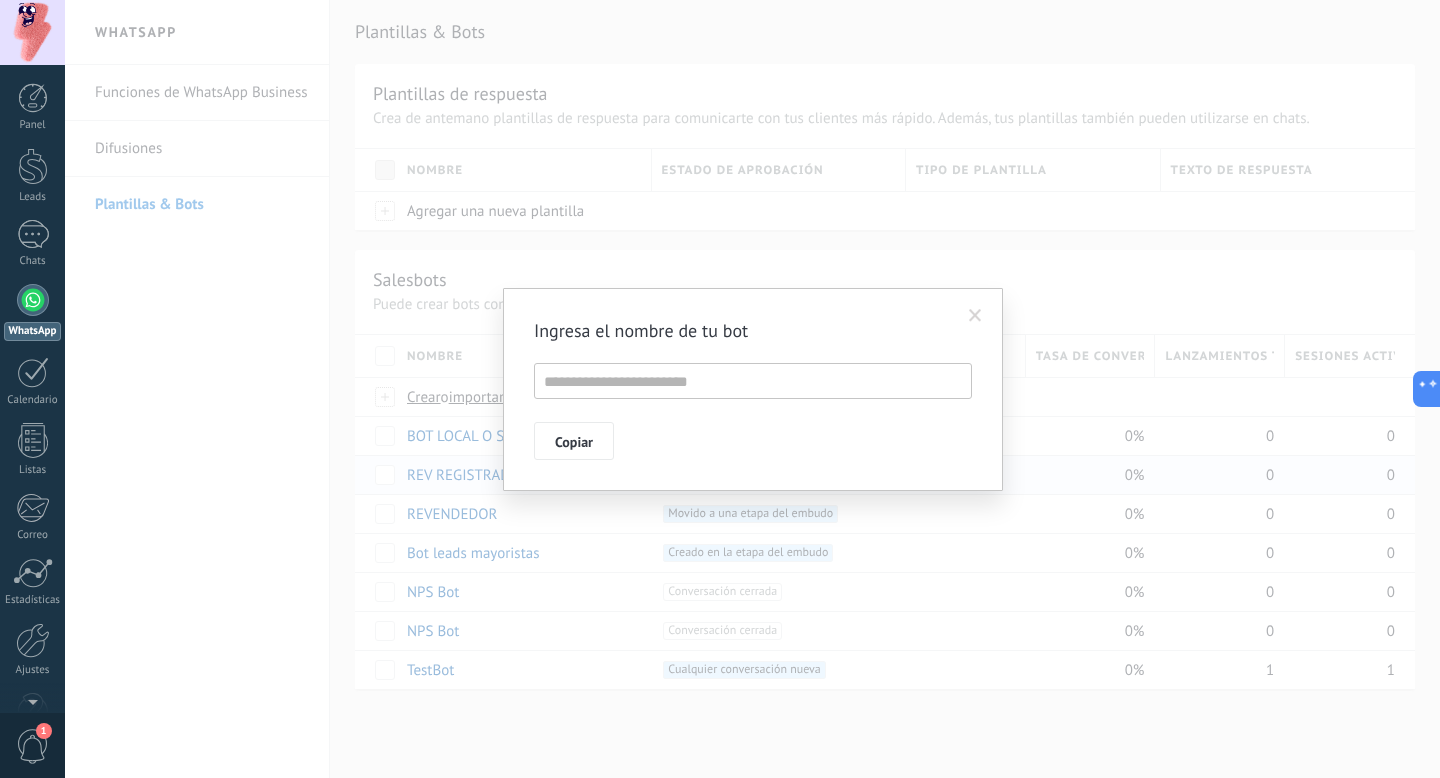 click at bounding box center [975, 316] 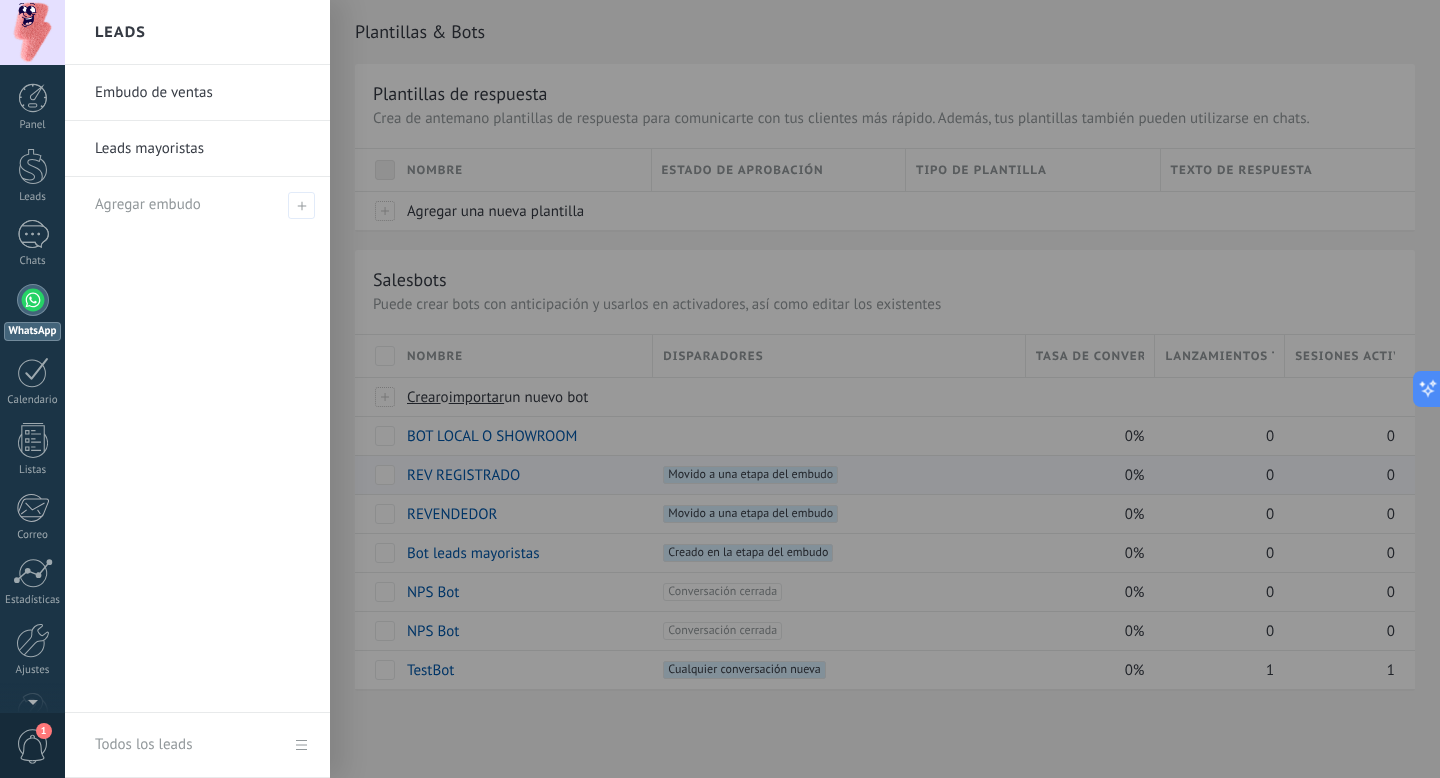 click on "Leads mayoristas" at bounding box center [202, 149] 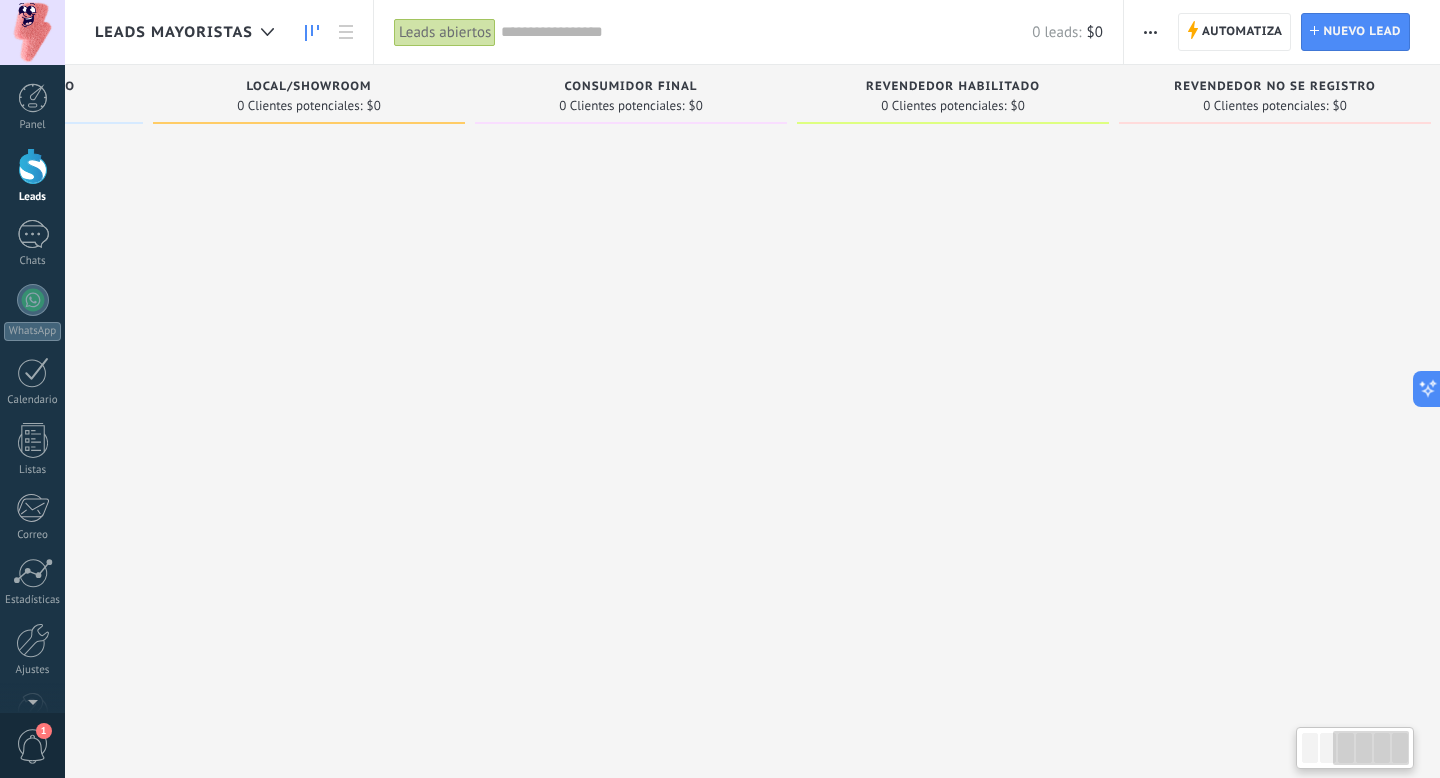 scroll, scrollTop: 0, scrollLeft: 607, axis: horizontal 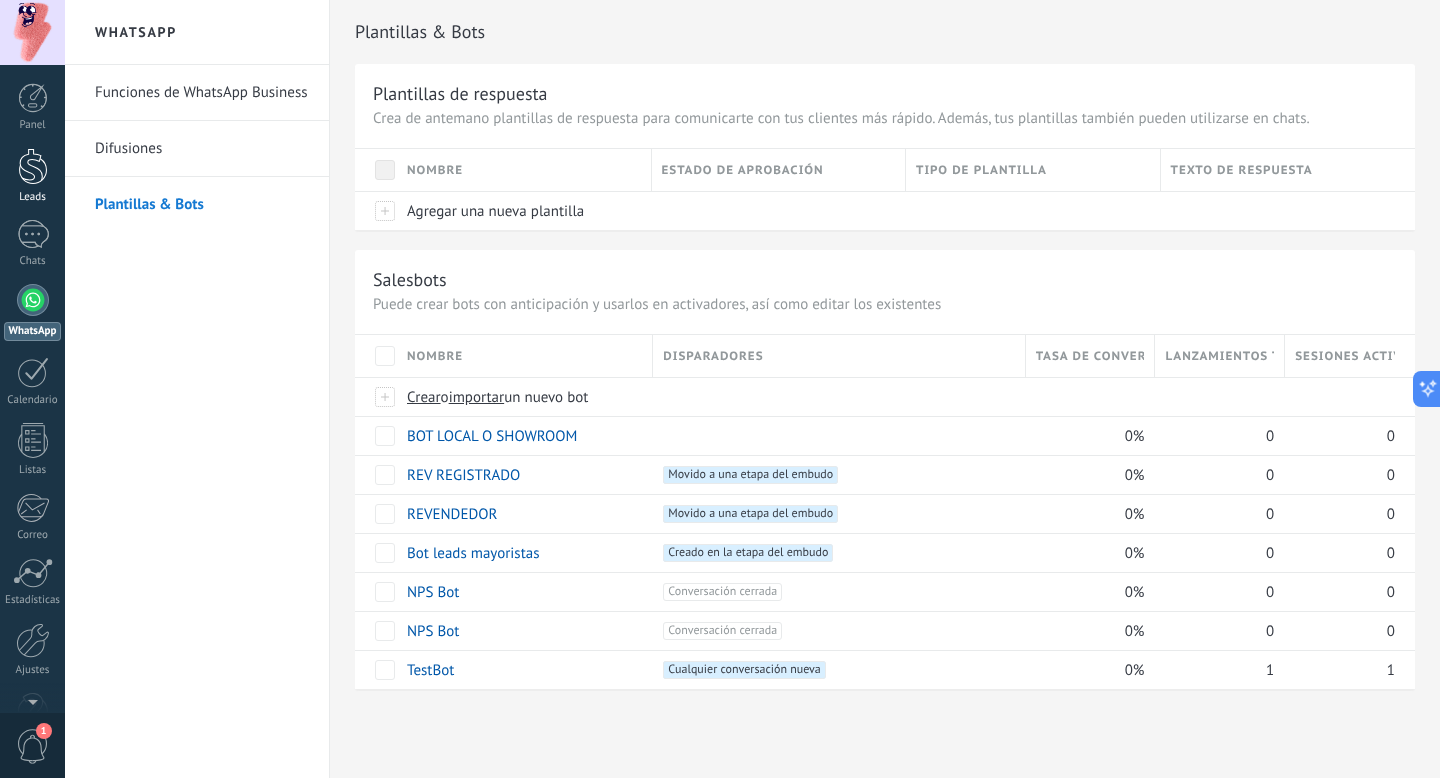 click at bounding box center (33, 166) 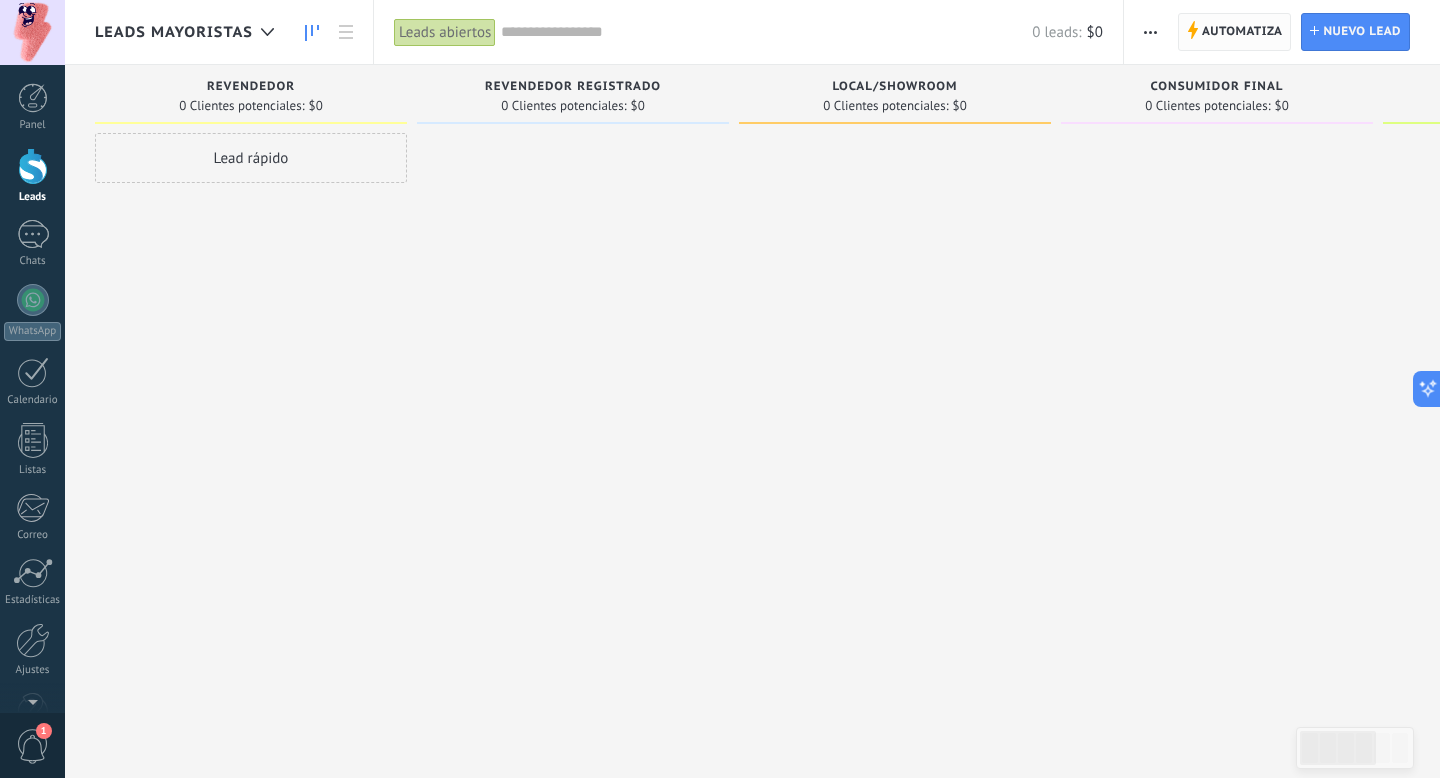 click on "Automatiza" at bounding box center [1242, 32] 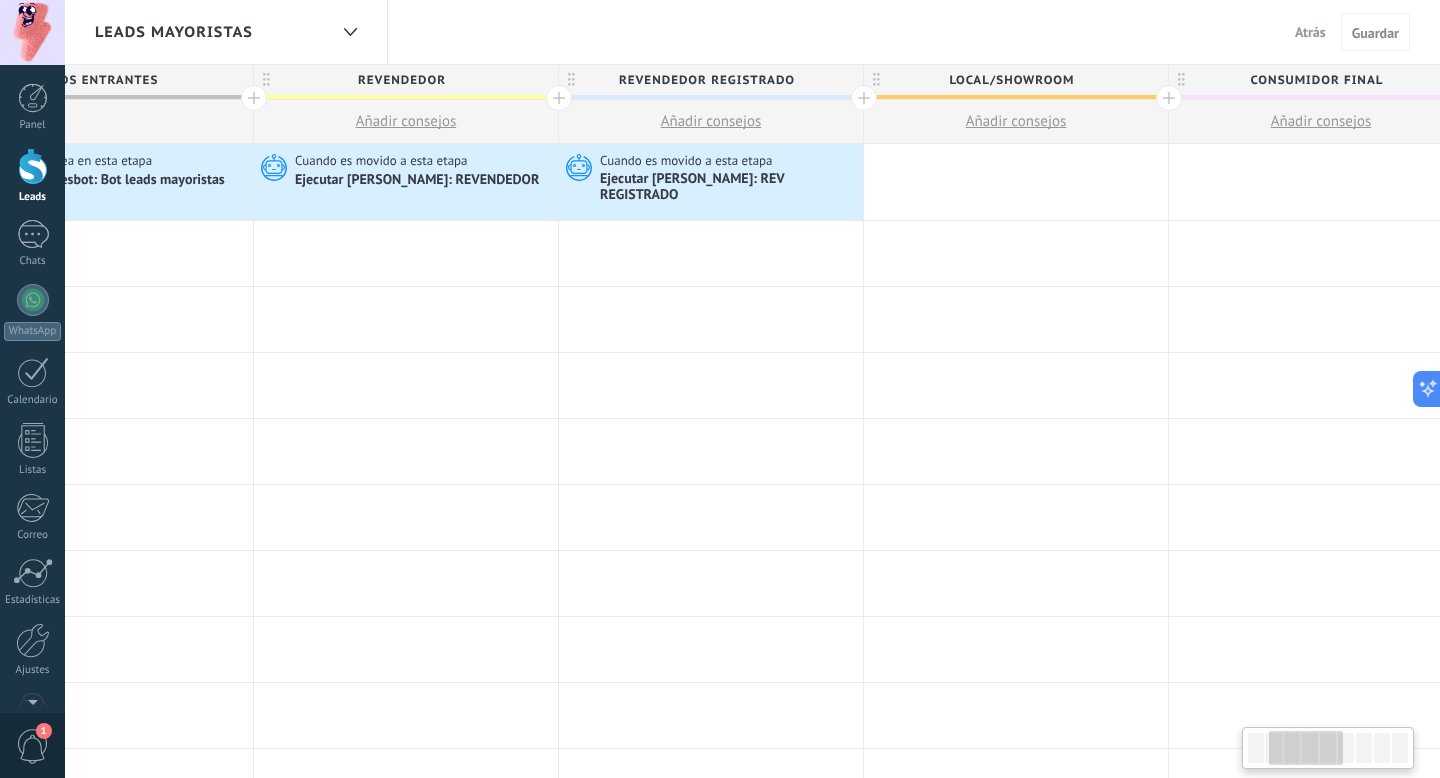scroll, scrollTop: 0, scrollLeft: 447, axis: horizontal 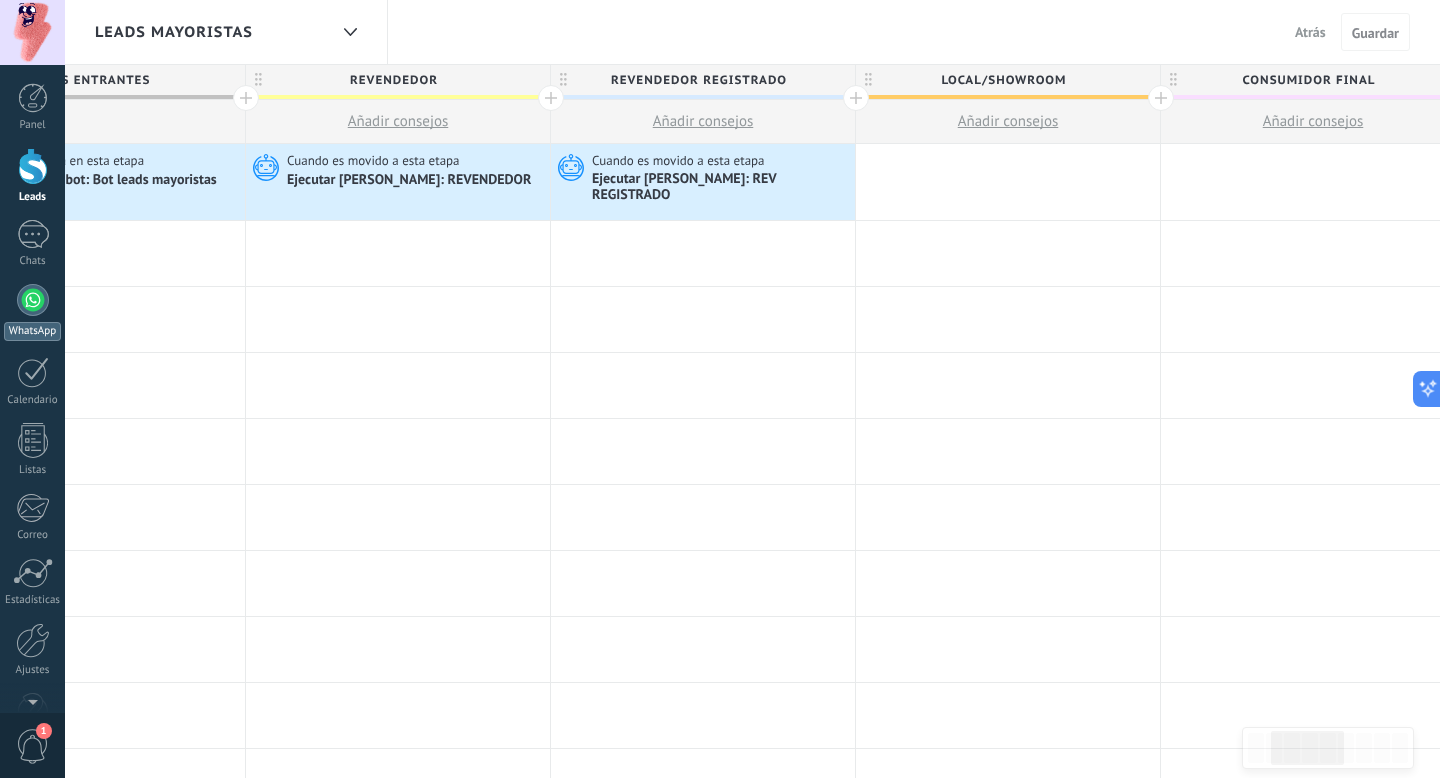 click at bounding box center (33, 300) 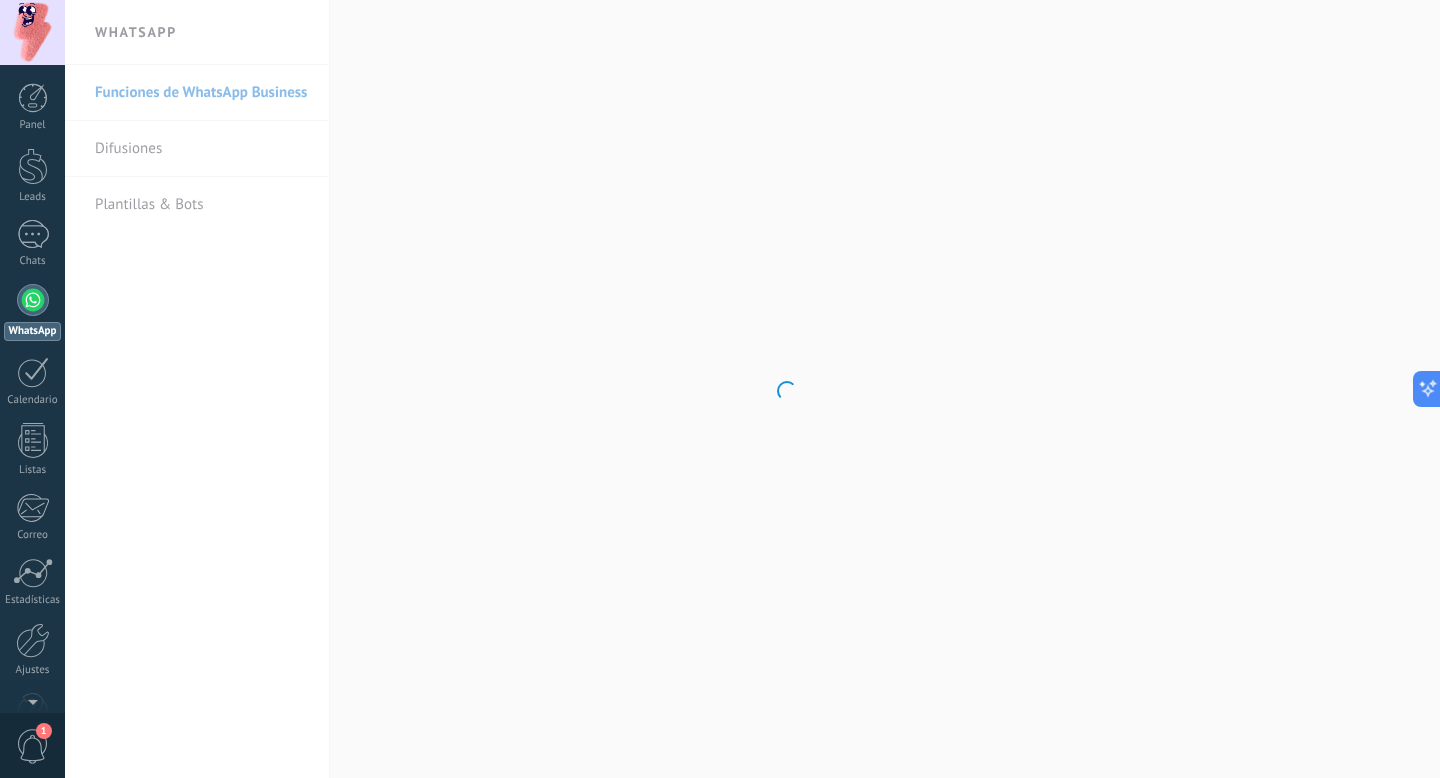 click on ".abccls-1,.abccls-2{fill-rule:evenodd}.abccls-2{fill:#fff} .abfcls-1{fill:none}.abfcls-2{fill:#fff} .abncls-1{isolation:isolate}.abncls-2{opacity:.06}.abncls-2,.abncls-3,.abncls-6{mix-blend-mode:multiply}.abncls-3{opacity:.15}.abncls-4,.abncls-8{fill:#fff}.abncls-5{fill:url(#abnlinear-gradient)}.abncls-6{opacity:.04}.abncls-7{fill:url(#abnlinear-gradient-2)}.abncls-8{fill-rule:evenodd} .abqst0{fill:#ffa200} .abwcls-1{fill:#252525} .cls-1{isolation:isolate} .acicls-1{fill:none} .aclcls-1{fill:#232323} .acnst0{display:none} .addcls-1,.addcls-2{fill:none;stroke-miterlimit:10}.addcls-1{stroke:#dfe0e5}.addcls-2{stroke:#a1a7ab} .adecls-1,.adecls-2{fill:none;stroke-miterlimit:10}.adecls-1{stroke:#dfe0e5}.adecls-2{stroke:#a1a7ab} .adqcls-1{fill:#8591a5;fill-rule:evenodd} .aeccls-1{fill:#5c9f37} .aeecls-1{fill:#f86161} .aejcls-1{fill:#8591a5;fill-rule:evenodd} .aekcls-1{fill-rule:evenodd} .aelcls-1{fill-rule:evenodd;fill:currentColor} .aemcls-1{fill-rule:evenodd;fill:currentColor} .aencls-2{fill:#f86161;opacity:.3}" at bounding box center (720, 389) 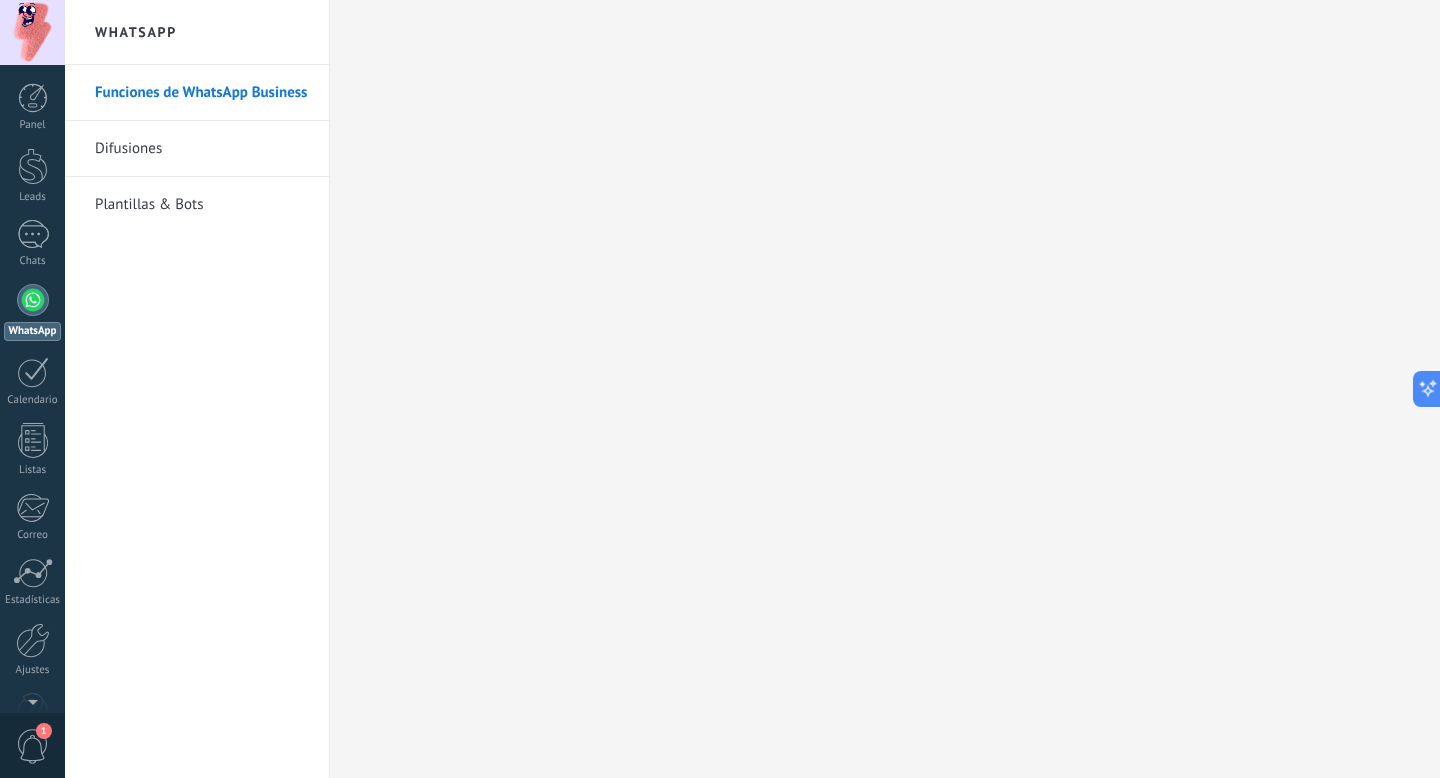 click on "Plantillas & Bots" at bounding box center [202, 205] 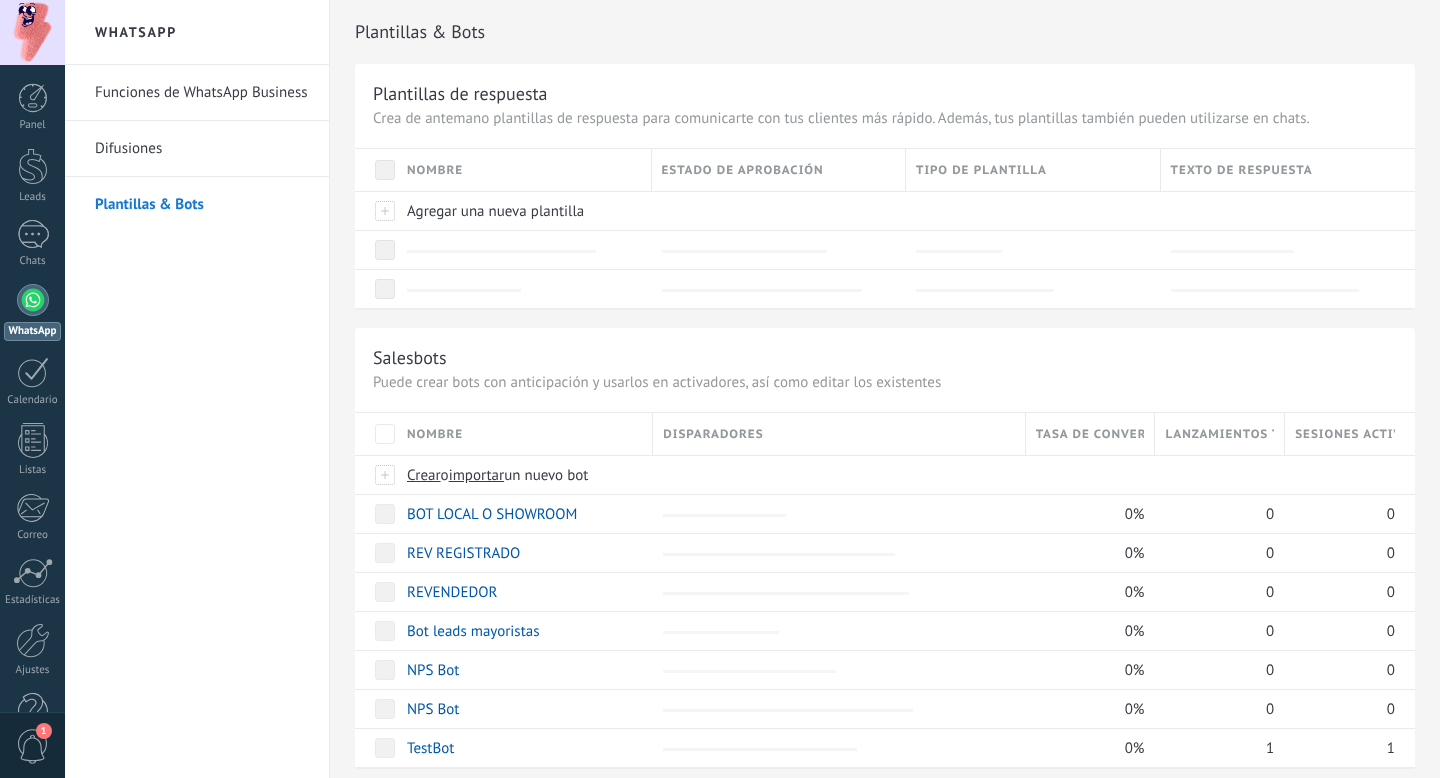 scroll, scrollTop: 0, scrollLeft: 0, axis: both 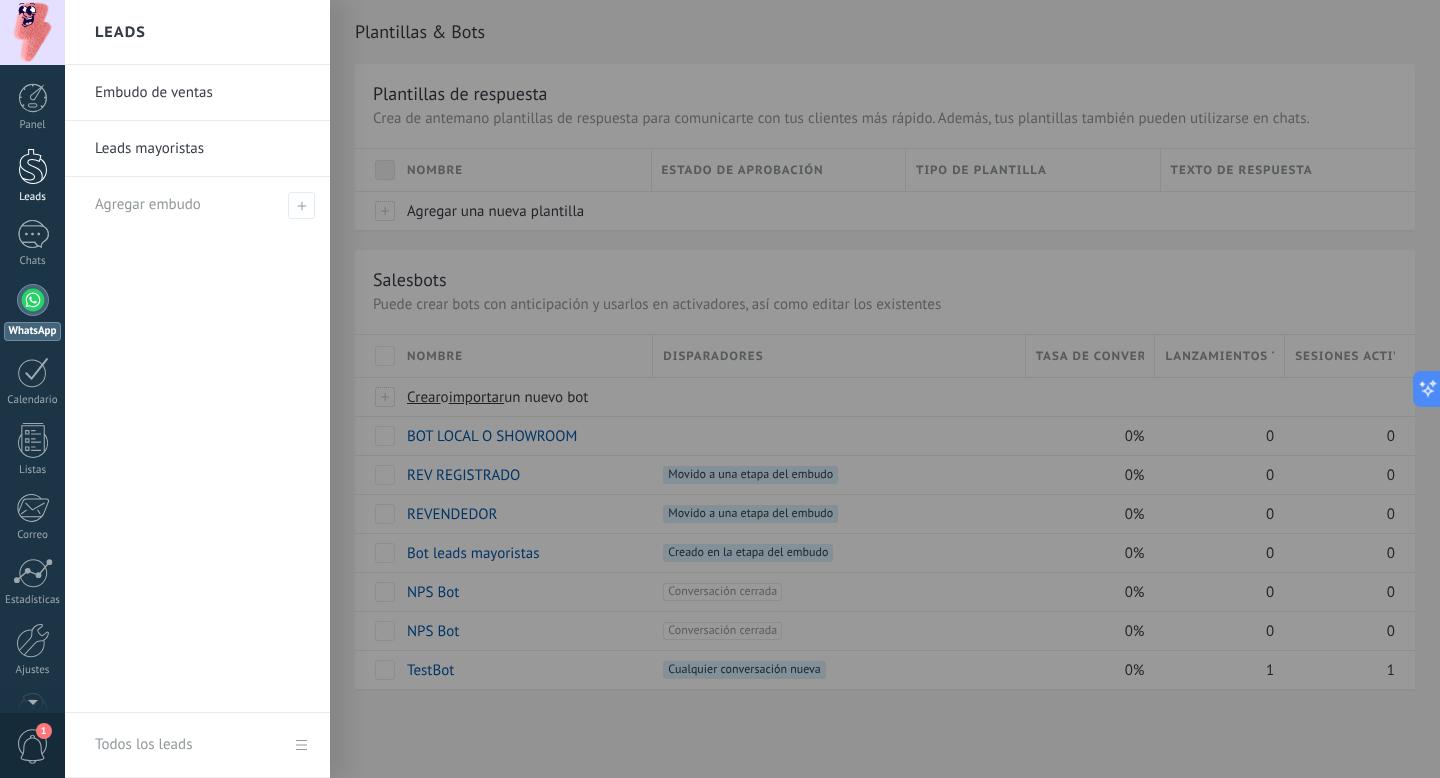 click at bounding box center [33, 166] 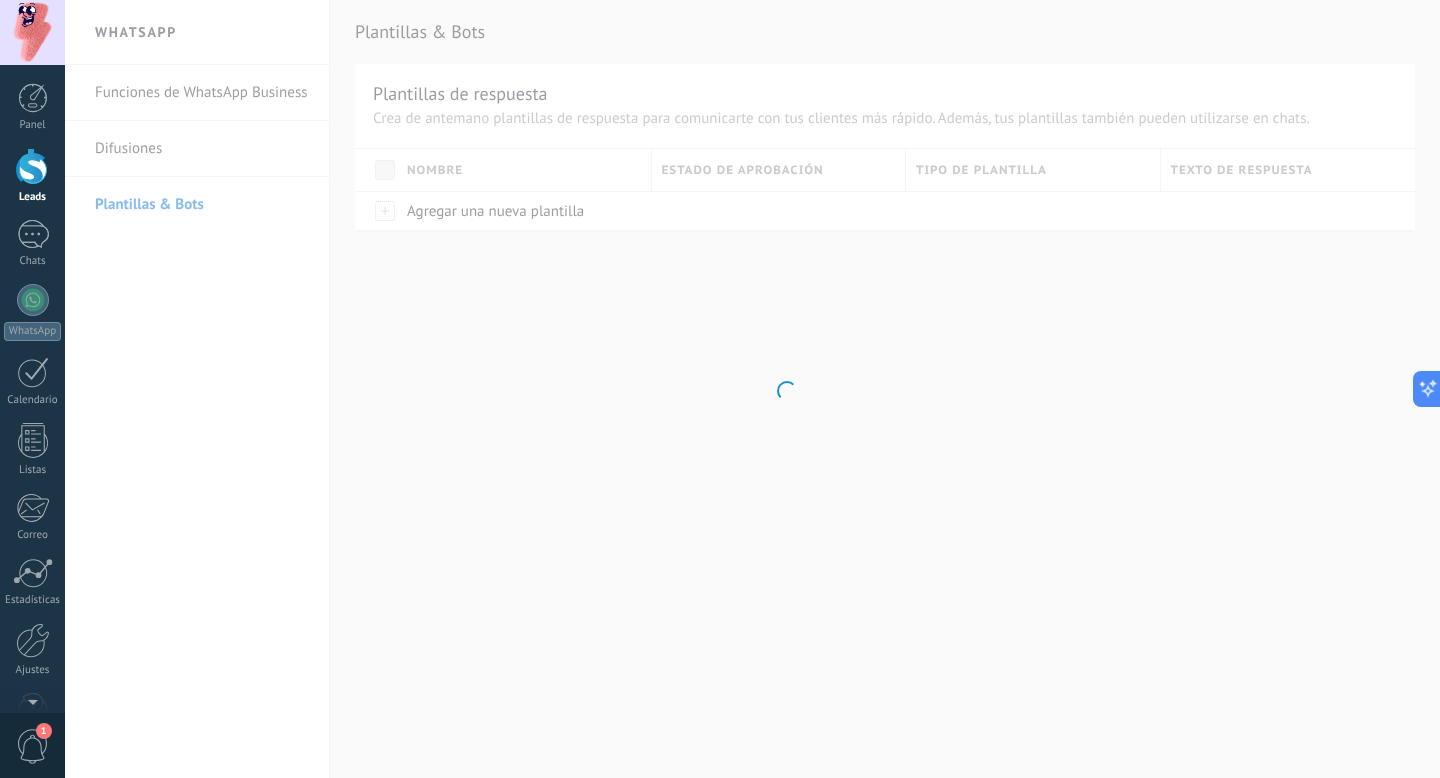 scroll, scrollTop: 1415, scrollLeft: 0, axis: vertical 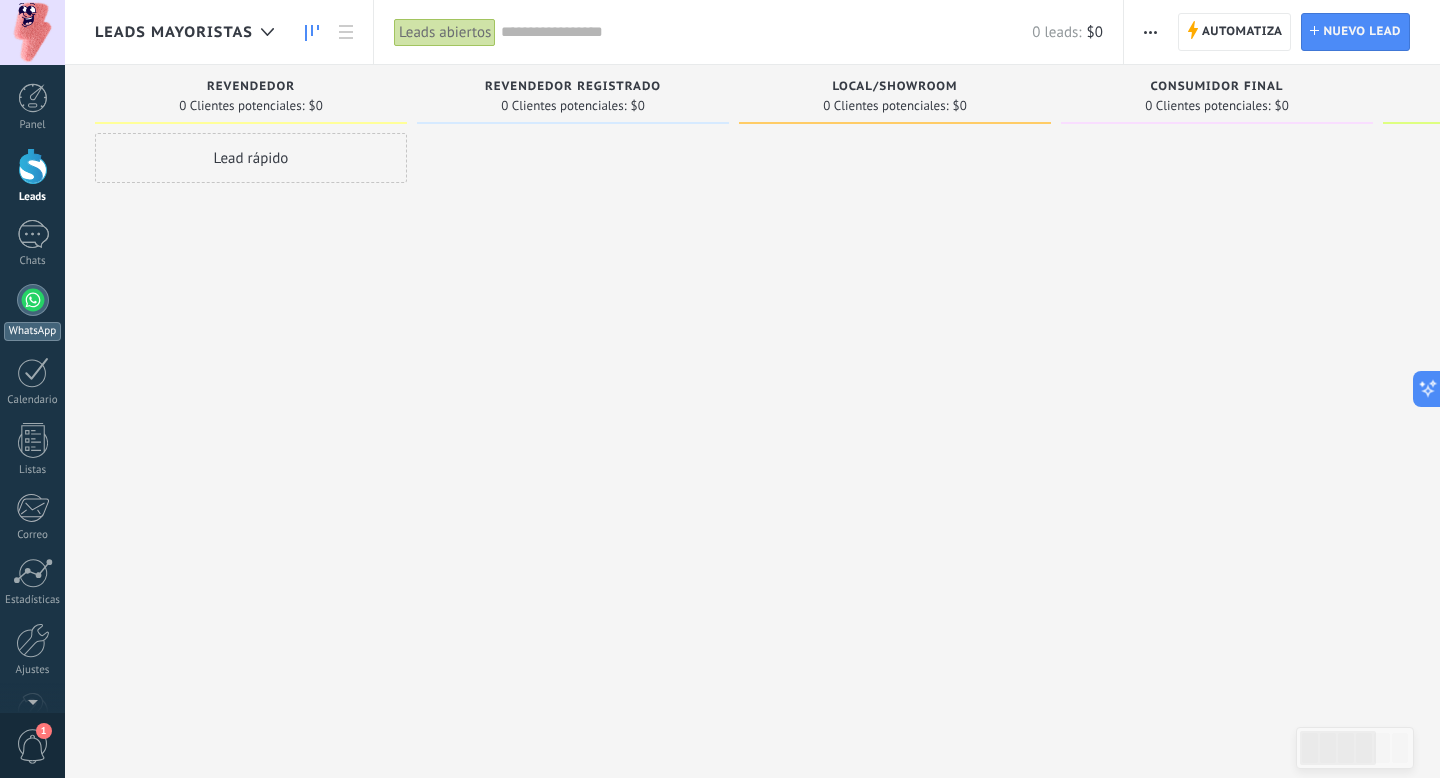 click on "WhatsApp" at bounding box center (32, 312) 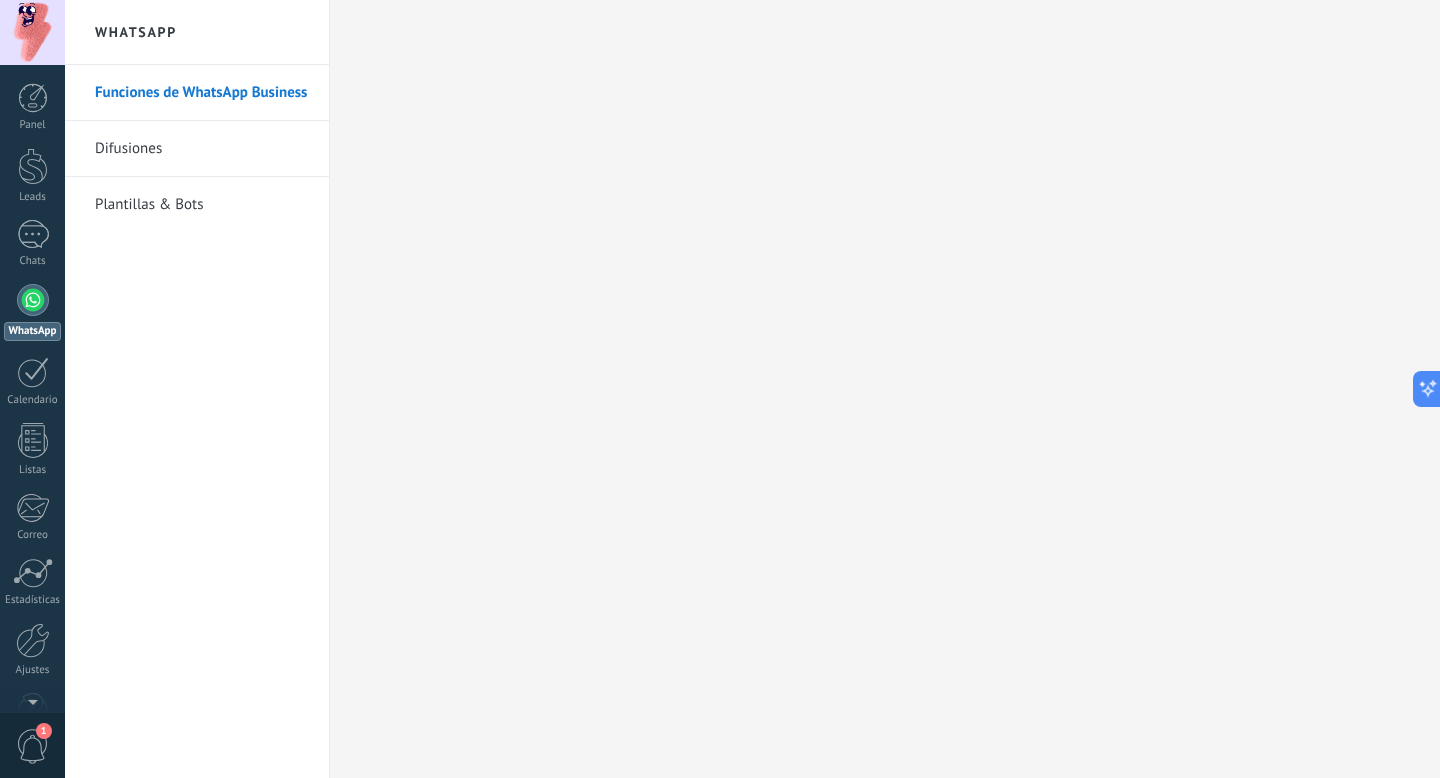 click on "Plantillas & Bots" at bounding box center [202, 205] 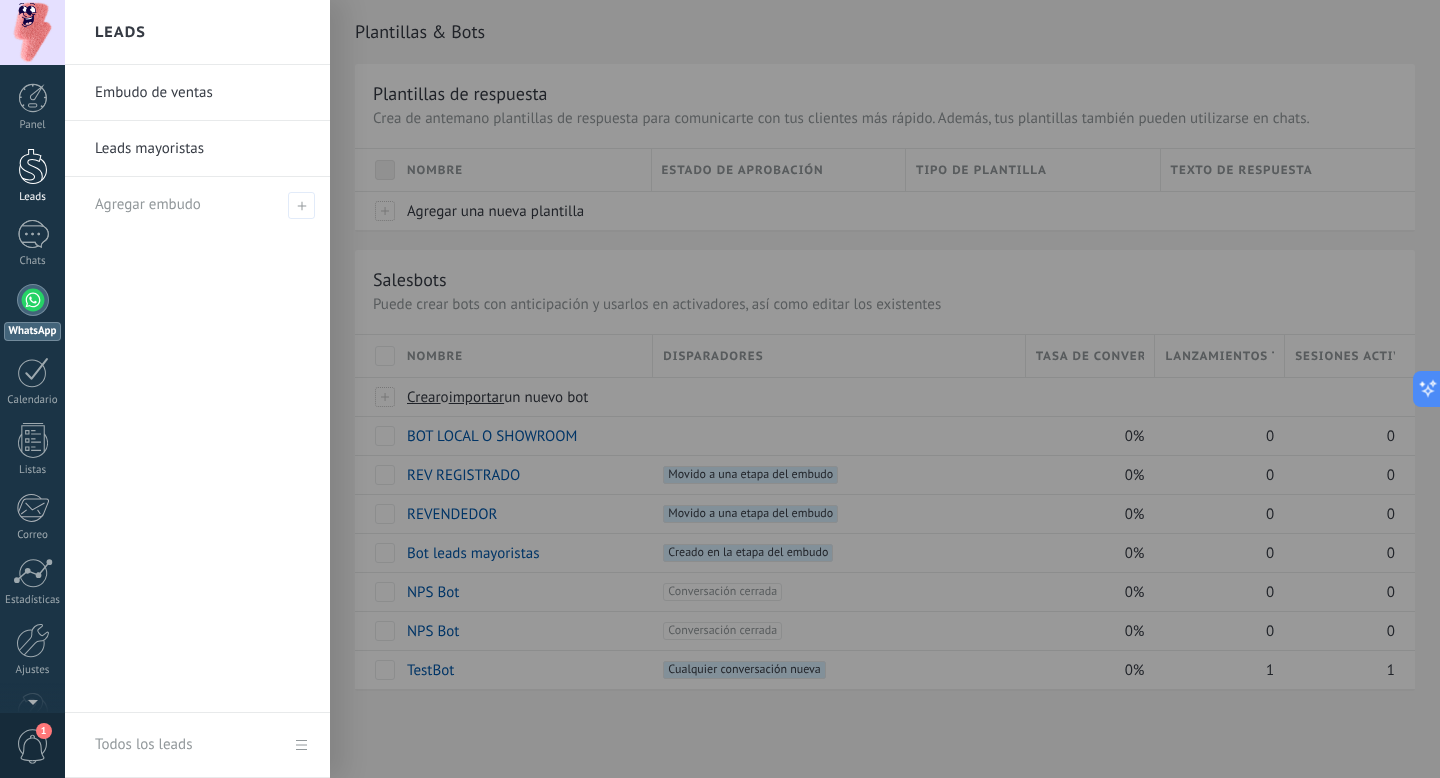 click at bounding box center (33, 166) 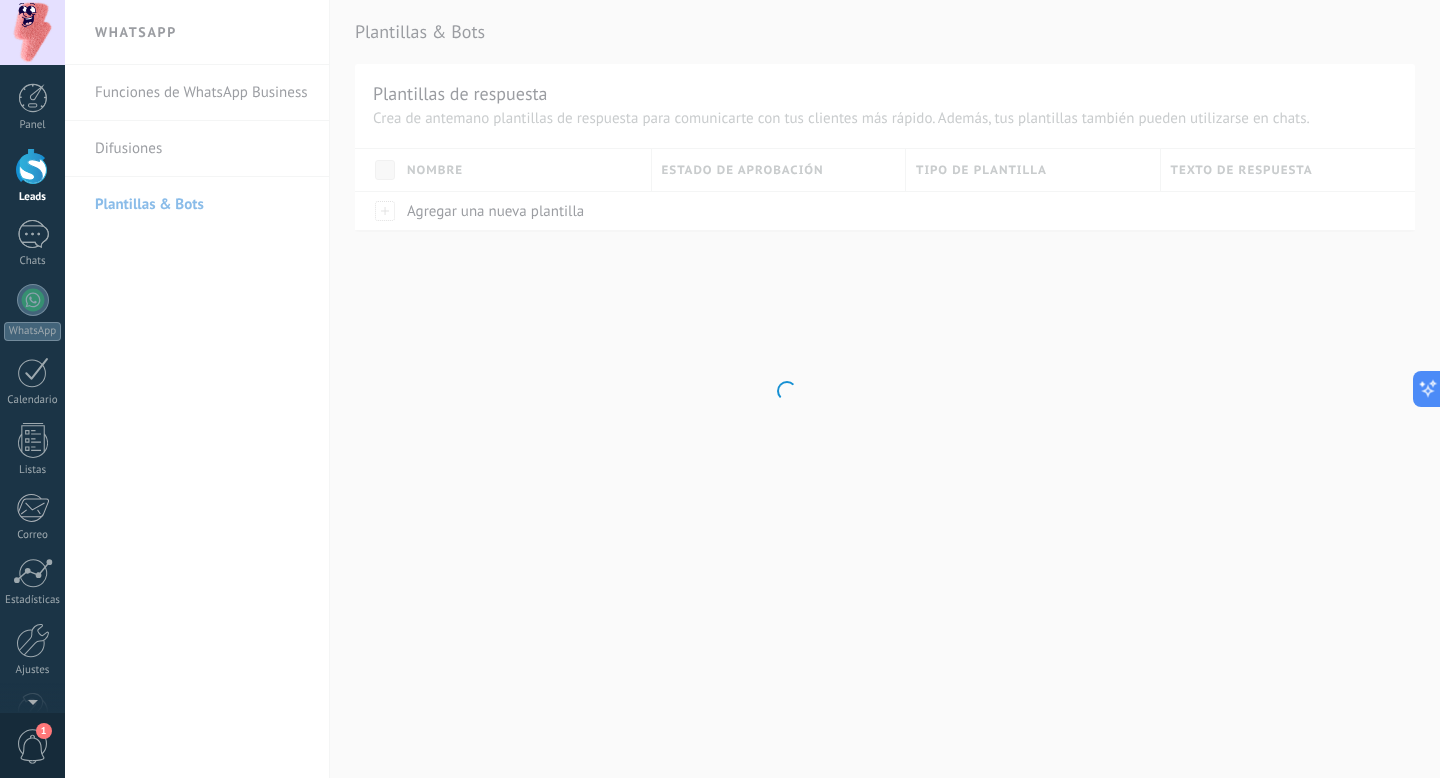 scroll, scrollTop: 1415, scrollLeft: 0, axis: vertical 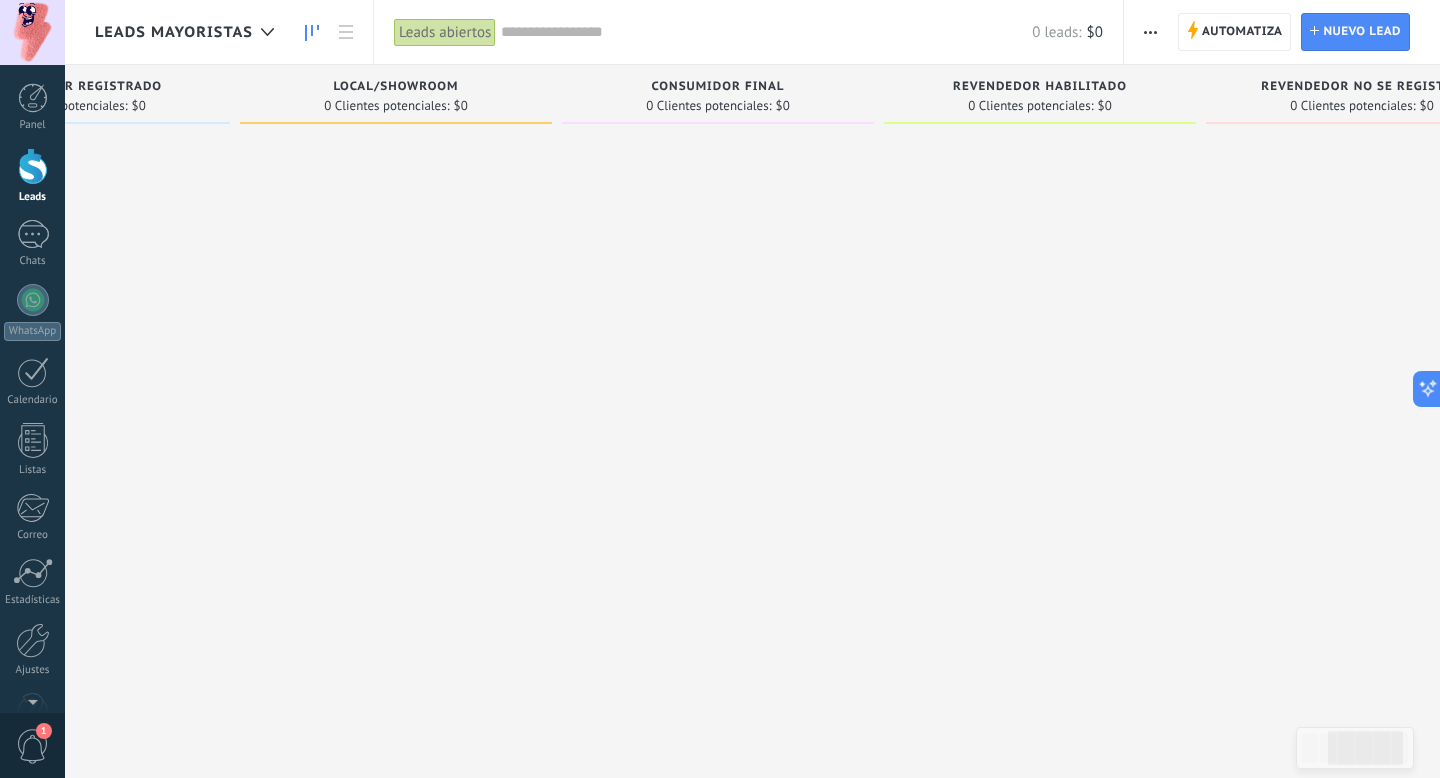 click on "Local/Showroom" at bounding box center (396, 88) 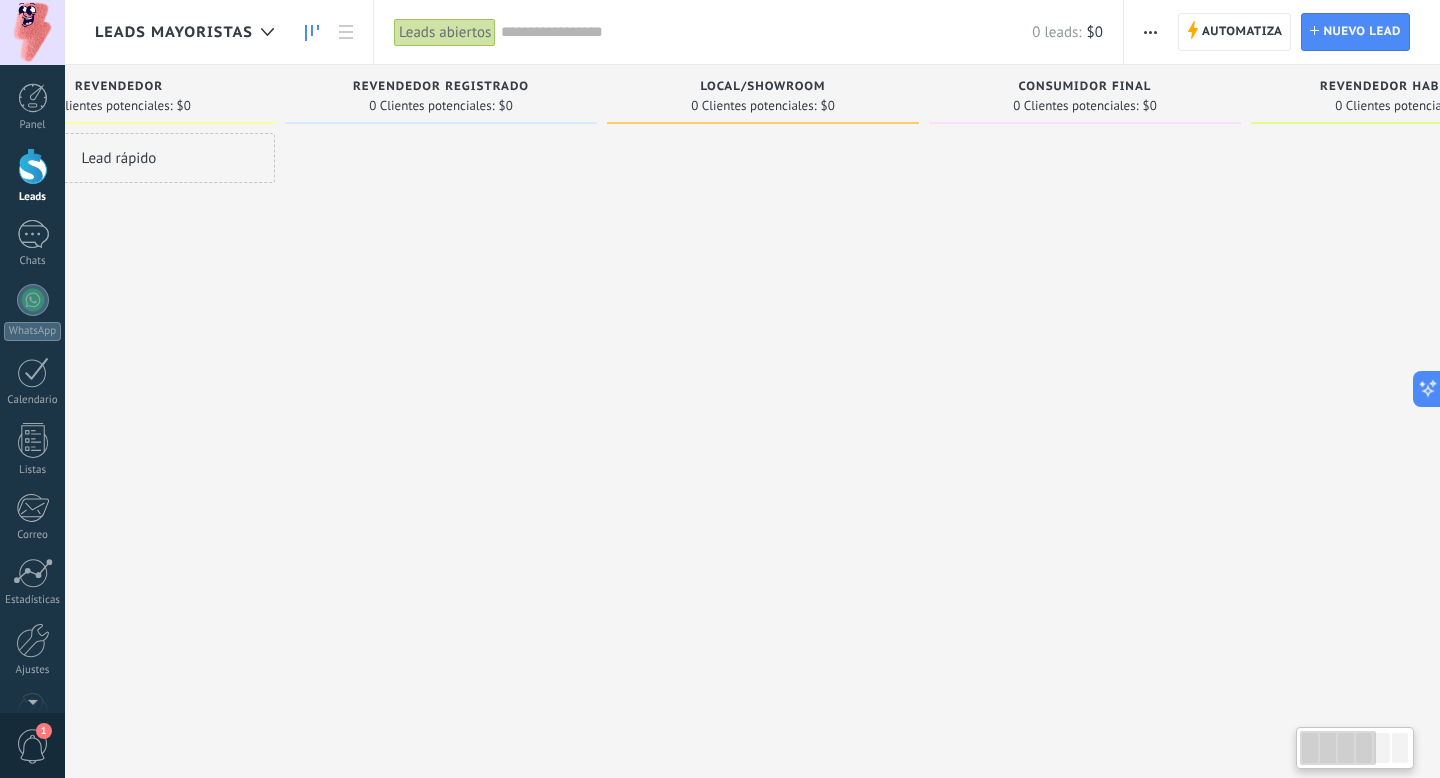 scroll, scrollTop: 0, scrollLeft: 0, axis: both 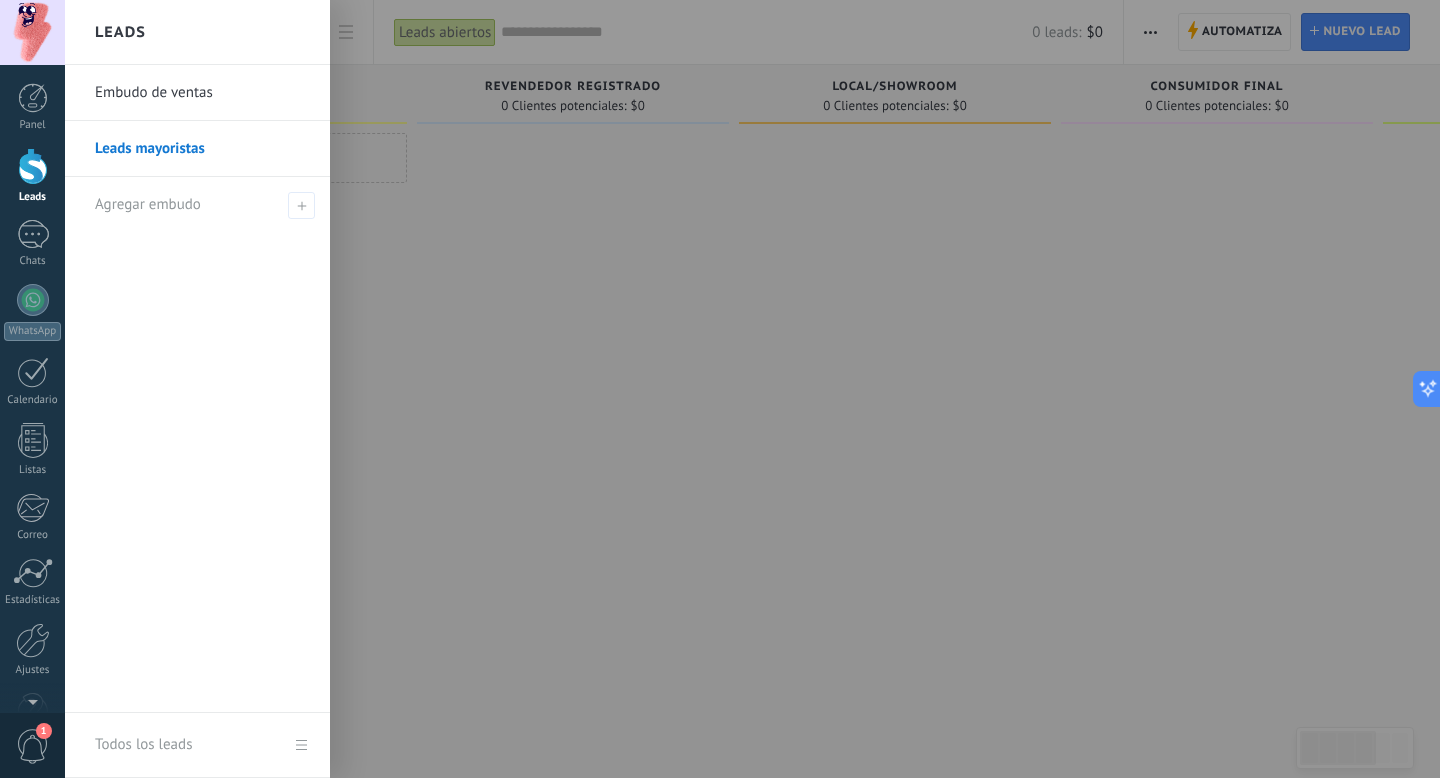 click at bounding box center [33, 166] 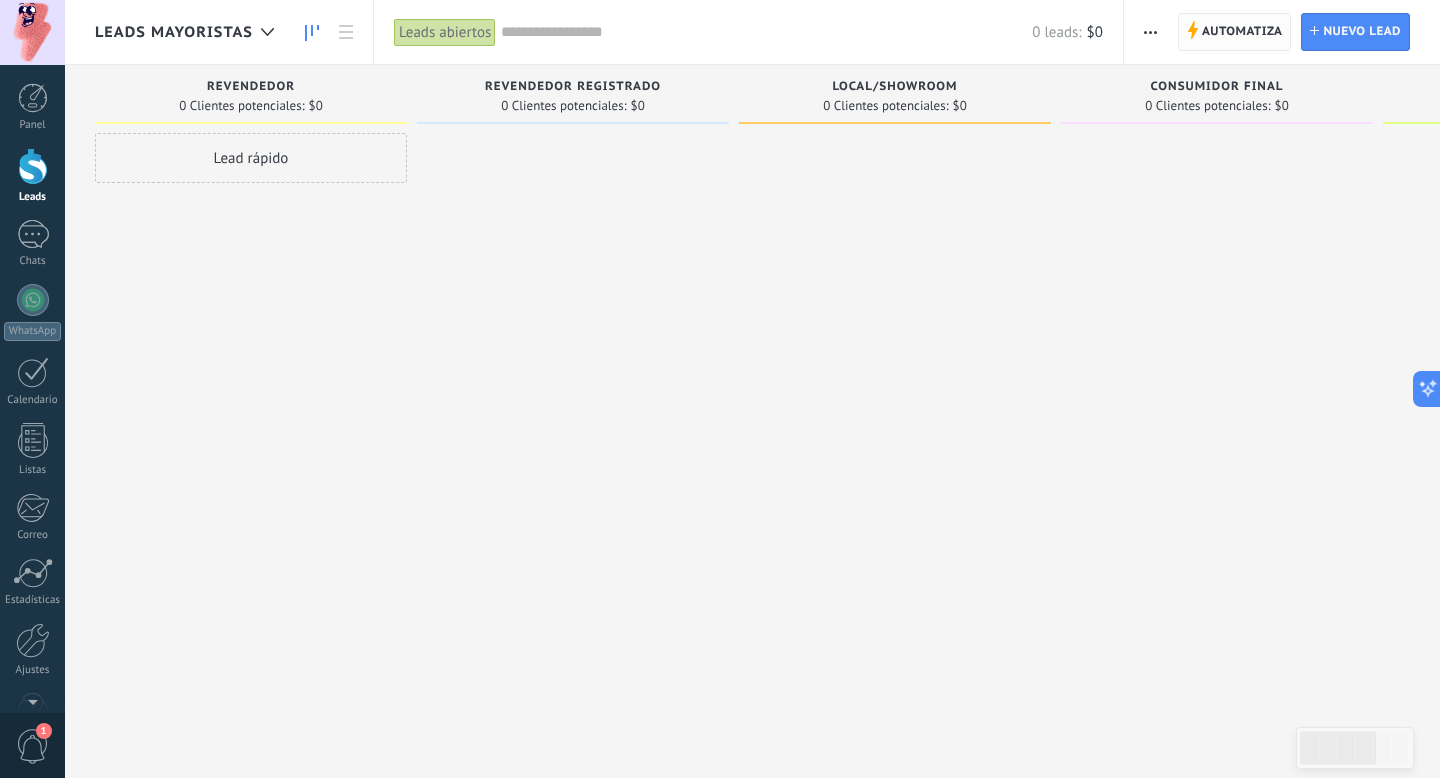 click on "Automatiza" at bounding box center (1242, 32) 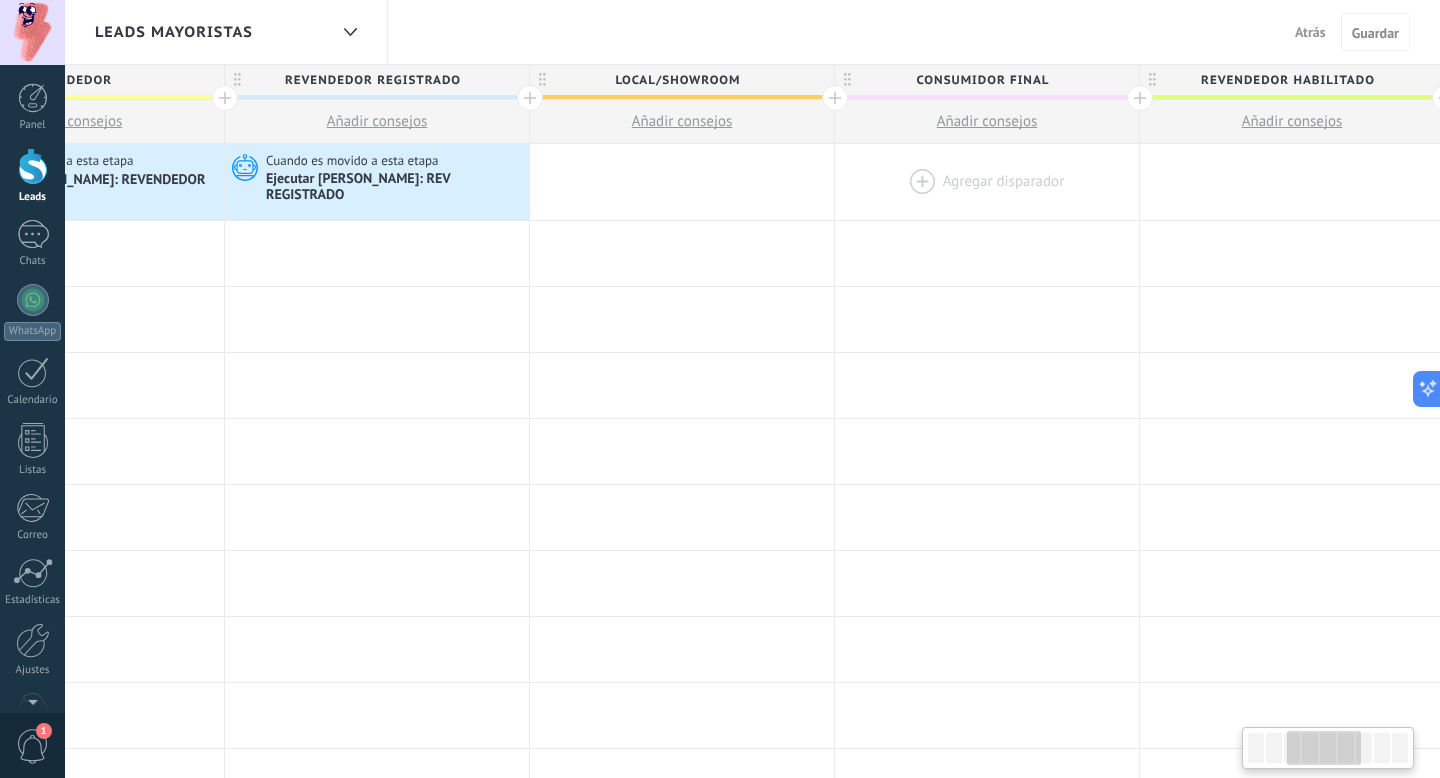 scroll, scrollTop: 0, scrollLeft: 814, axis: horizontal 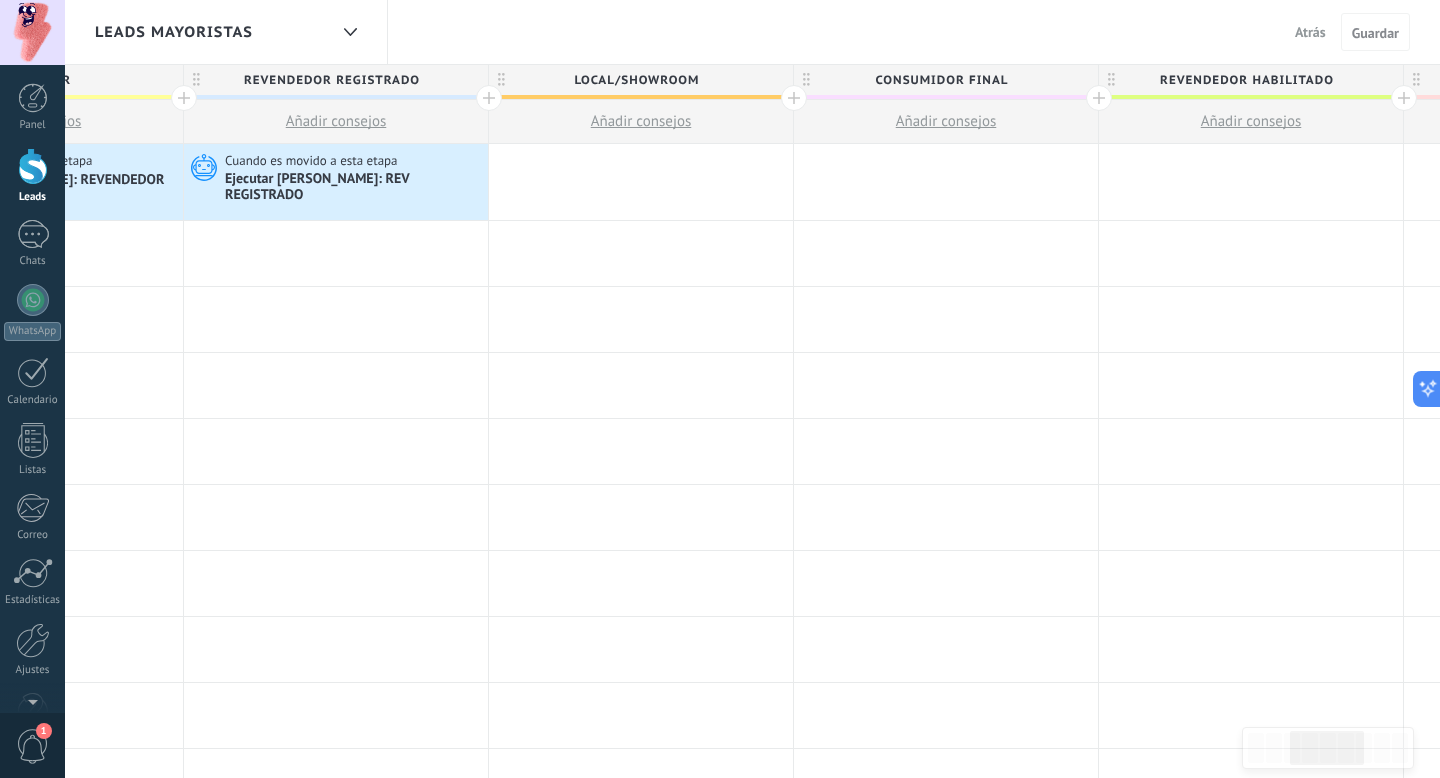 click at bounding box center (794, 98) 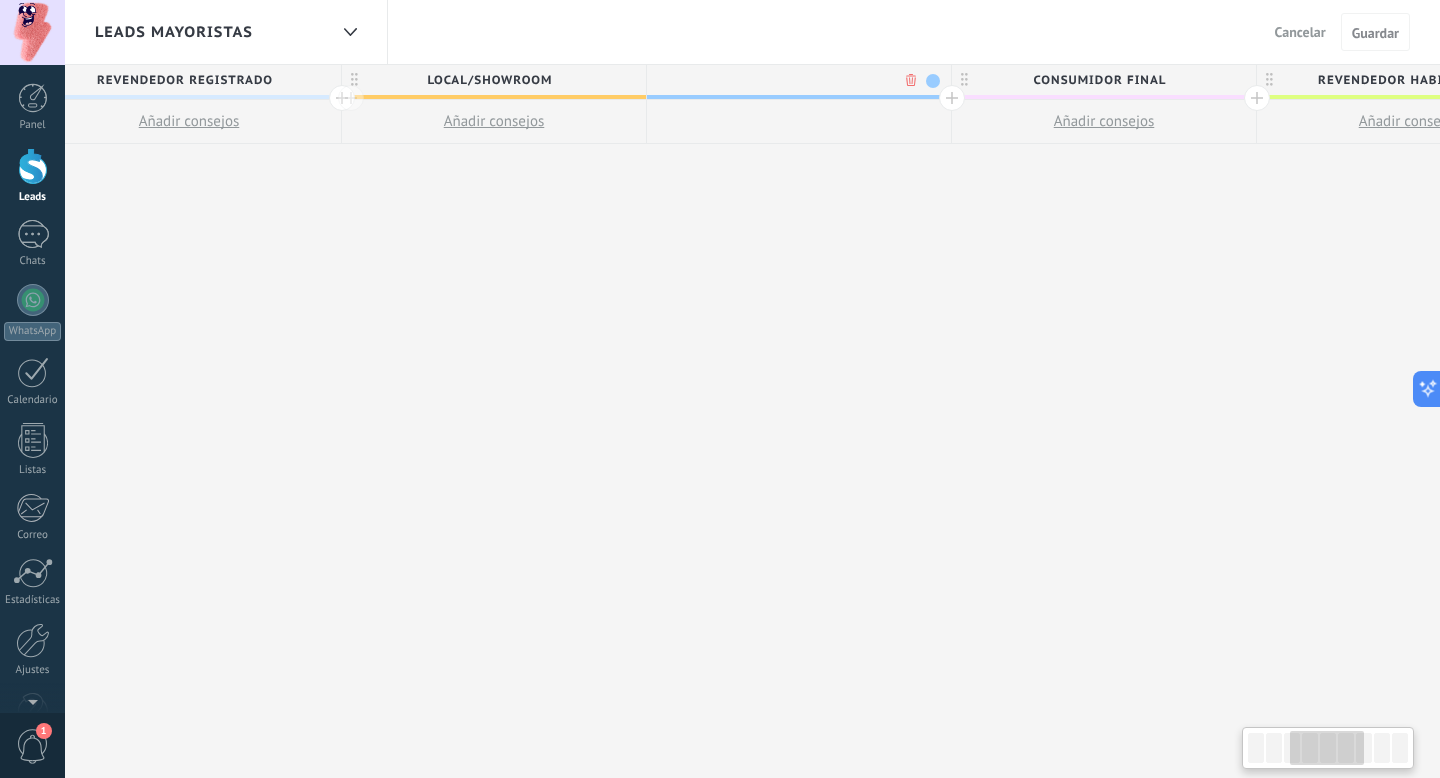 scroll, scrollTop: 0, scrollLeft: 962, axis: horizontal 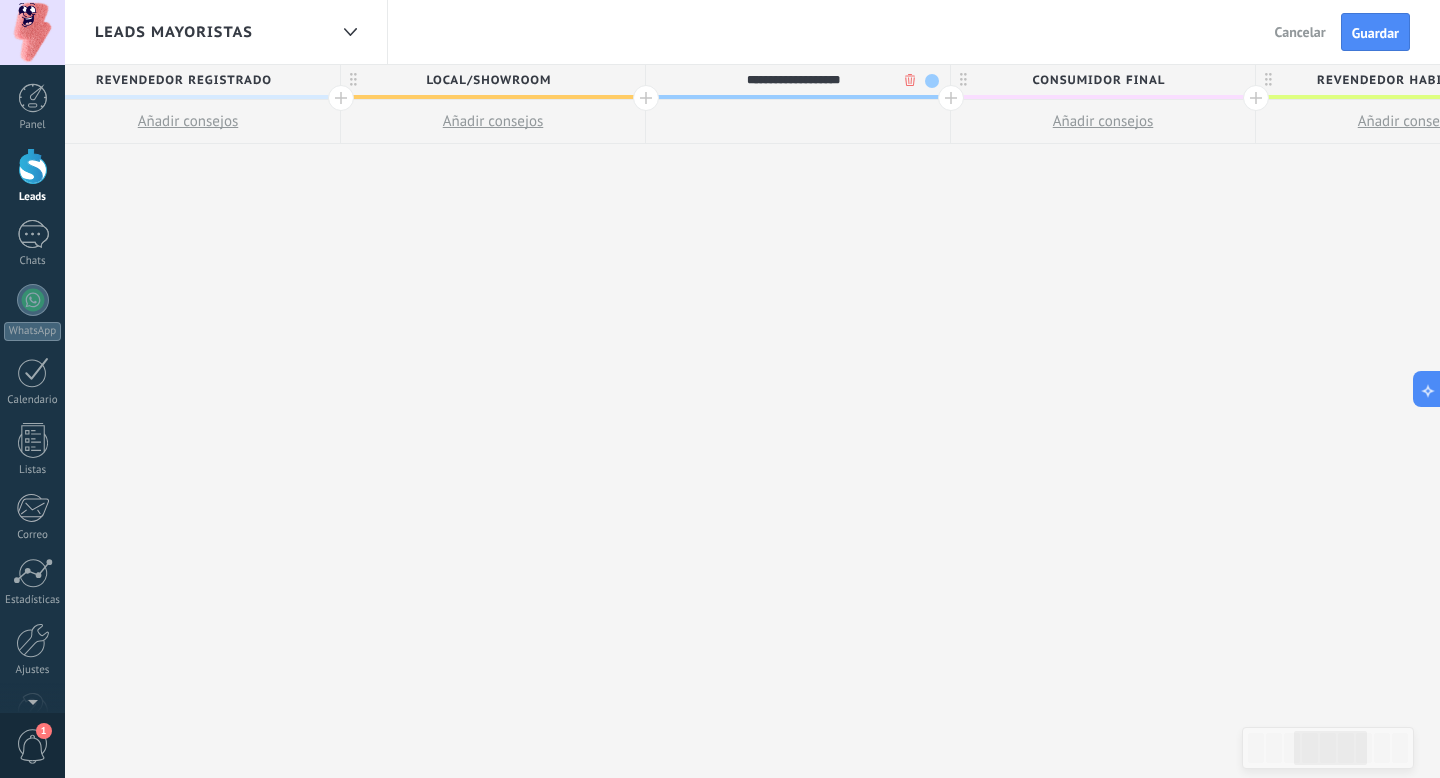 type on "**********" 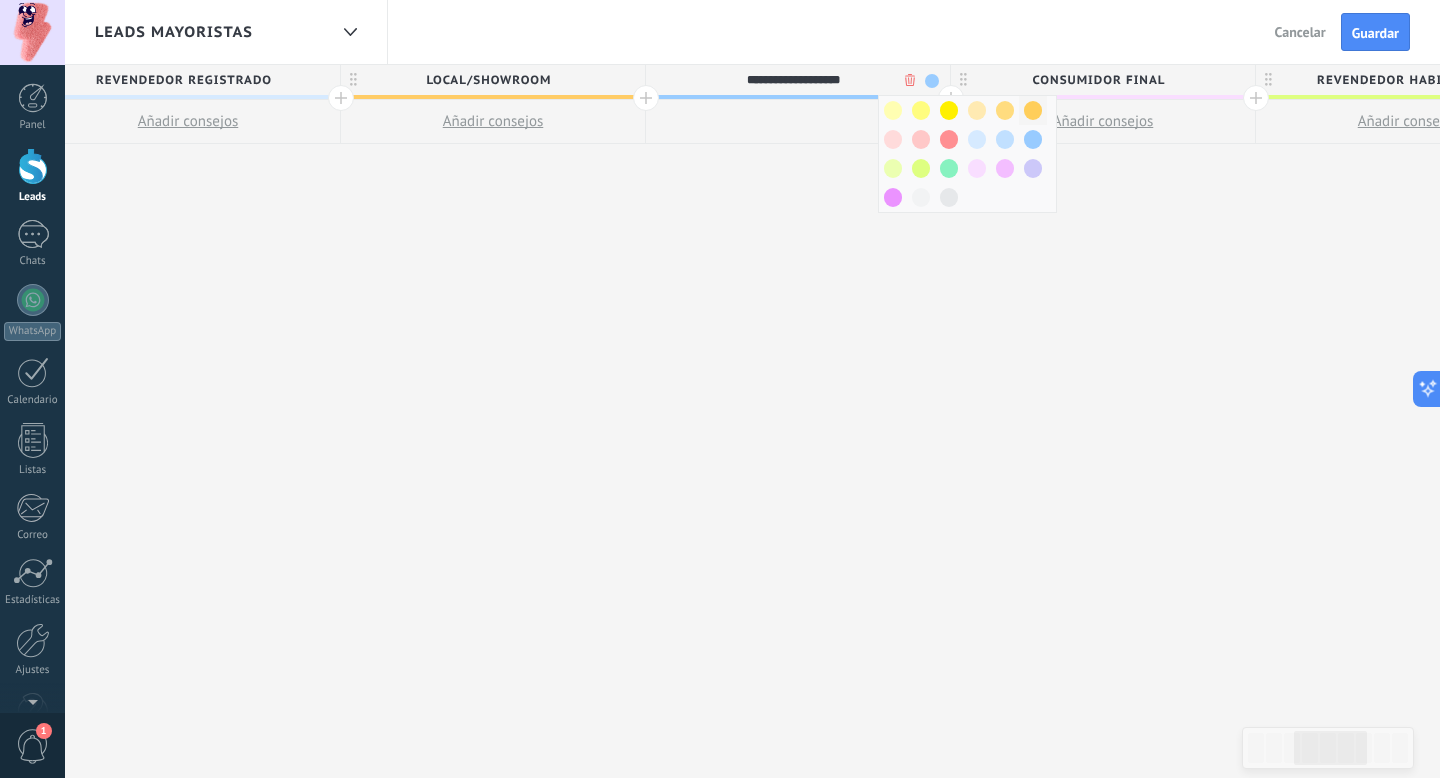 click at bounding box center [1033, 110] 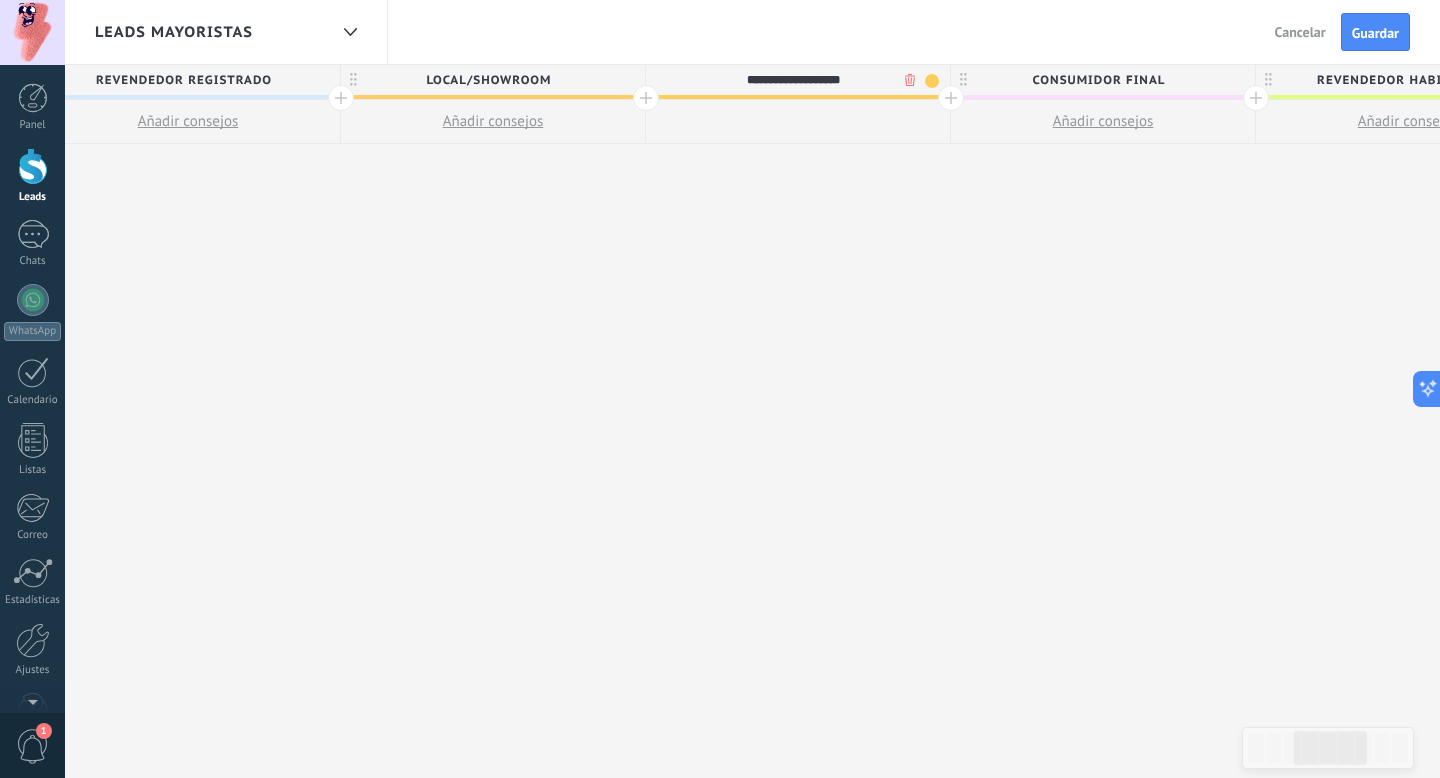 click on "**********" at bounding box center [951, 422] 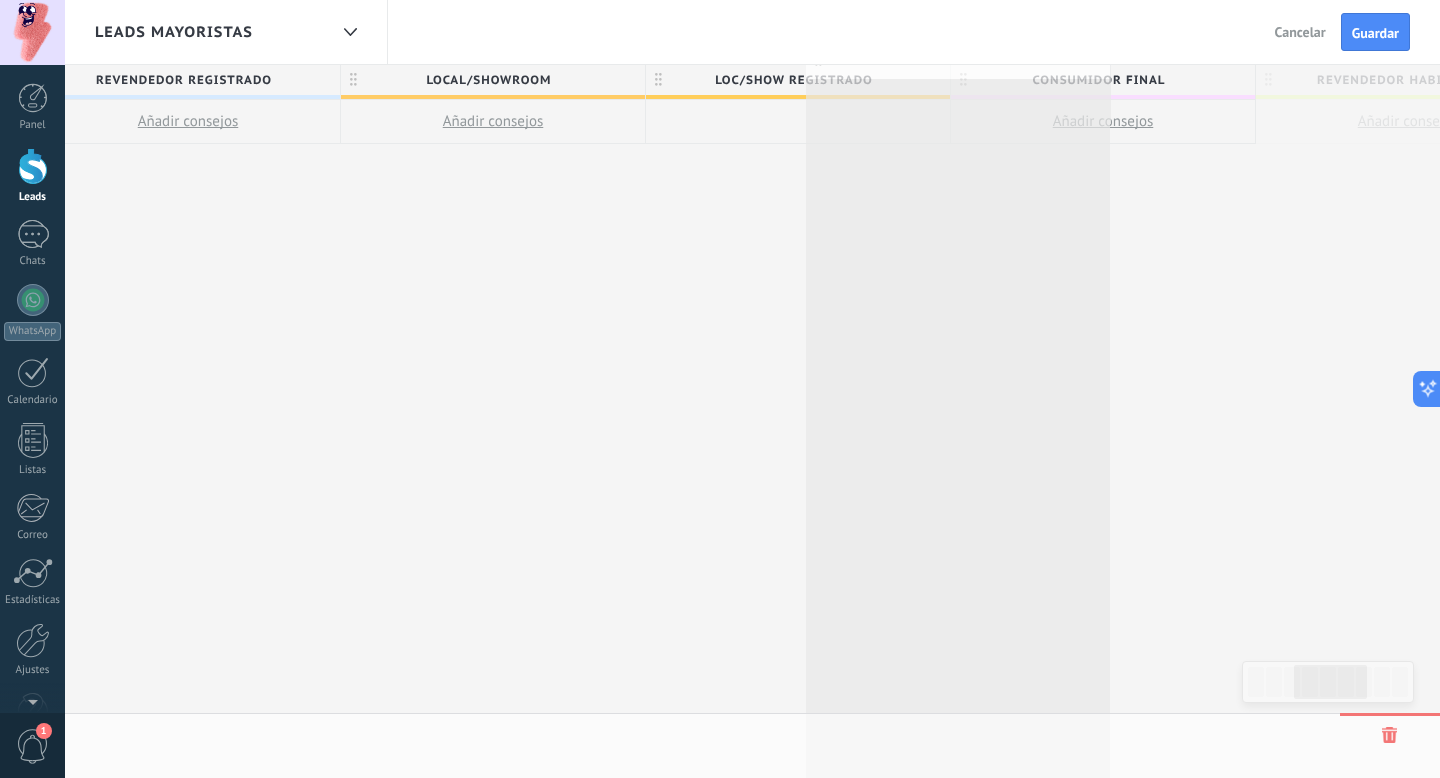 scroll, scrollTop: 0, scrollLeft: 964, axis: horizontal 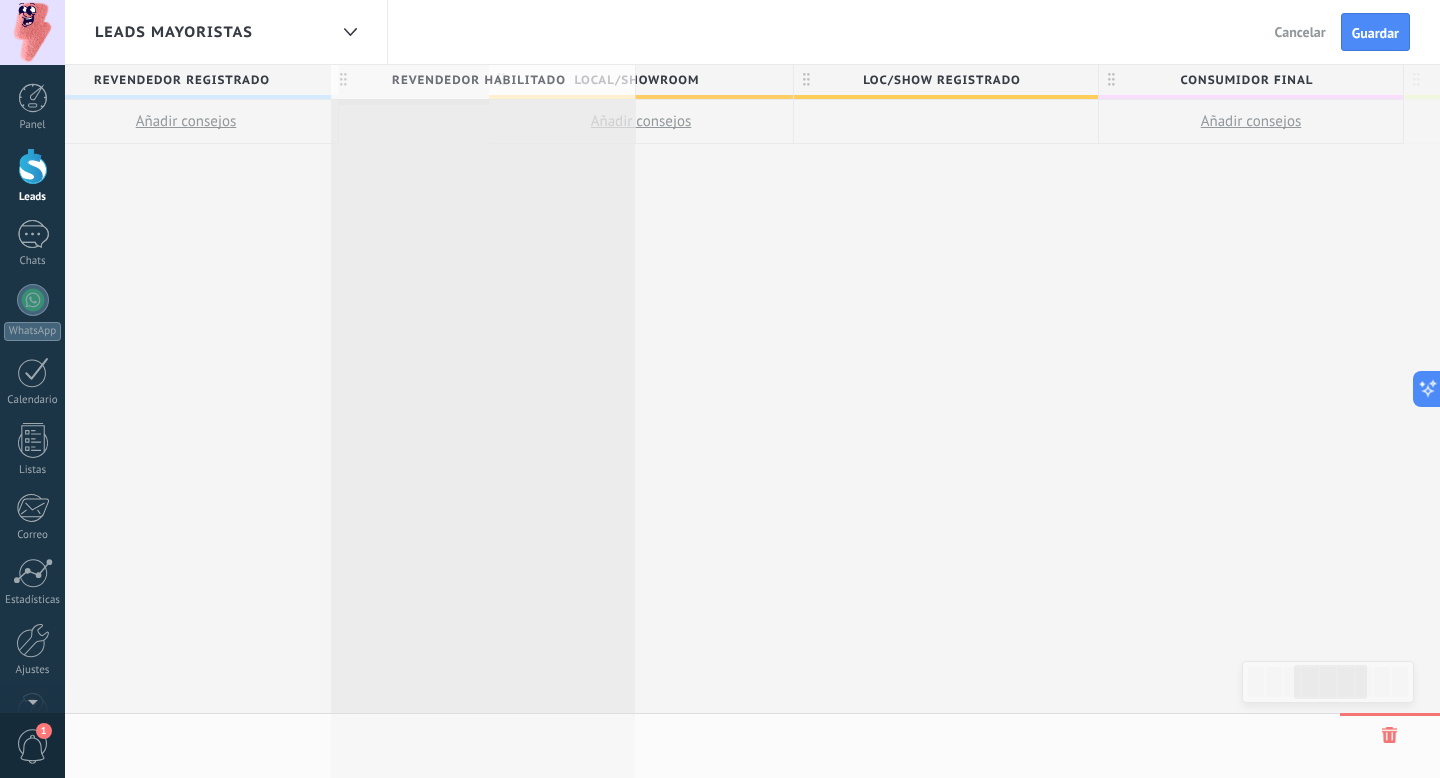 drag, startPoint x: 1269, startPoint y: 80, endPoint x: 346, endPoint y: 80, distance: 923 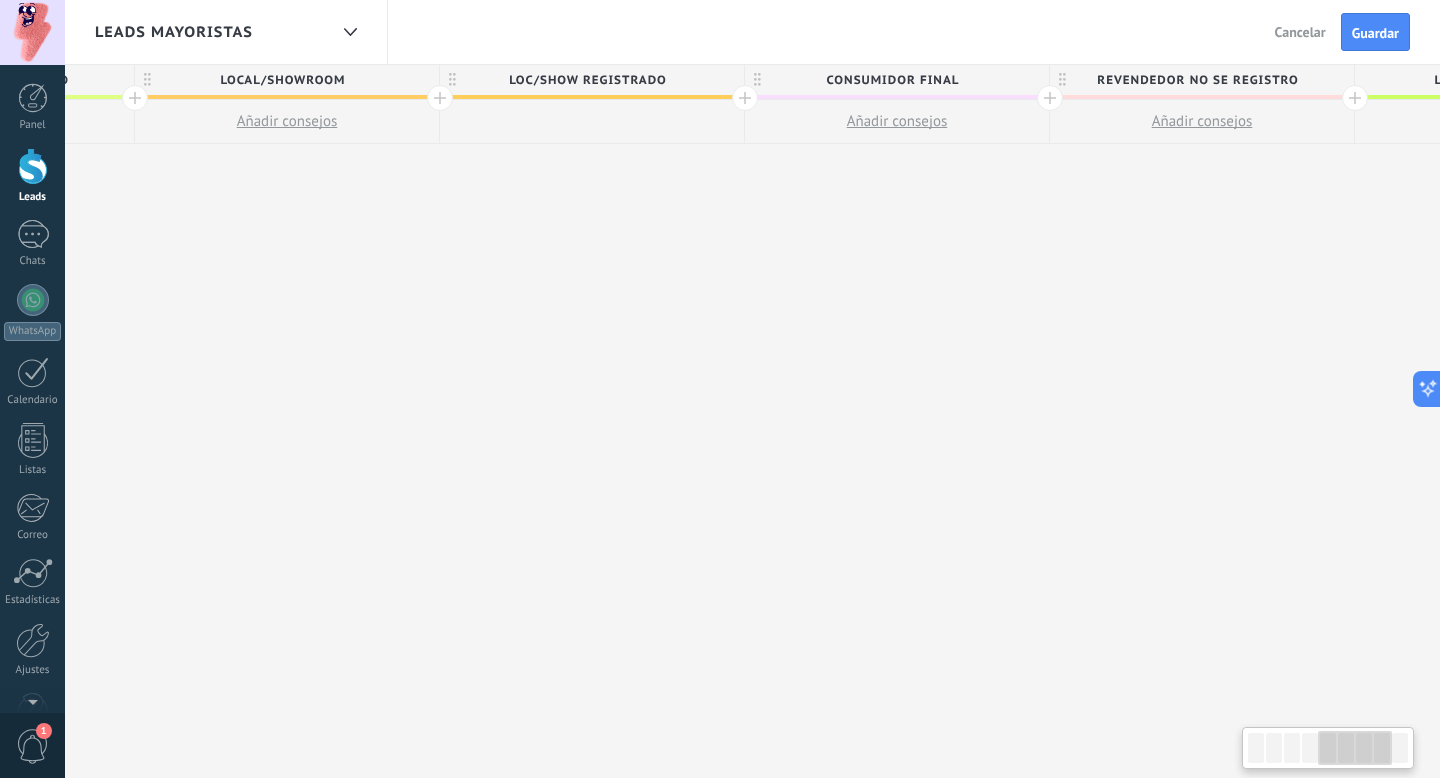 scroll, scrollTop: 0, scrollLeft: 1467, axis: horizontal 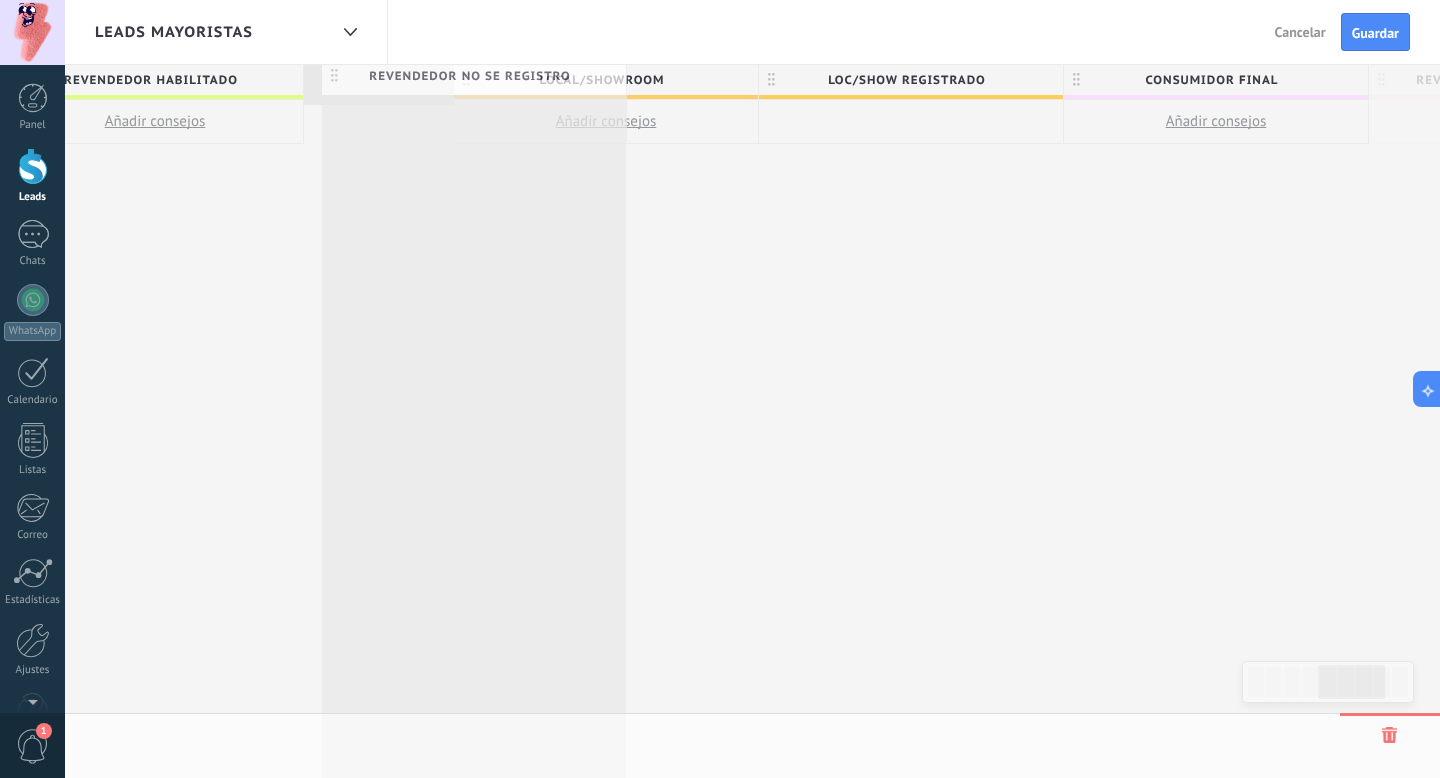 drag, startPoint x: 1061, startPoint y: 77, endPoint x: 336, endPoint y: 73, distance: 725.01105 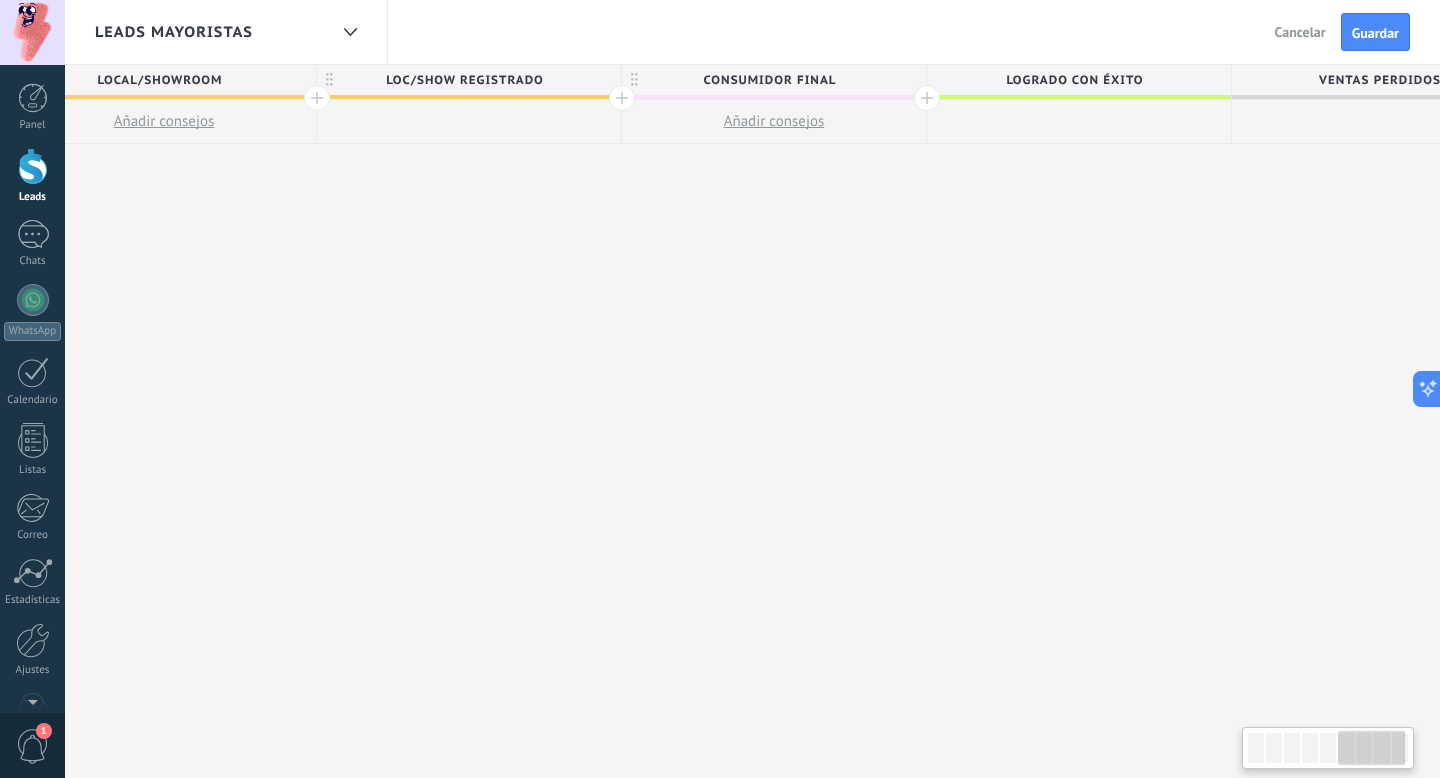scroll, scrollTop: 0, scrollLeft: 1982, axis: horizontal 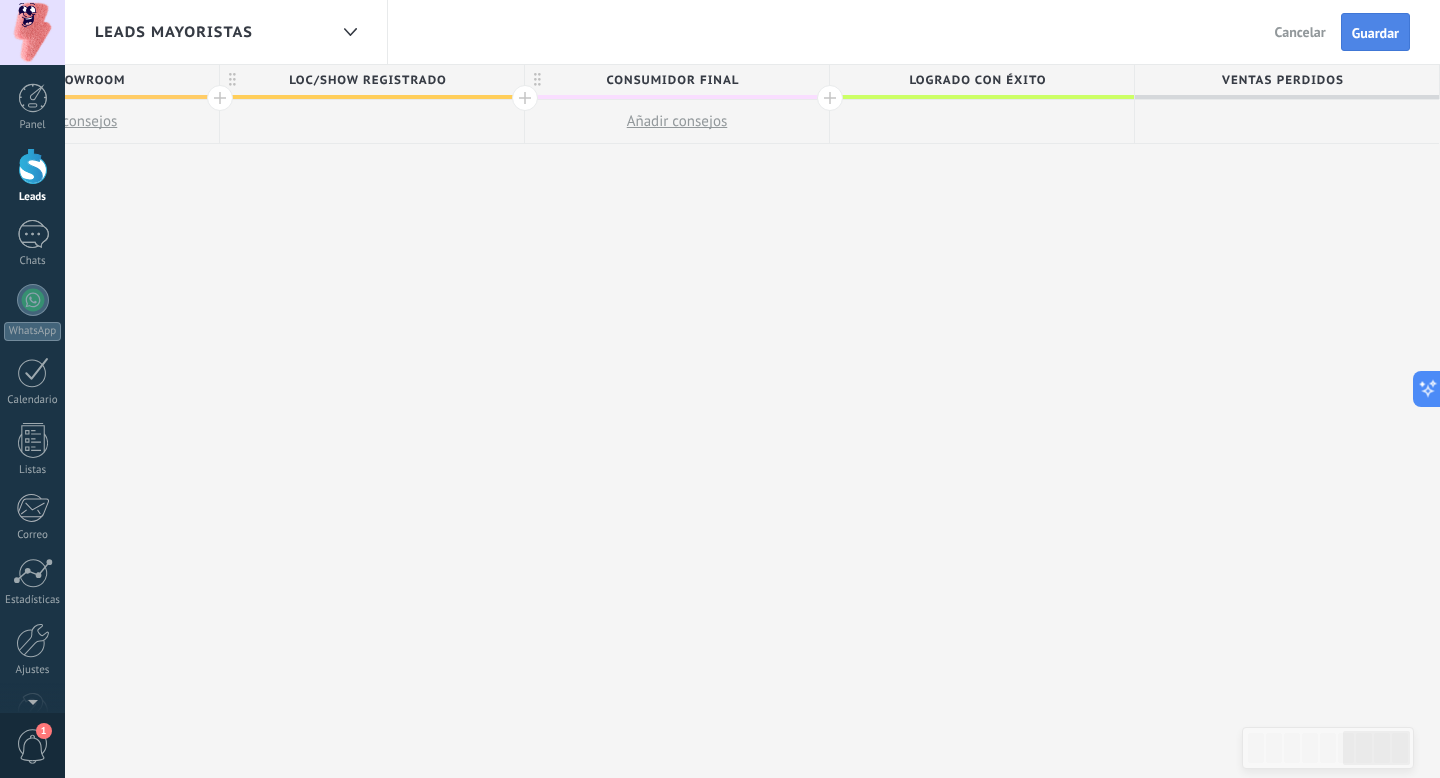 click on "Guardar" at bounding box center [1375, 33] 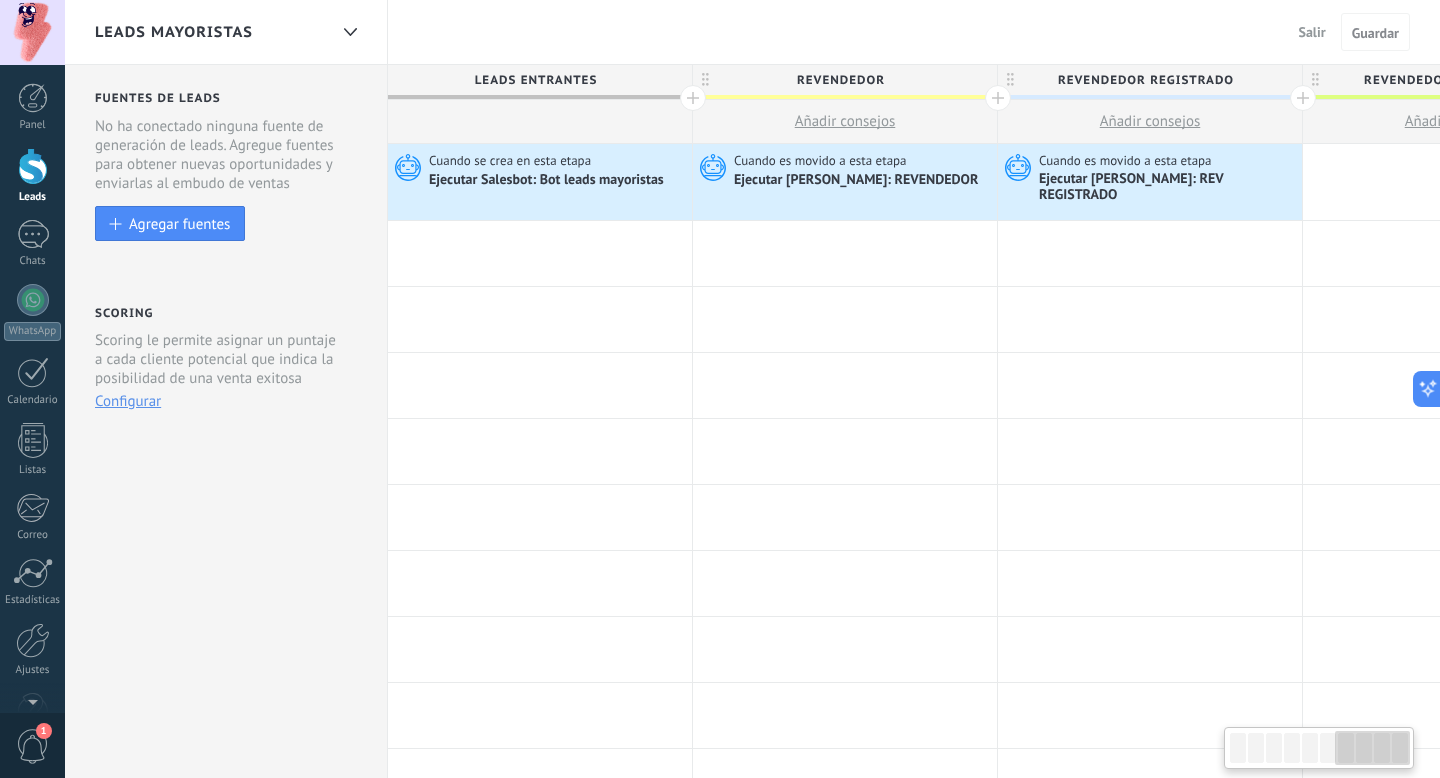 scroll, scrollTop: 0, scrollLeft: 1982, axis: horizontal 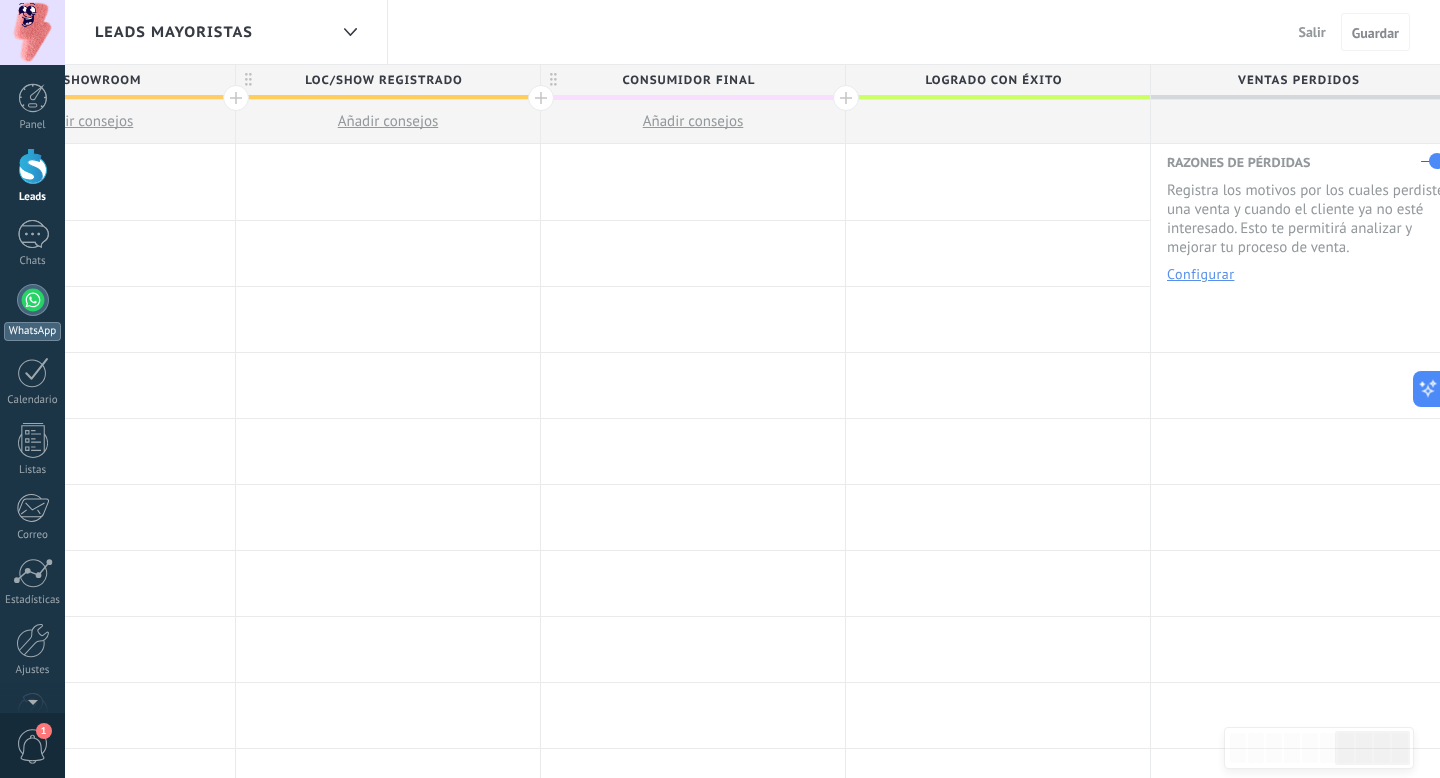 click at bounding box center [33, 300] 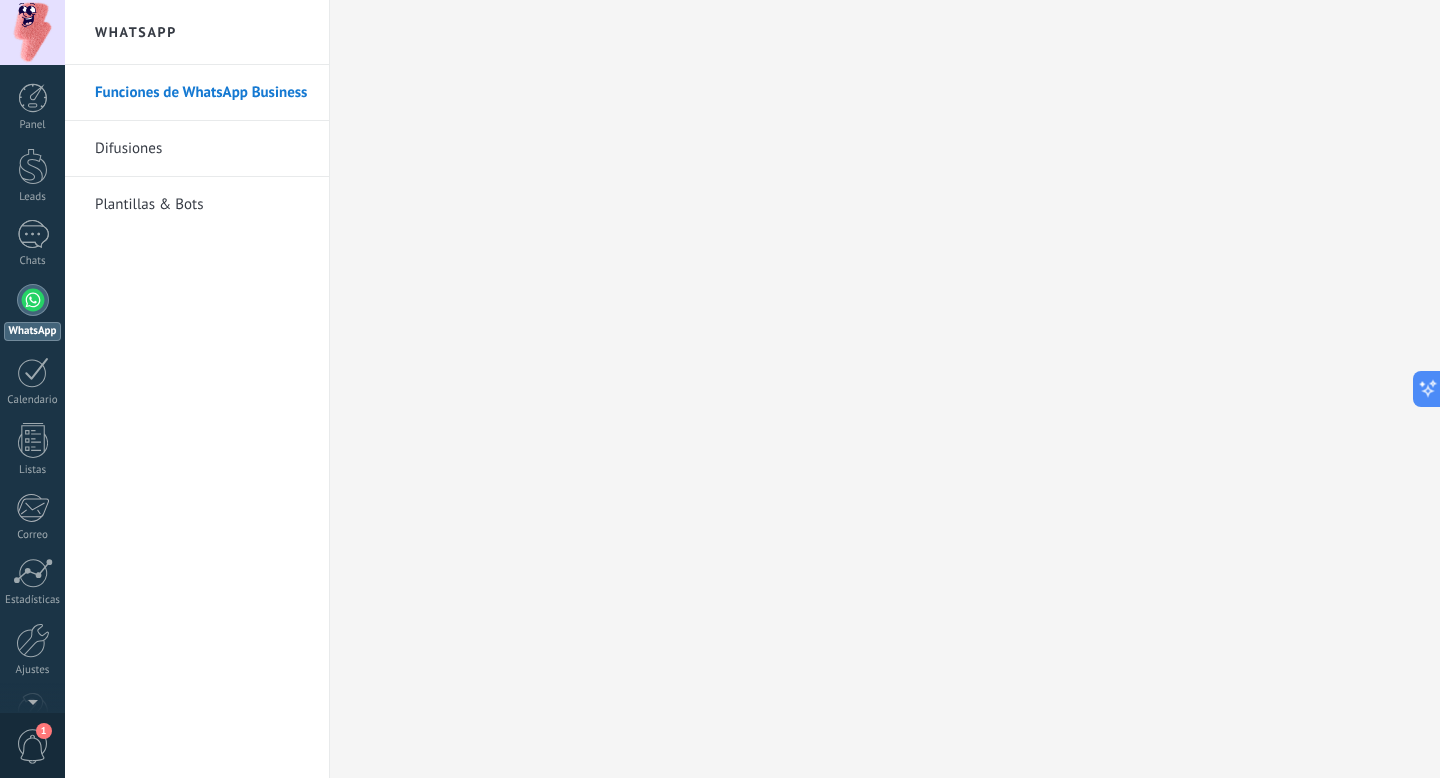click on "Plantillas & Bots" at bounding box center [202, 205] 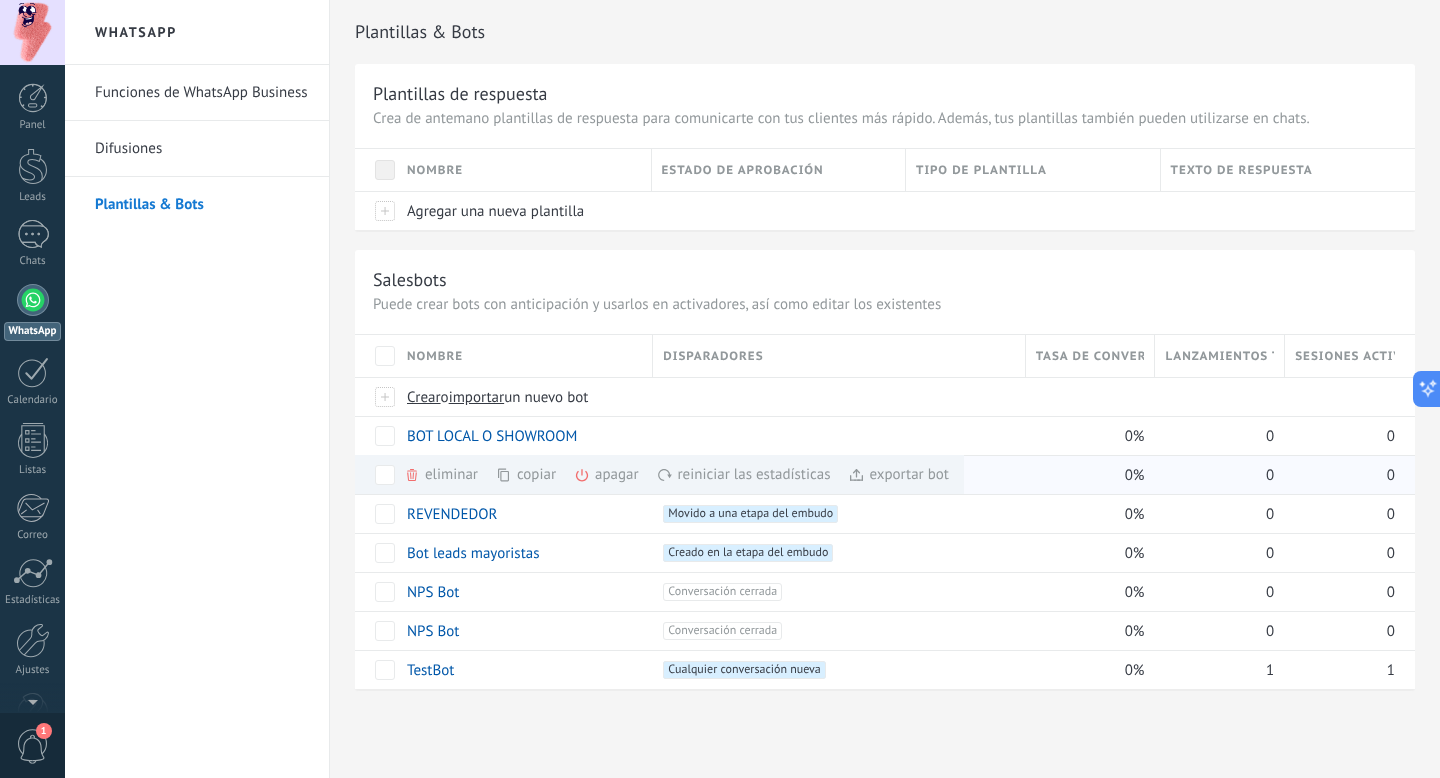click on "copiar màs" at bounding box center (560, 474) 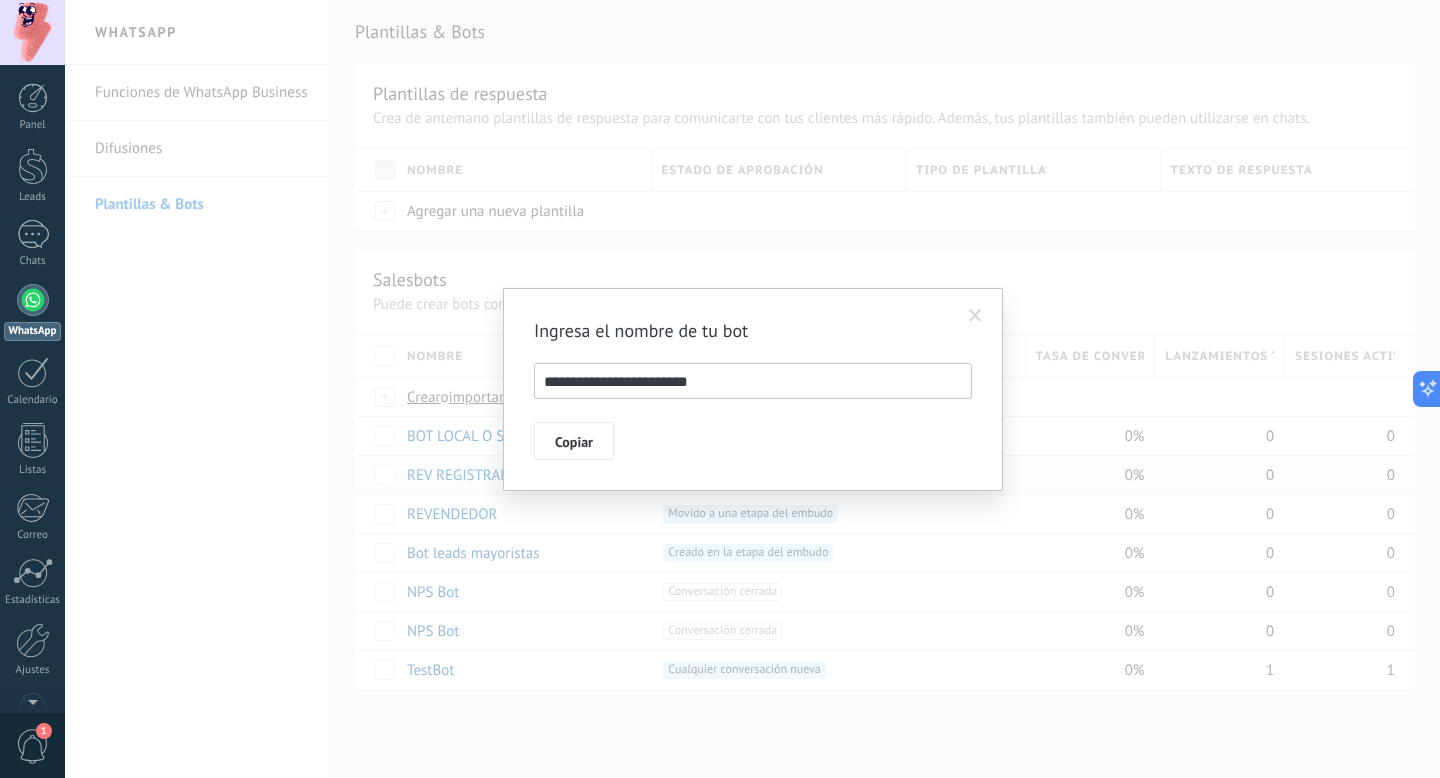click on "**********" at bounding box center (753, 381) 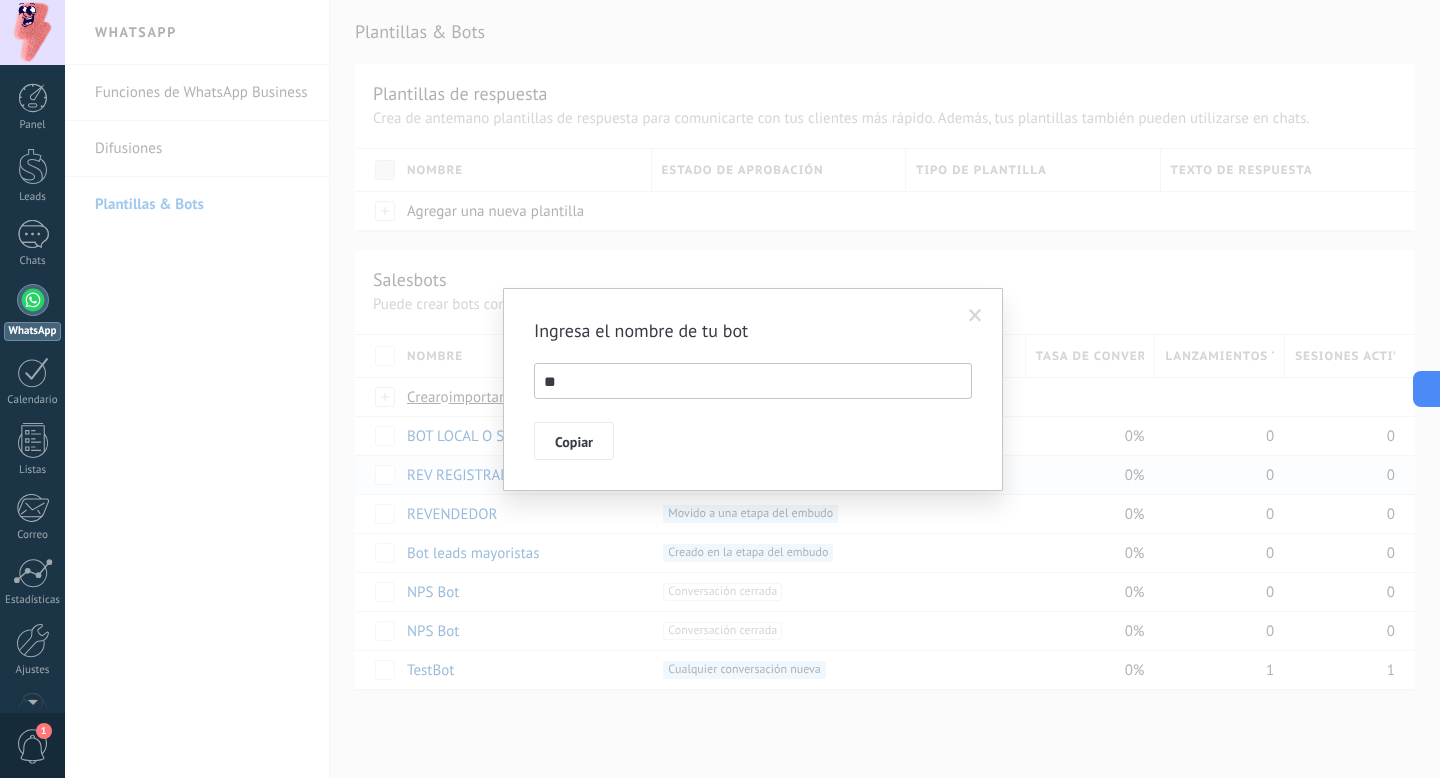 type on "*" 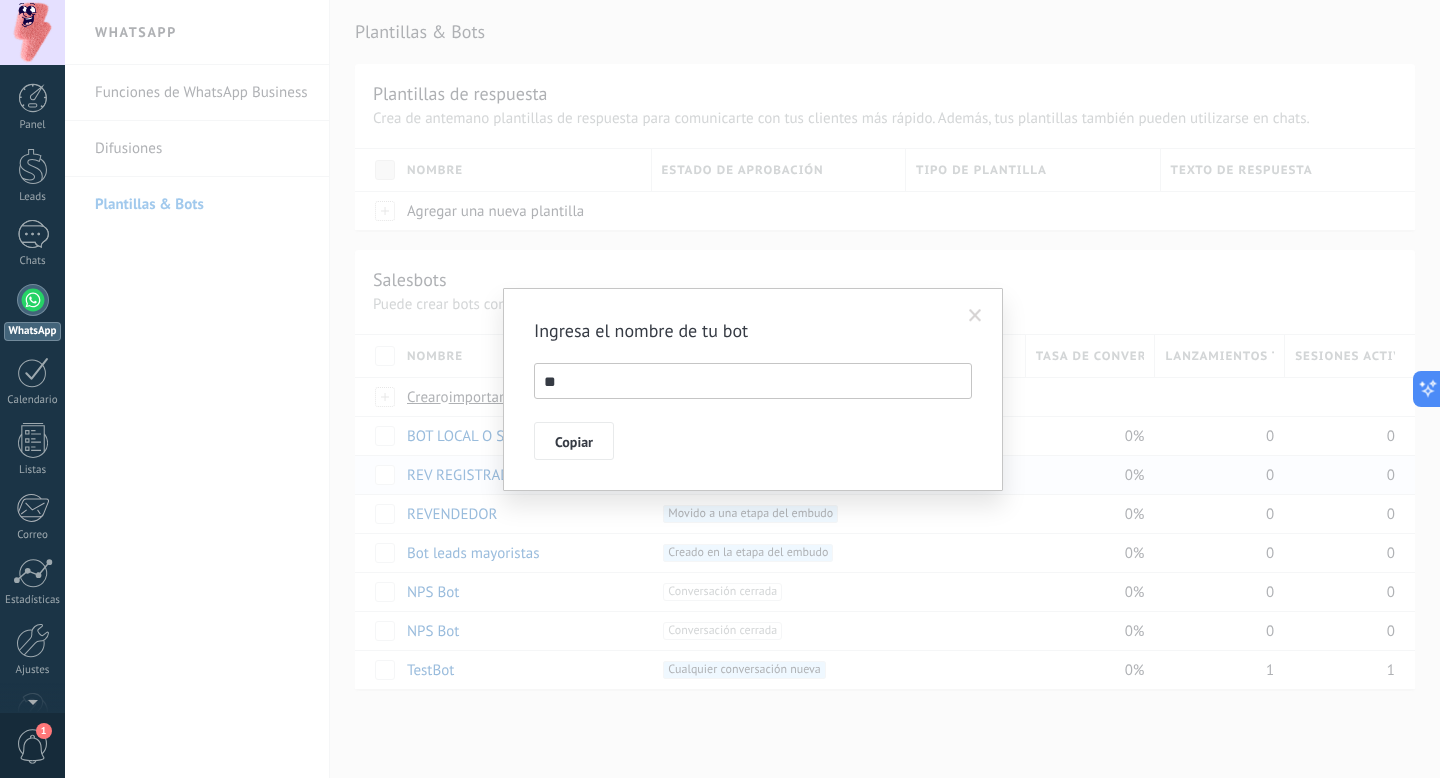 type on "*" 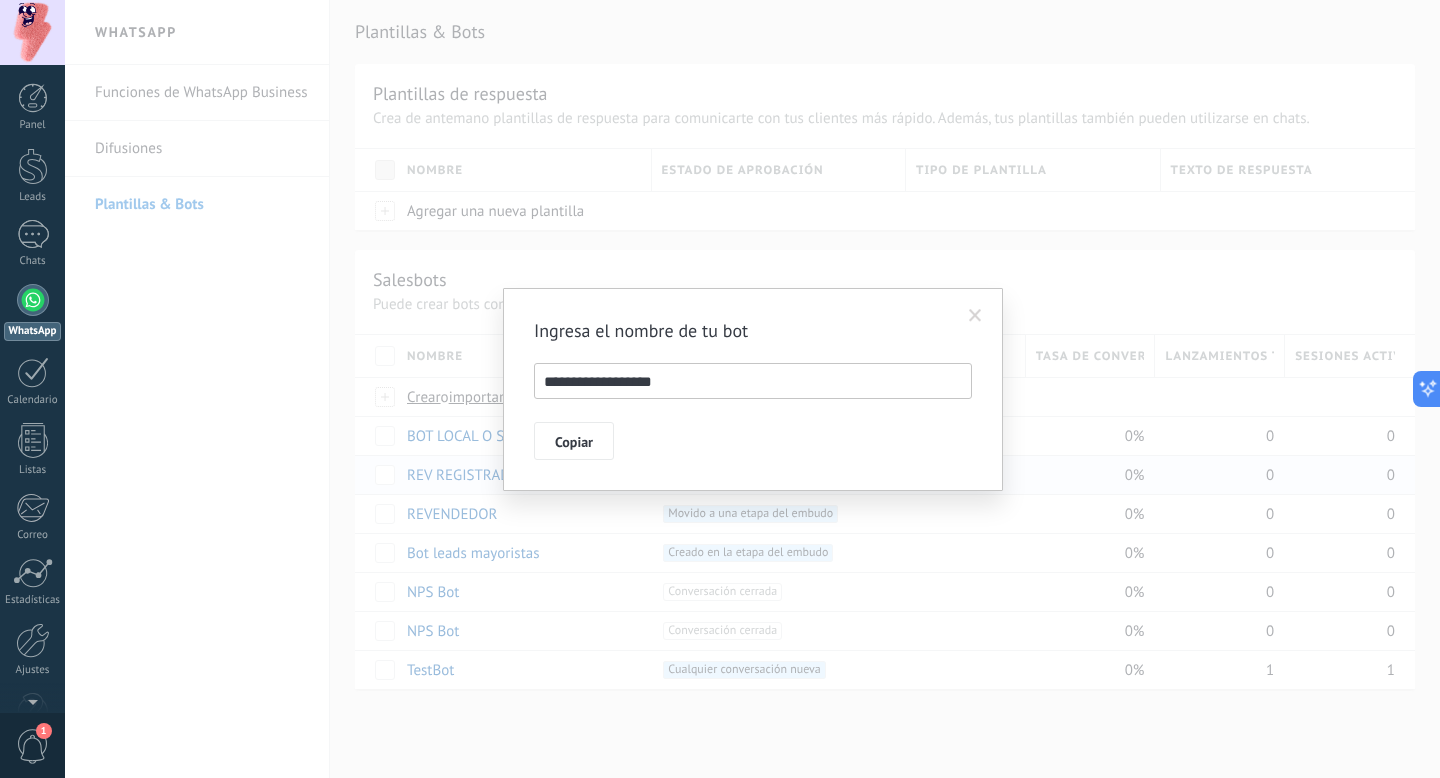type on "**********" 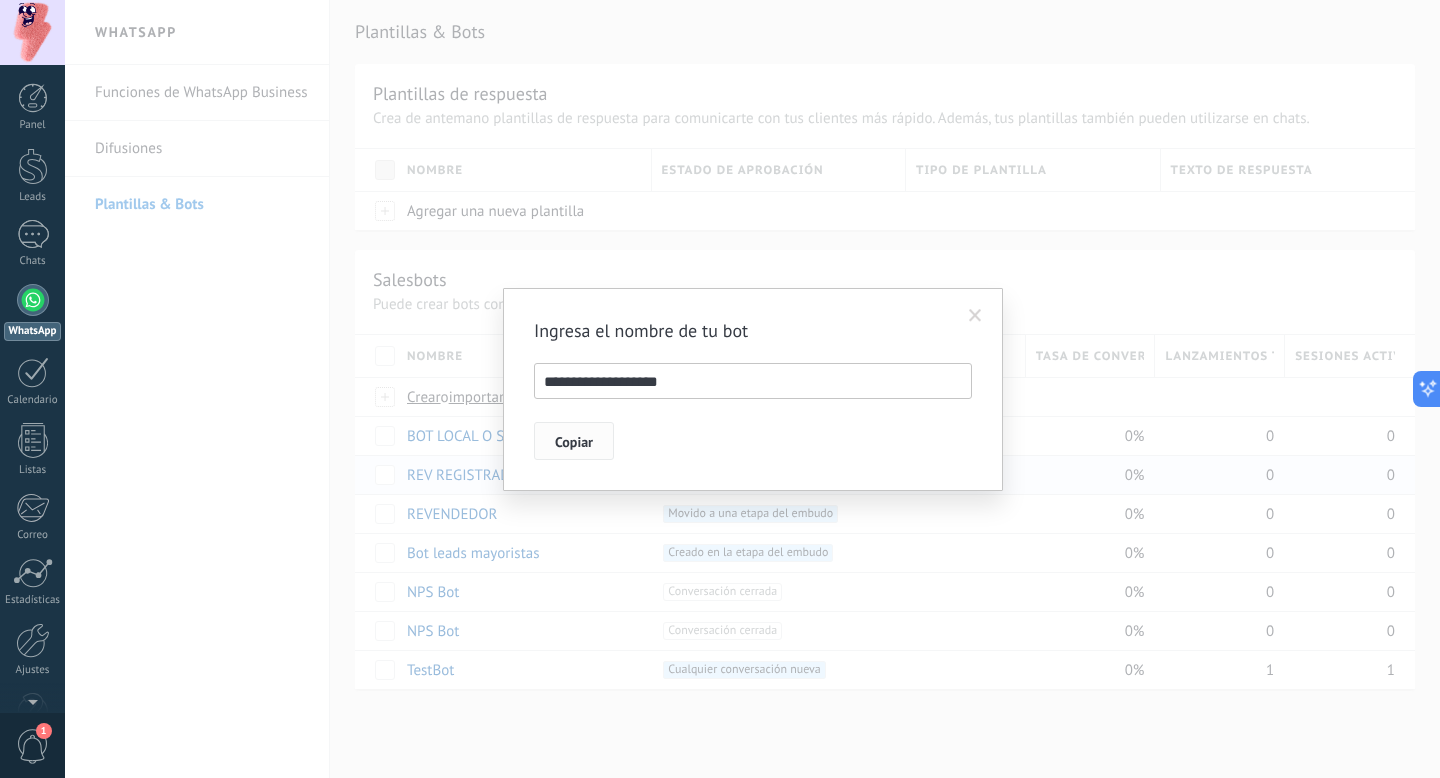 click on "Copiar" at bounding box center [574, 442] 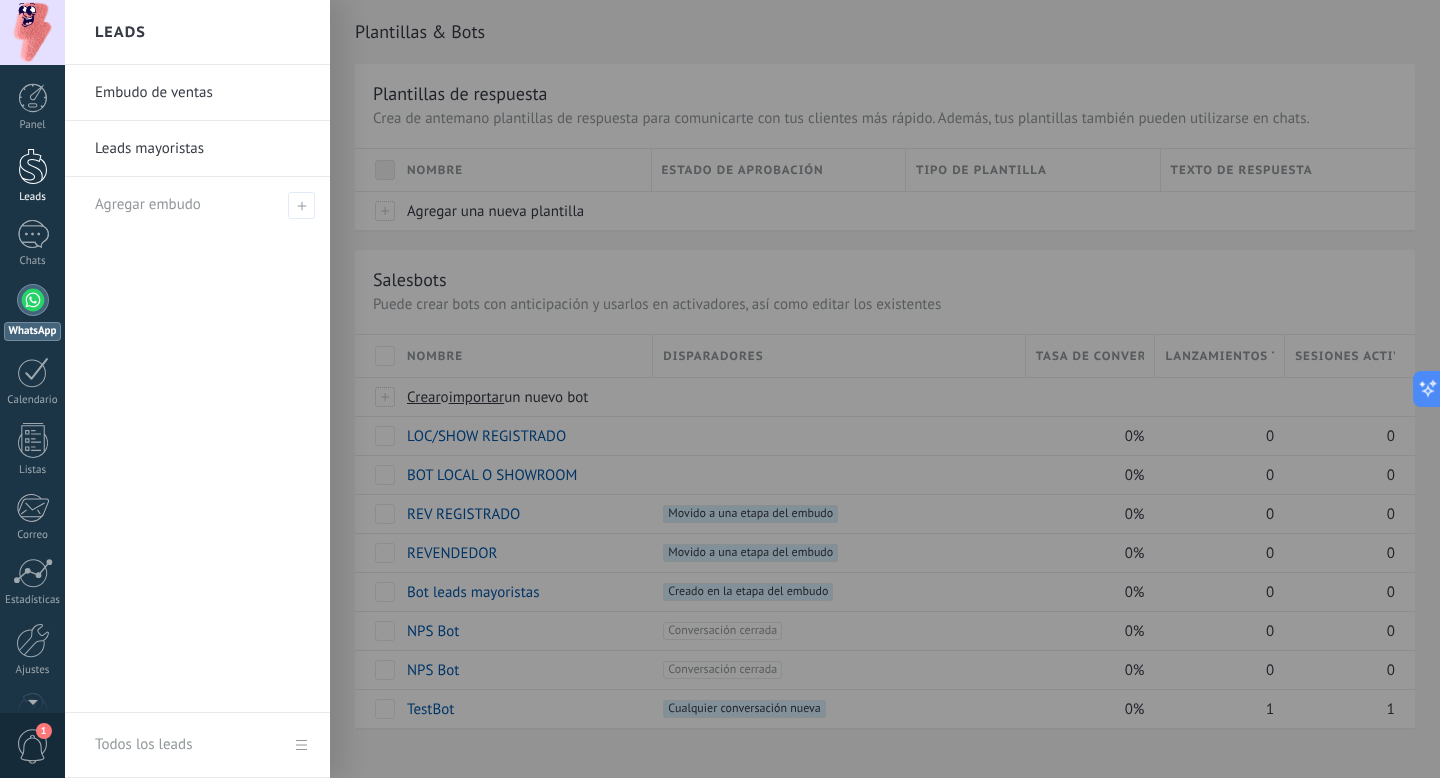 click at bounding box center (33, 166) 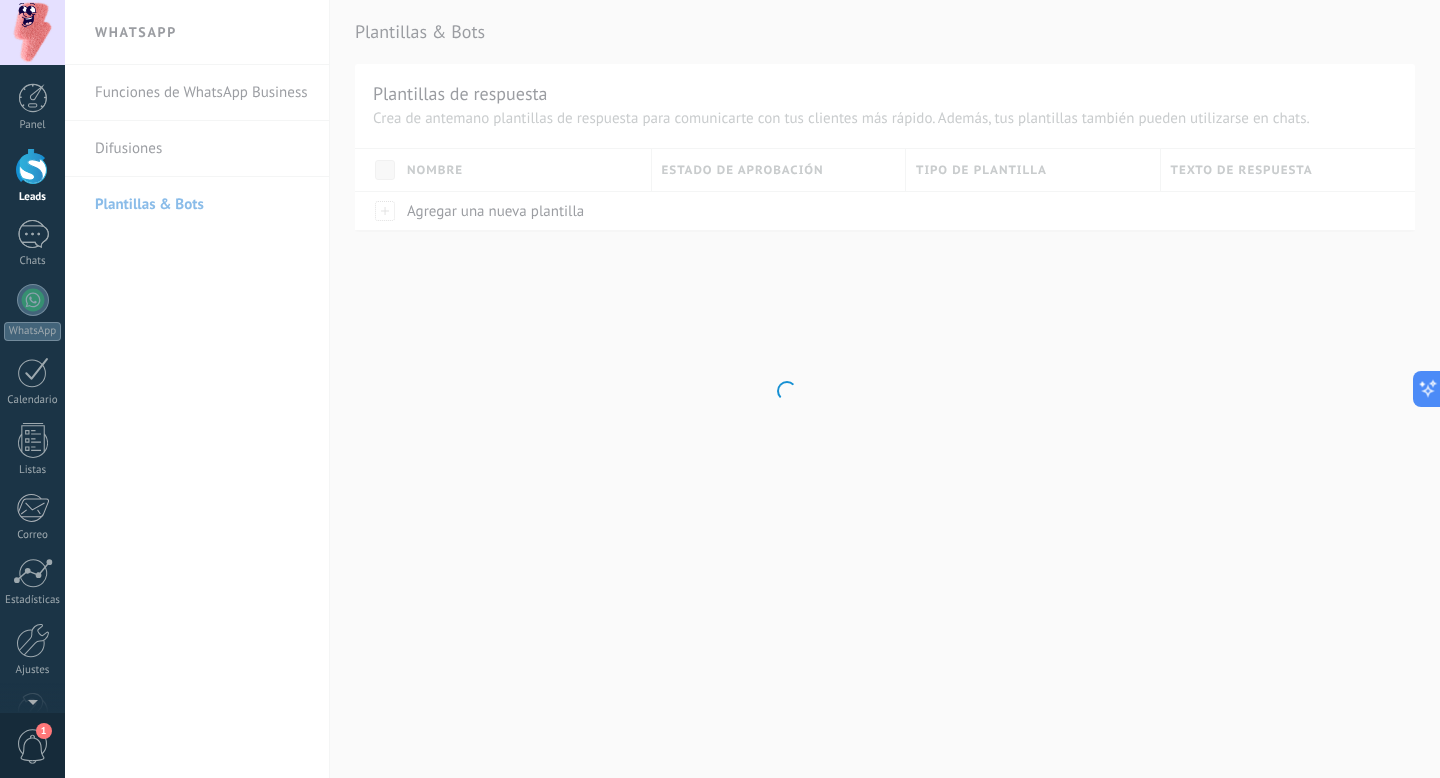 scroll, scrollTop: 1415, scrollLeft: 0, axis: vertical 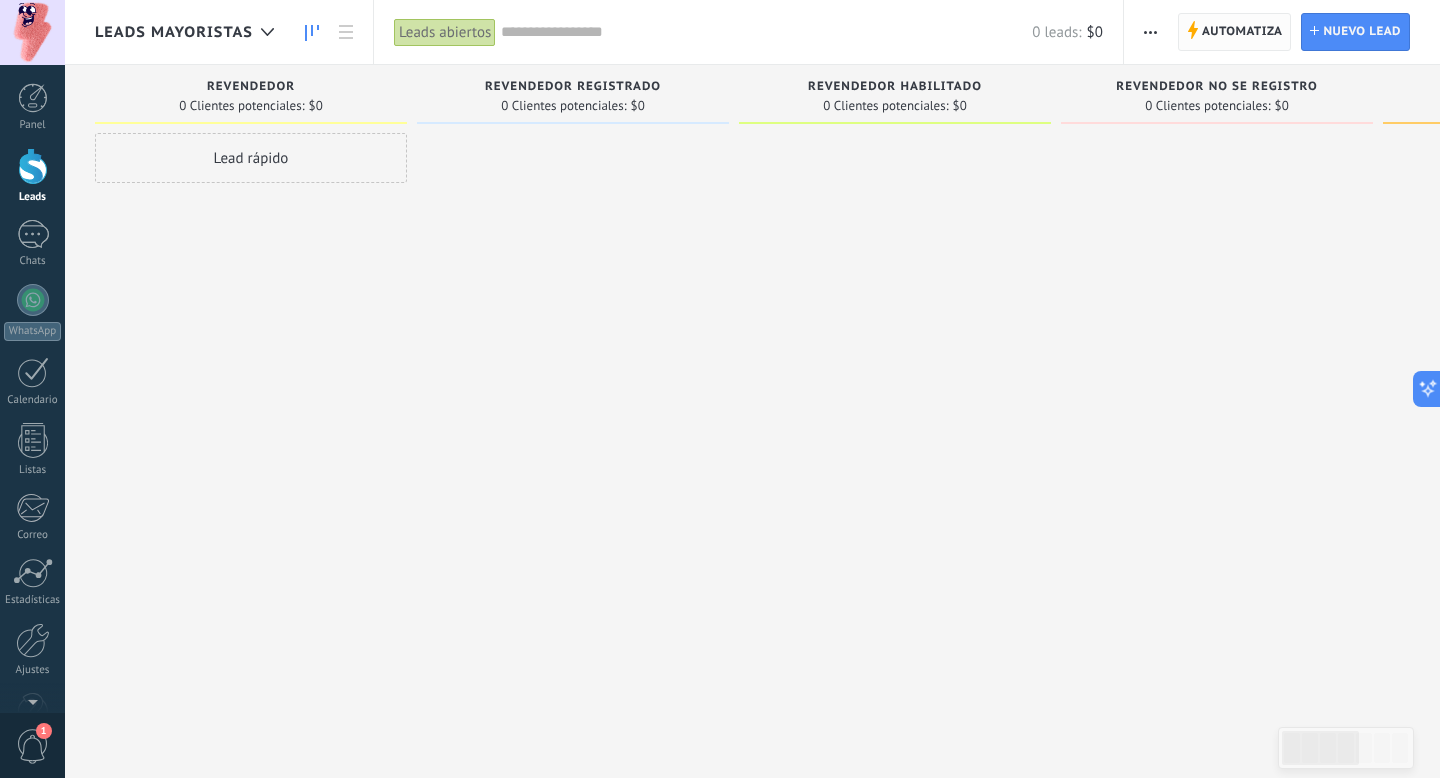 click on "Automatiza" at bounding box center (1242, 32) 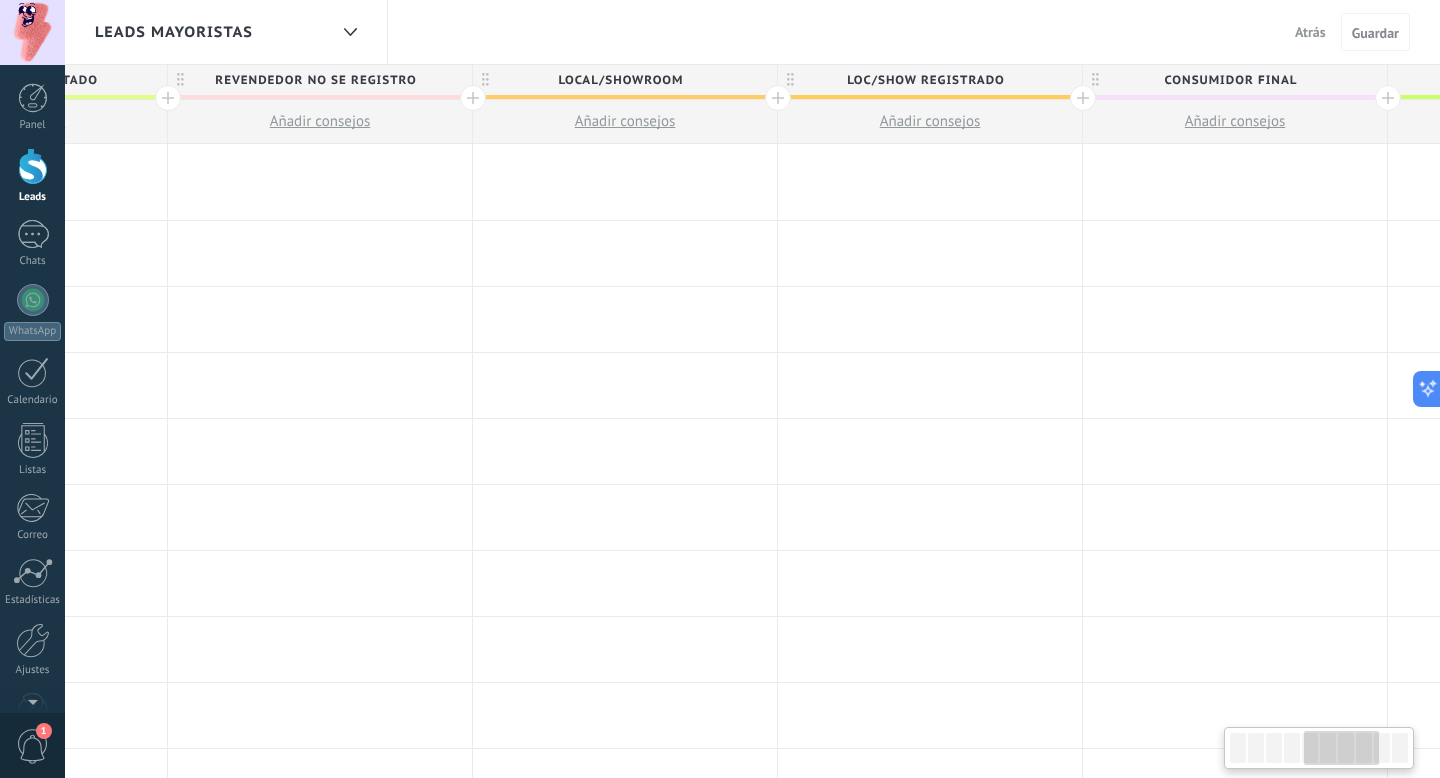 scroll, scrollTop: 0, scrollLeft: 1446, axis: horizontal 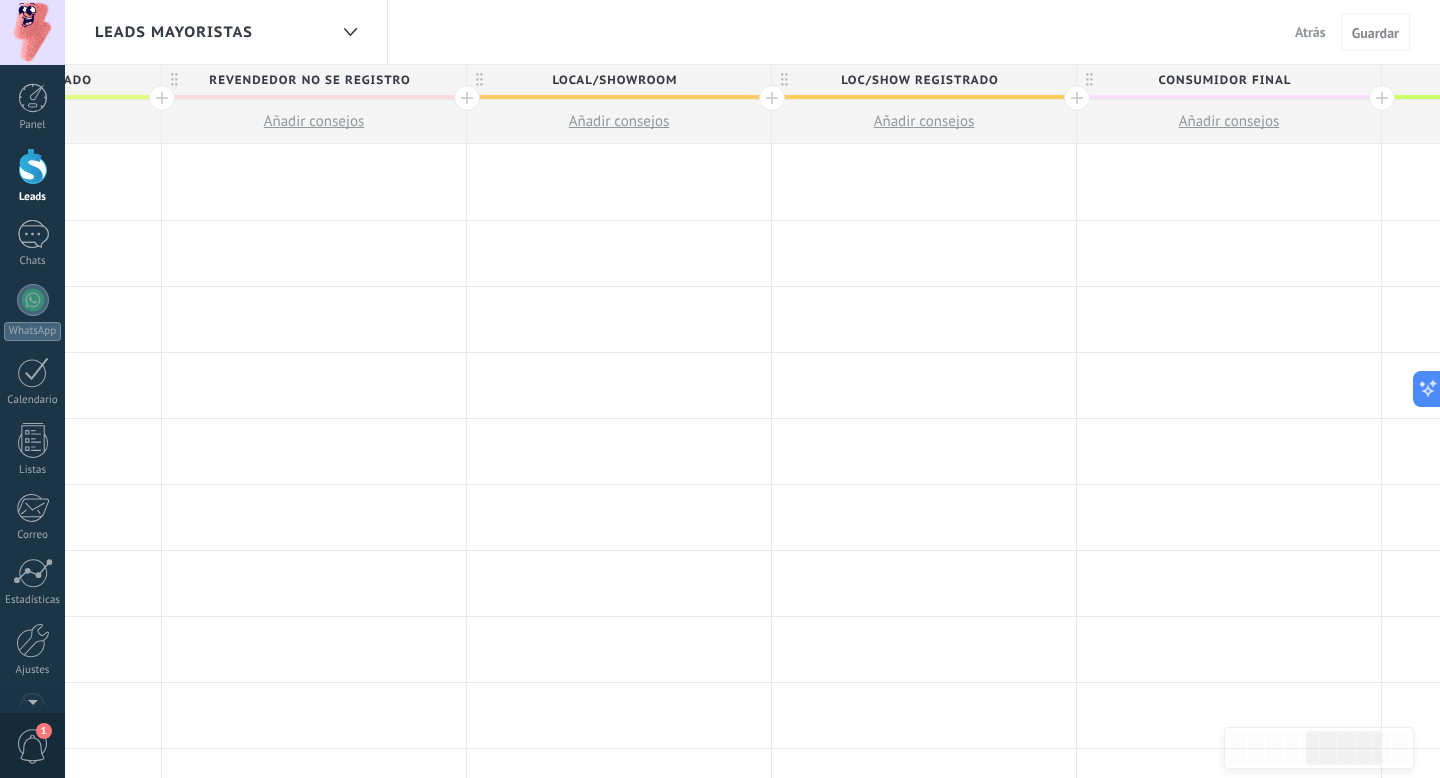 click at bounding box center [1077, 98] 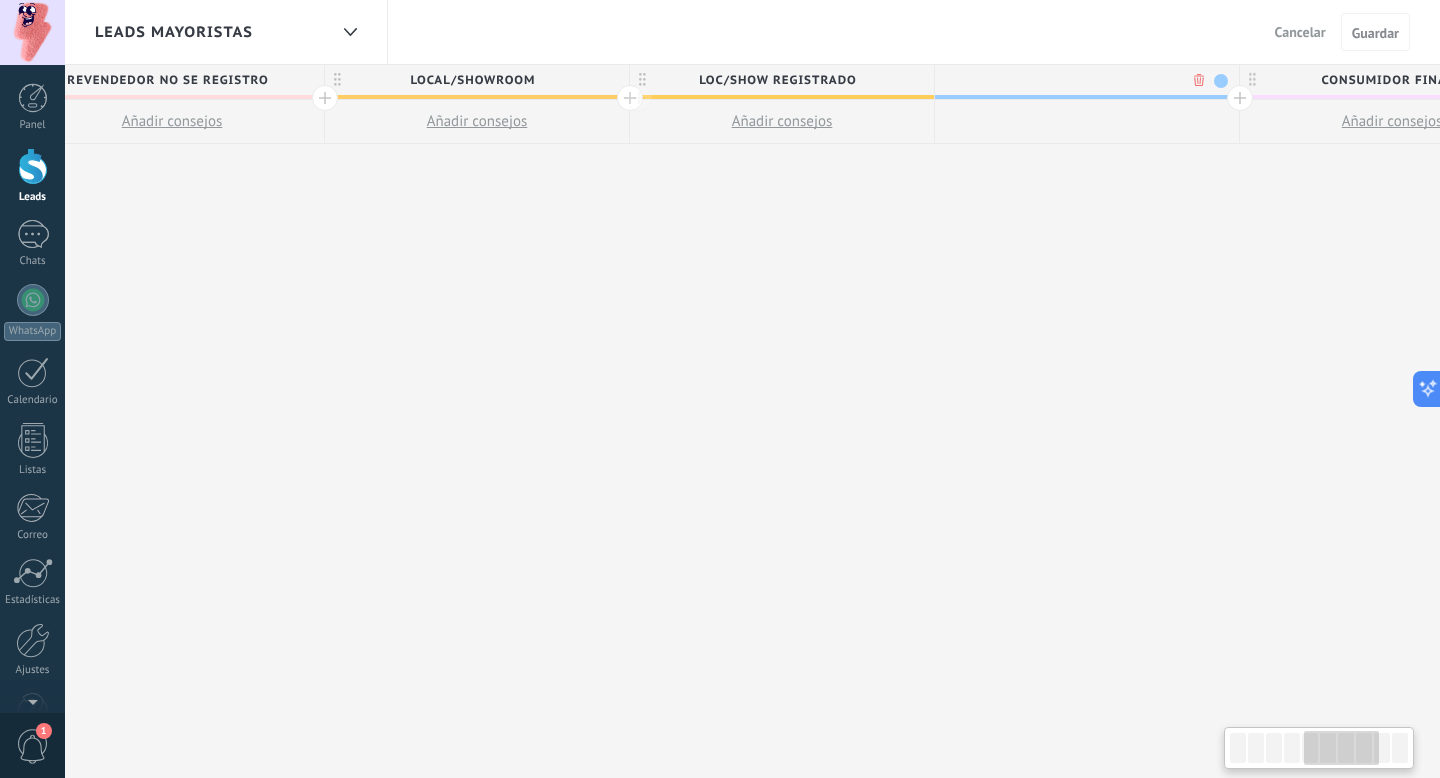 scroll, scrollTop: 0, scrollLeft: 1594, axis: horizontal 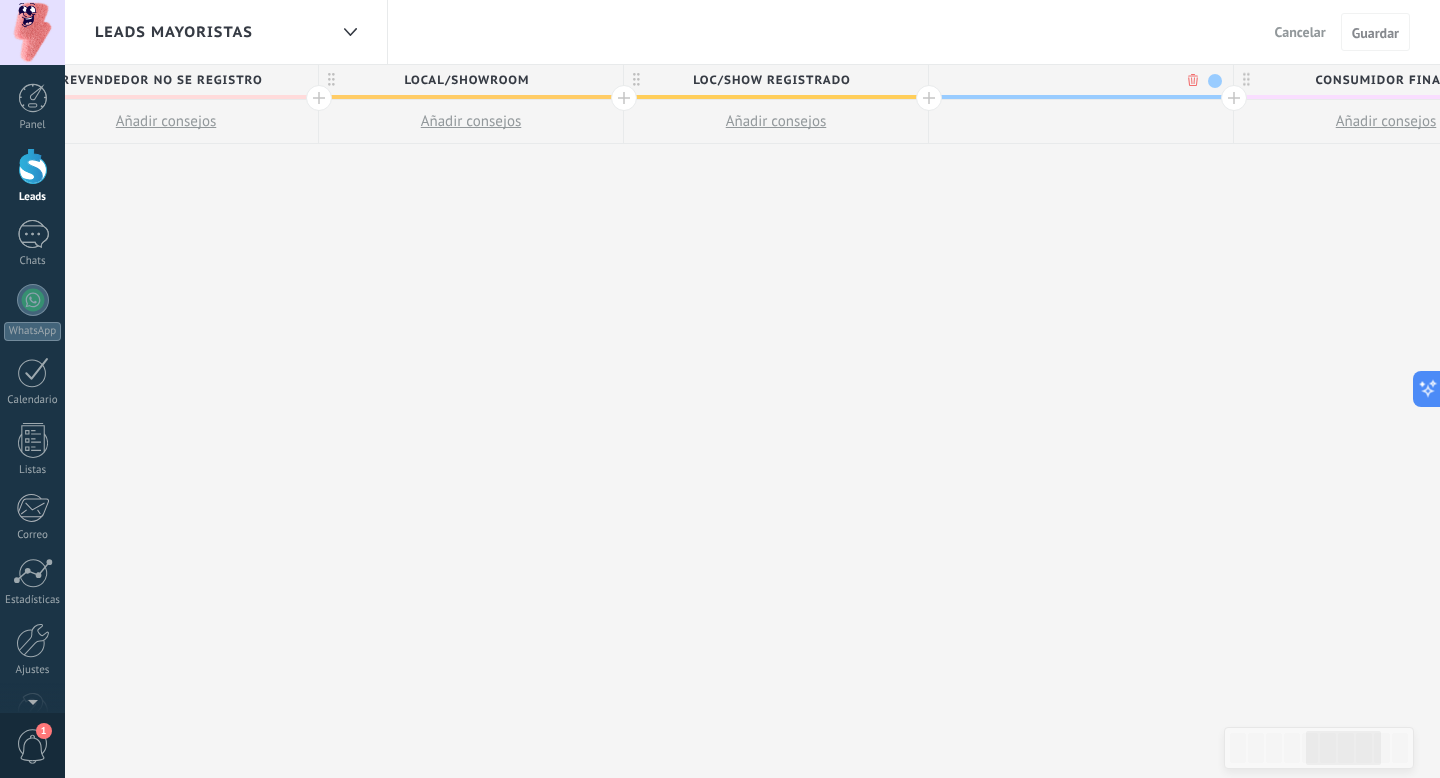 click at bounding box center (1215, 81) 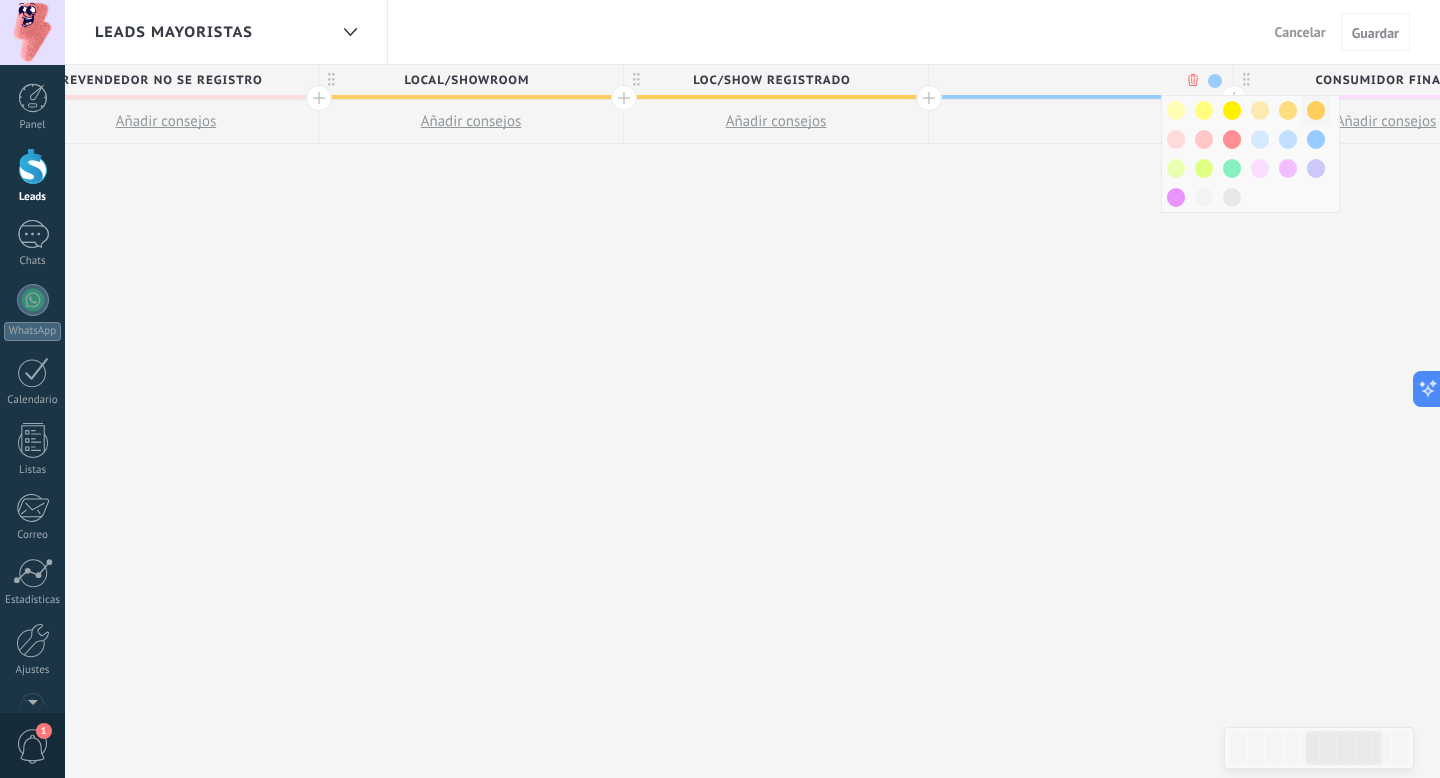 click at bounding box center [1316, 110] 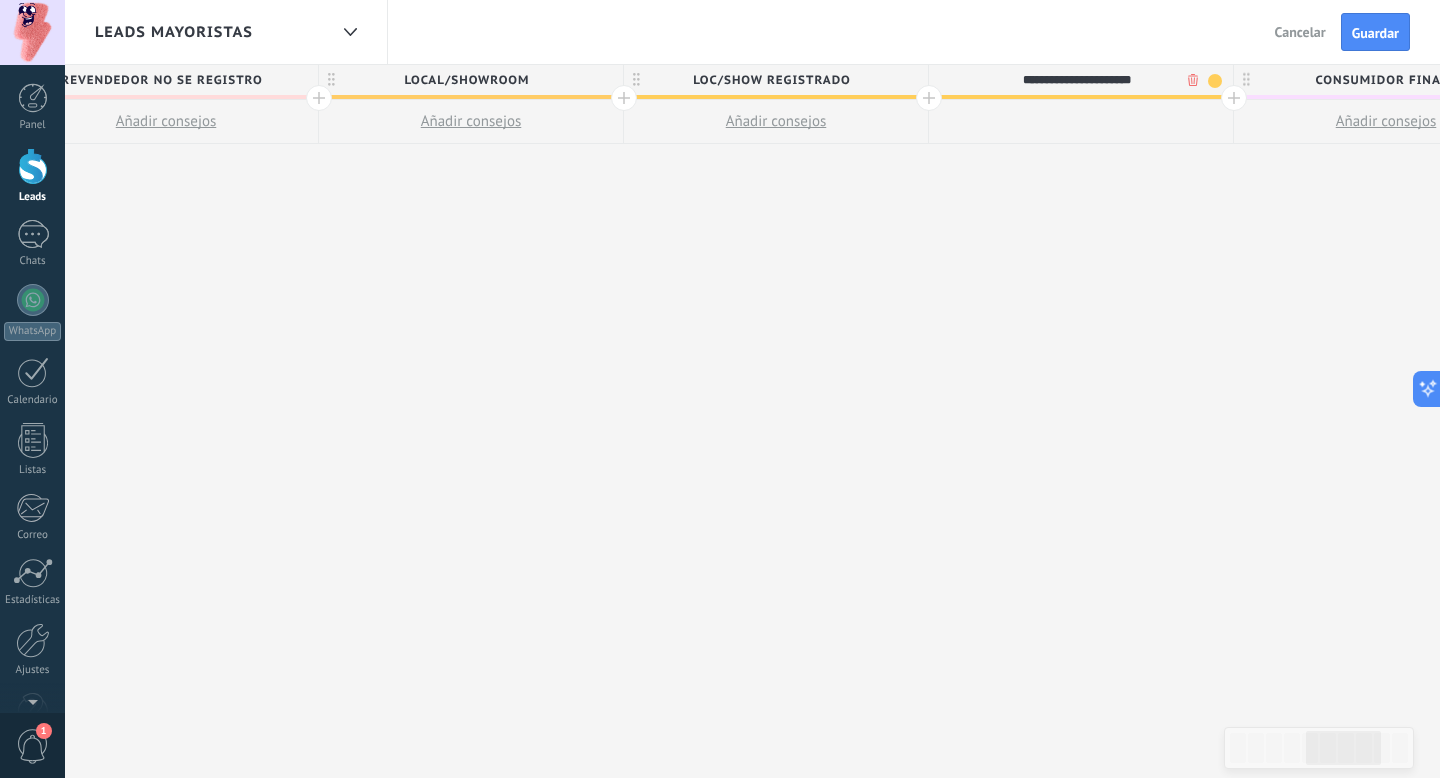 type on "**********" 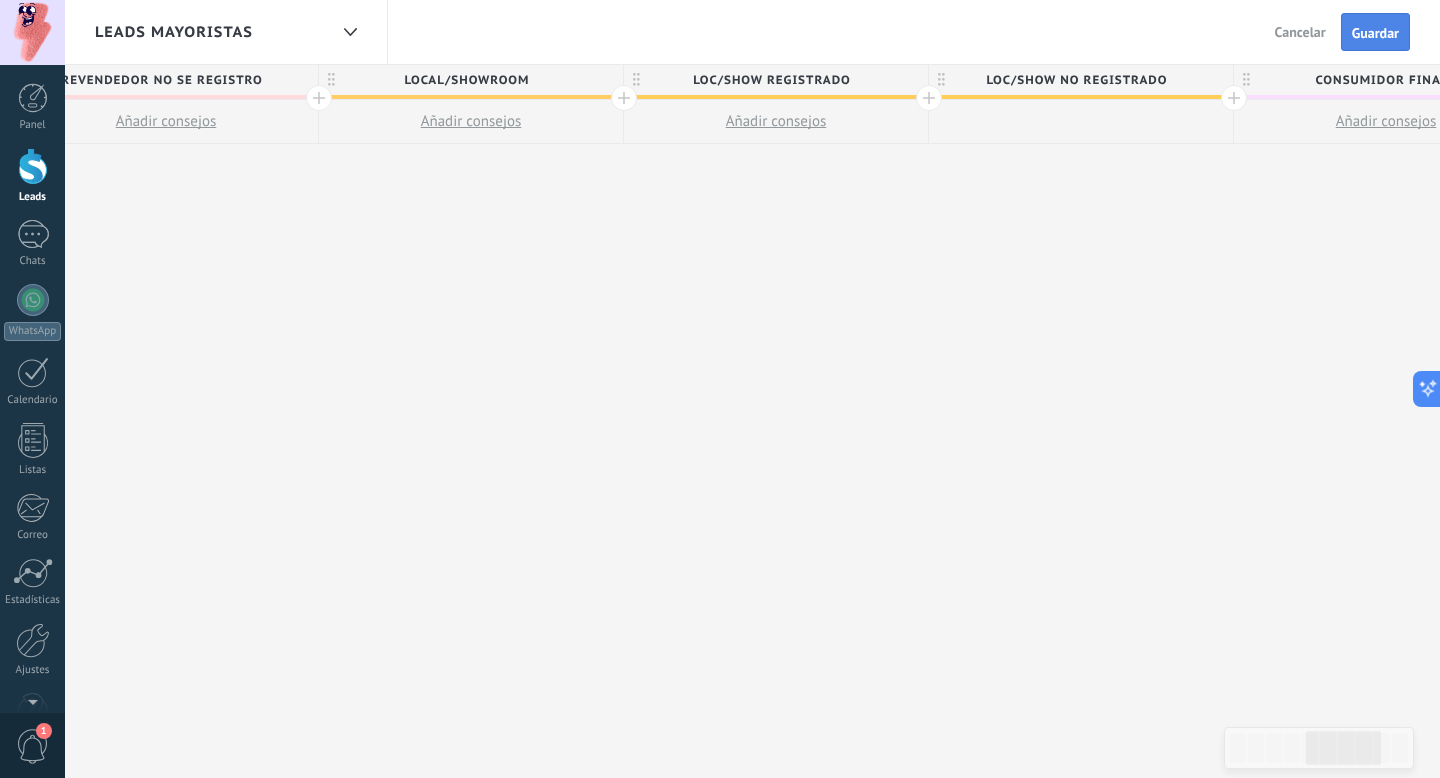 click on "Guardar" at bounding box center [1375, 32] 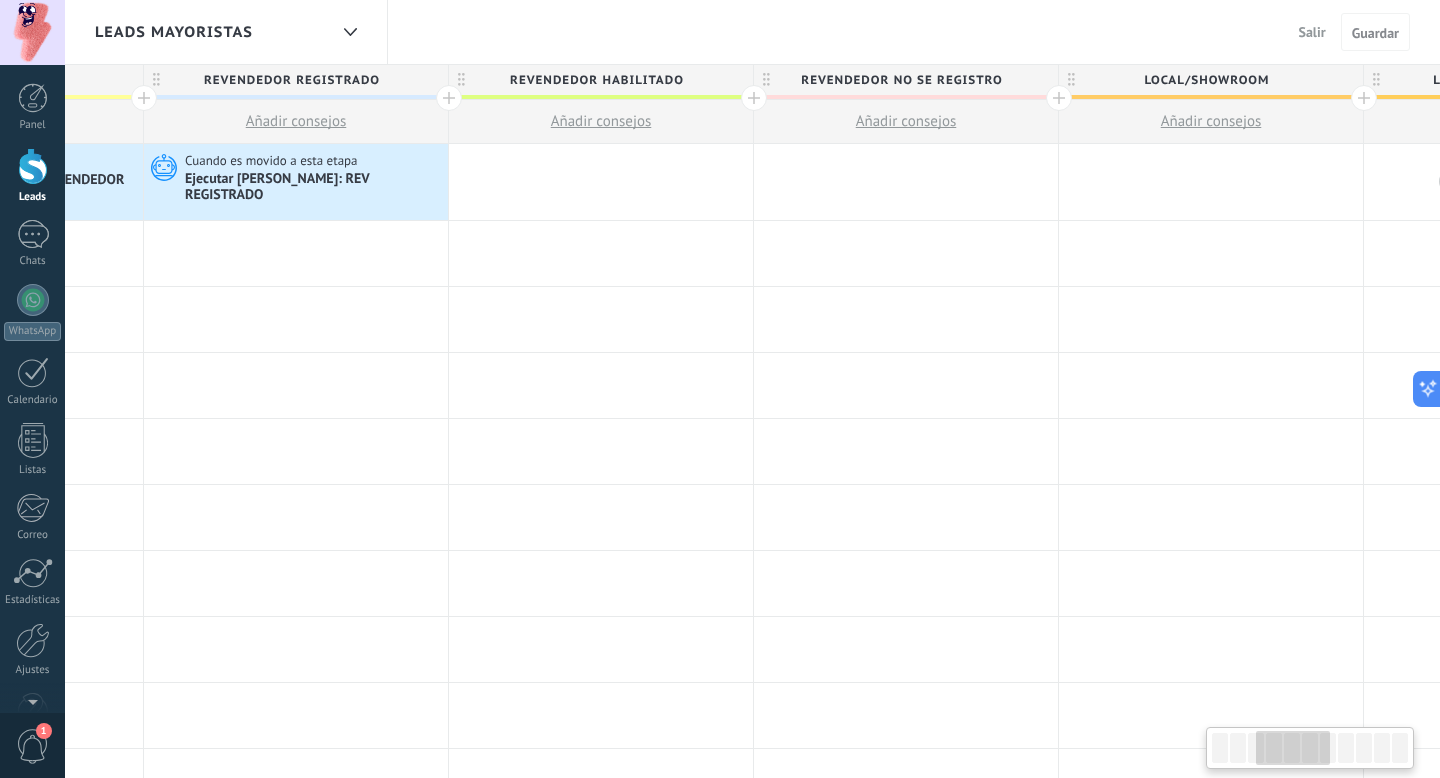 scroll, scrollTop: 0, scrollLeft: 887, axis: horizontal 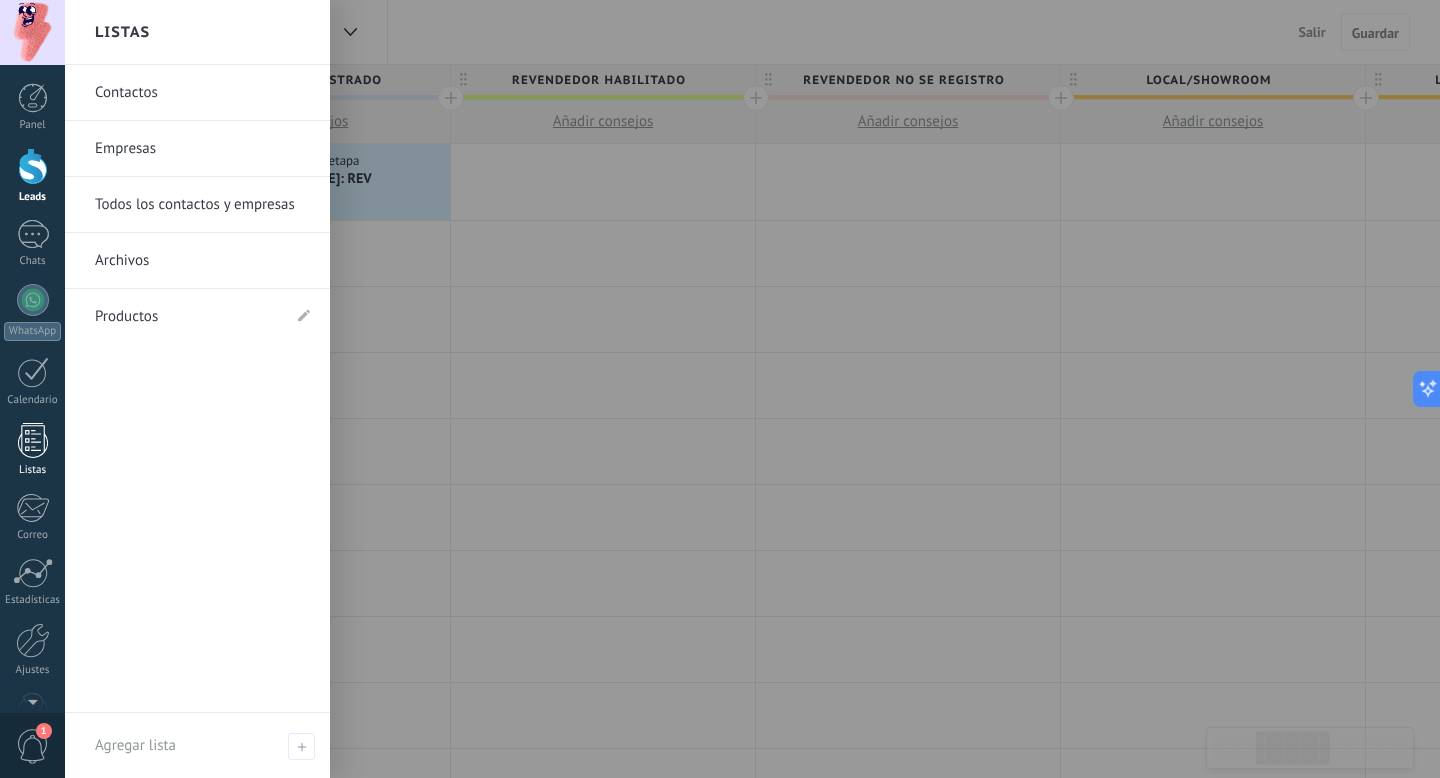 click at bounding box center [33, 440] 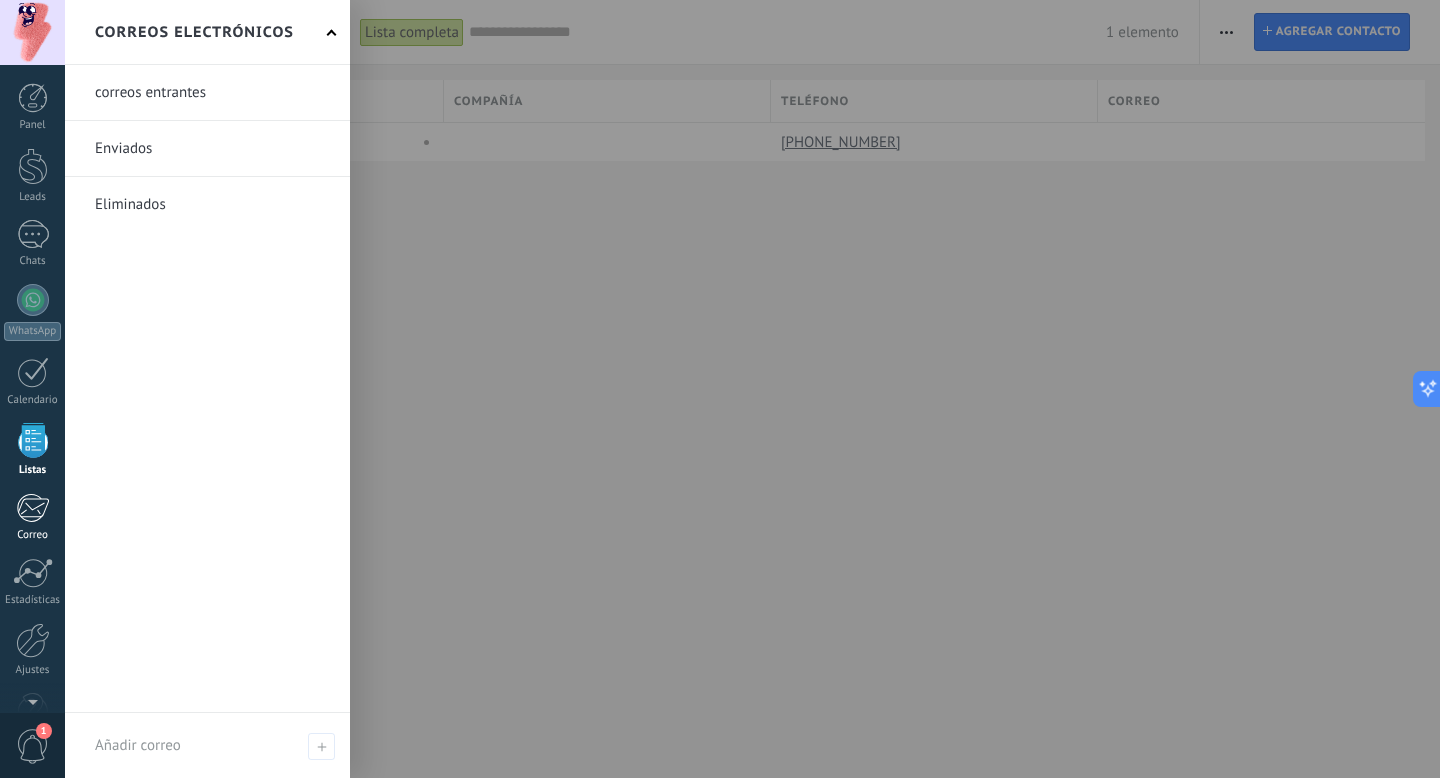 click on "Correo" at bounding box center [33, 535] 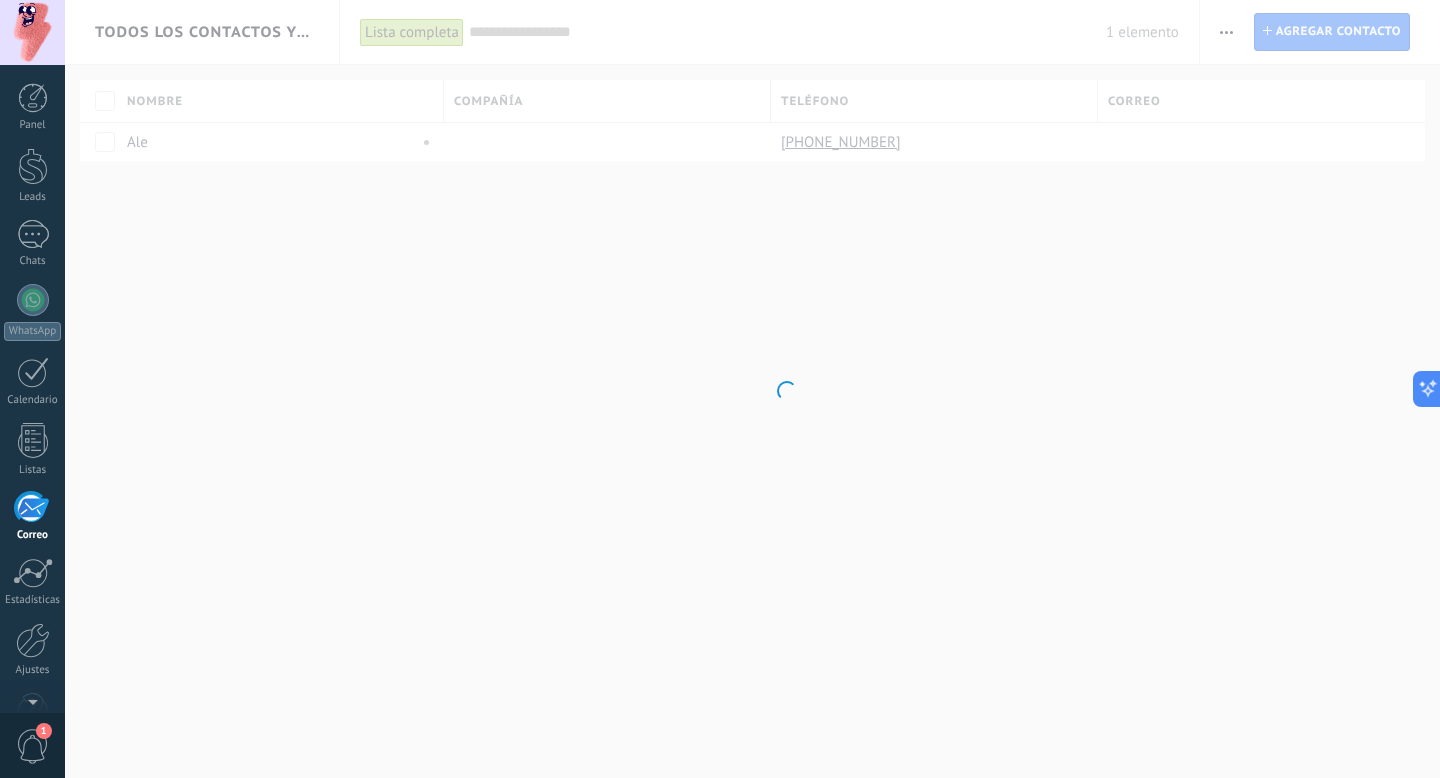 scroll, scrollTop: 54, scrollLeft: 0, axis: vertical 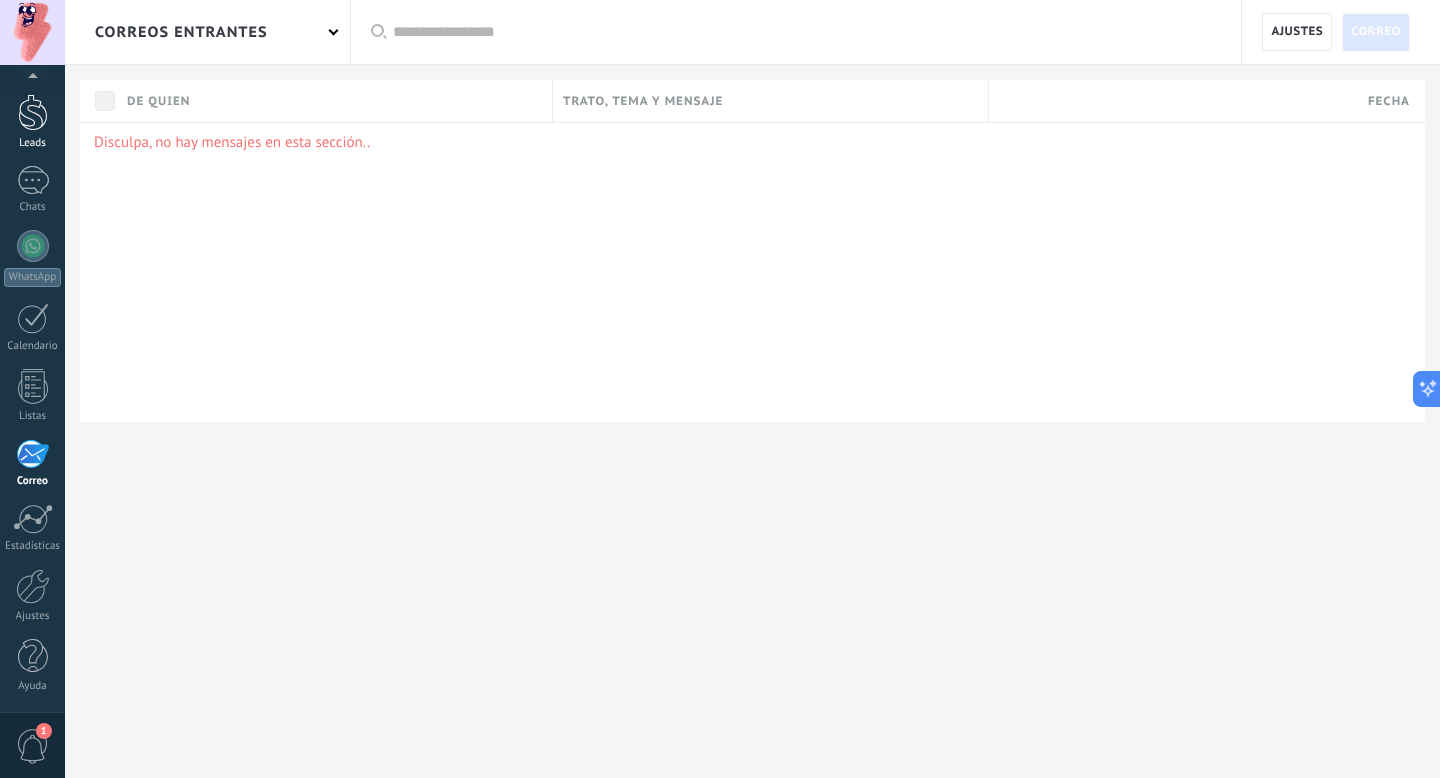 click at bounding box center [33, 112] 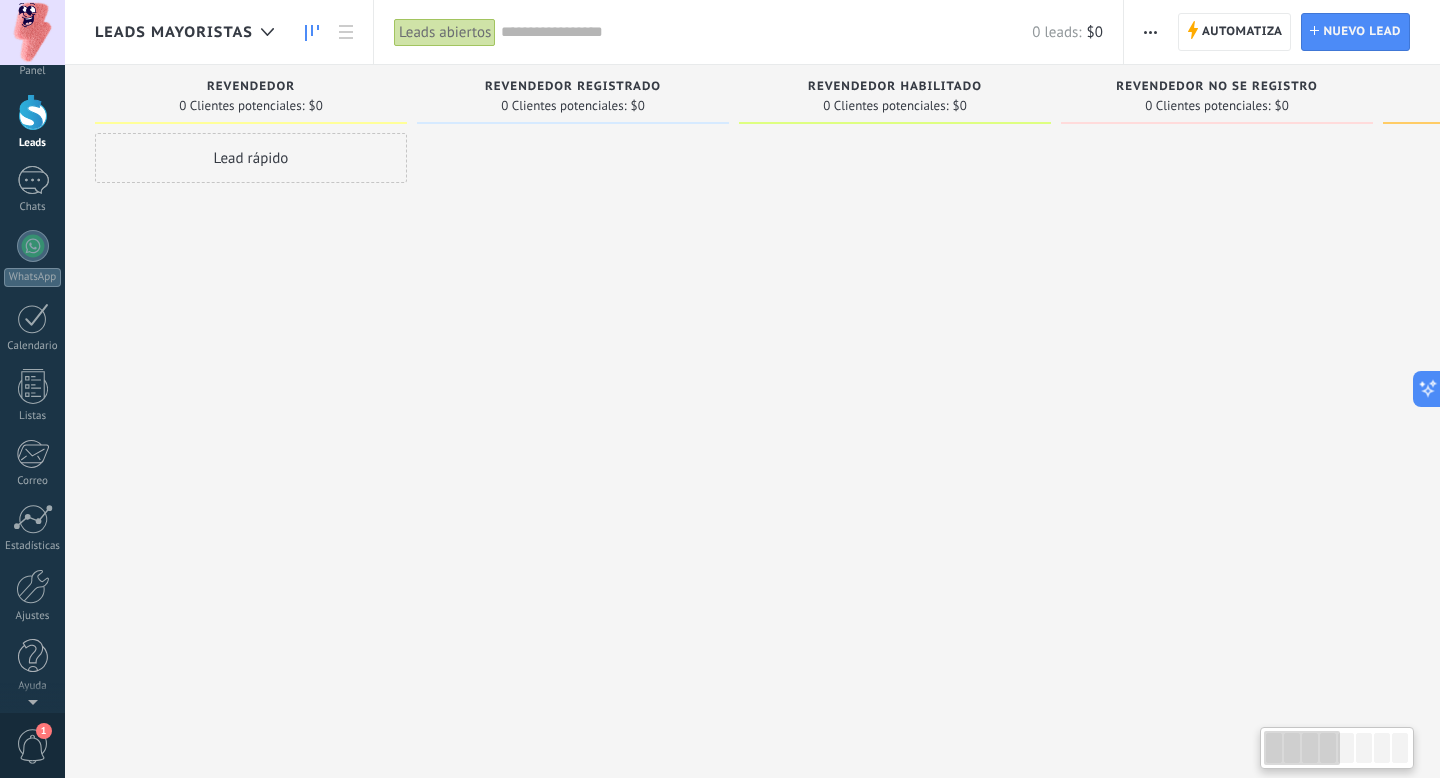 scroll, scrollTop: 0, scrollLeft: 0, axis: both 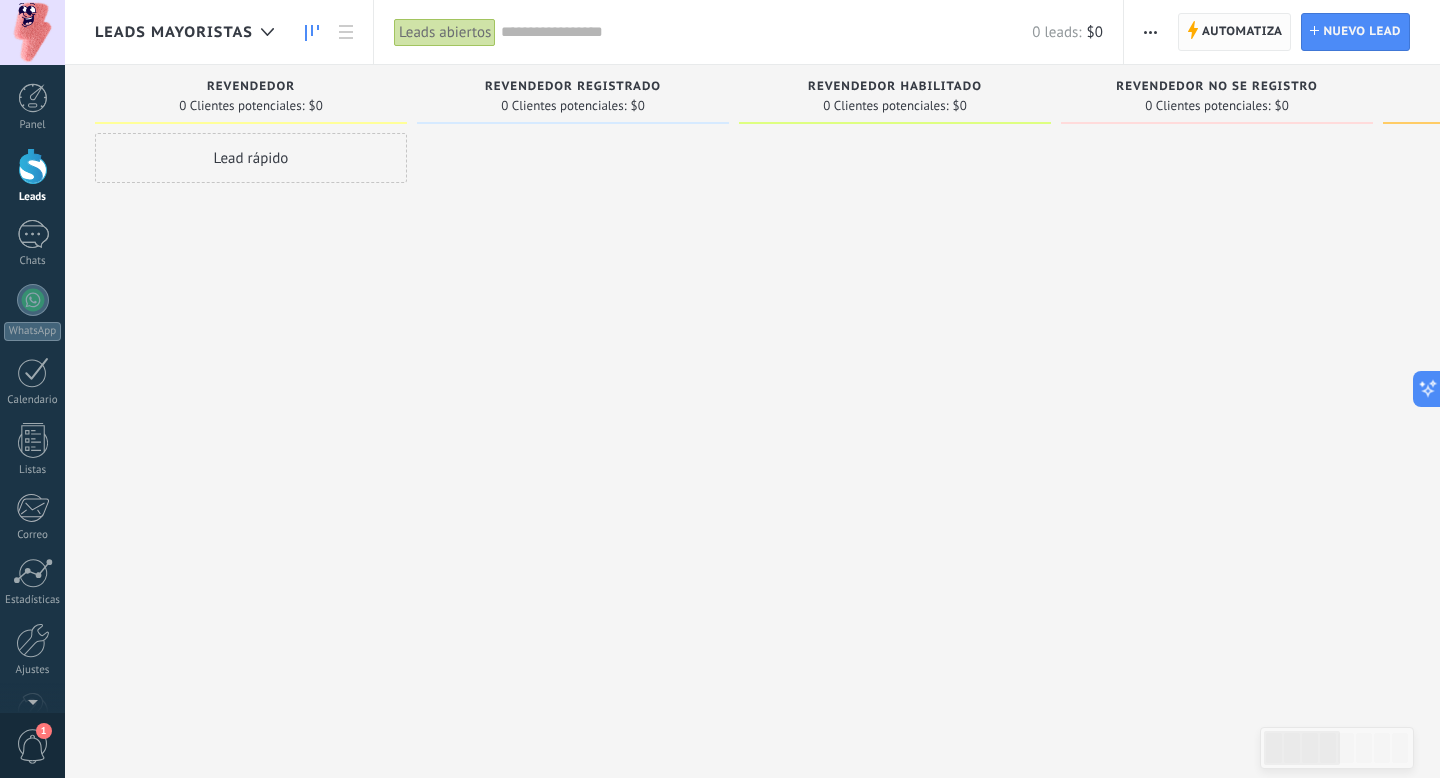 click on "Automatiza" at bounding box center [1242, 32] 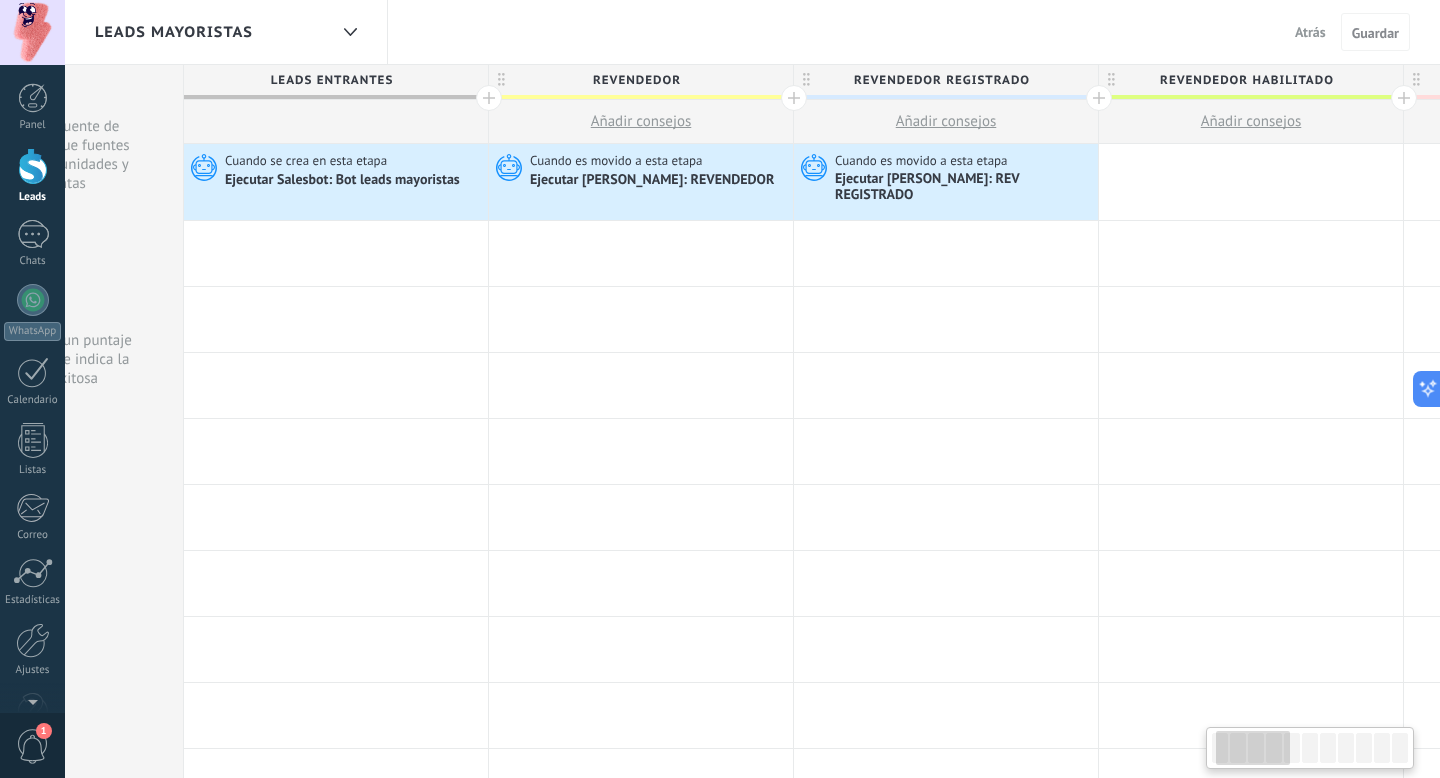 scroll, scrollTop: 0, scrollLeft: 0, axis: both 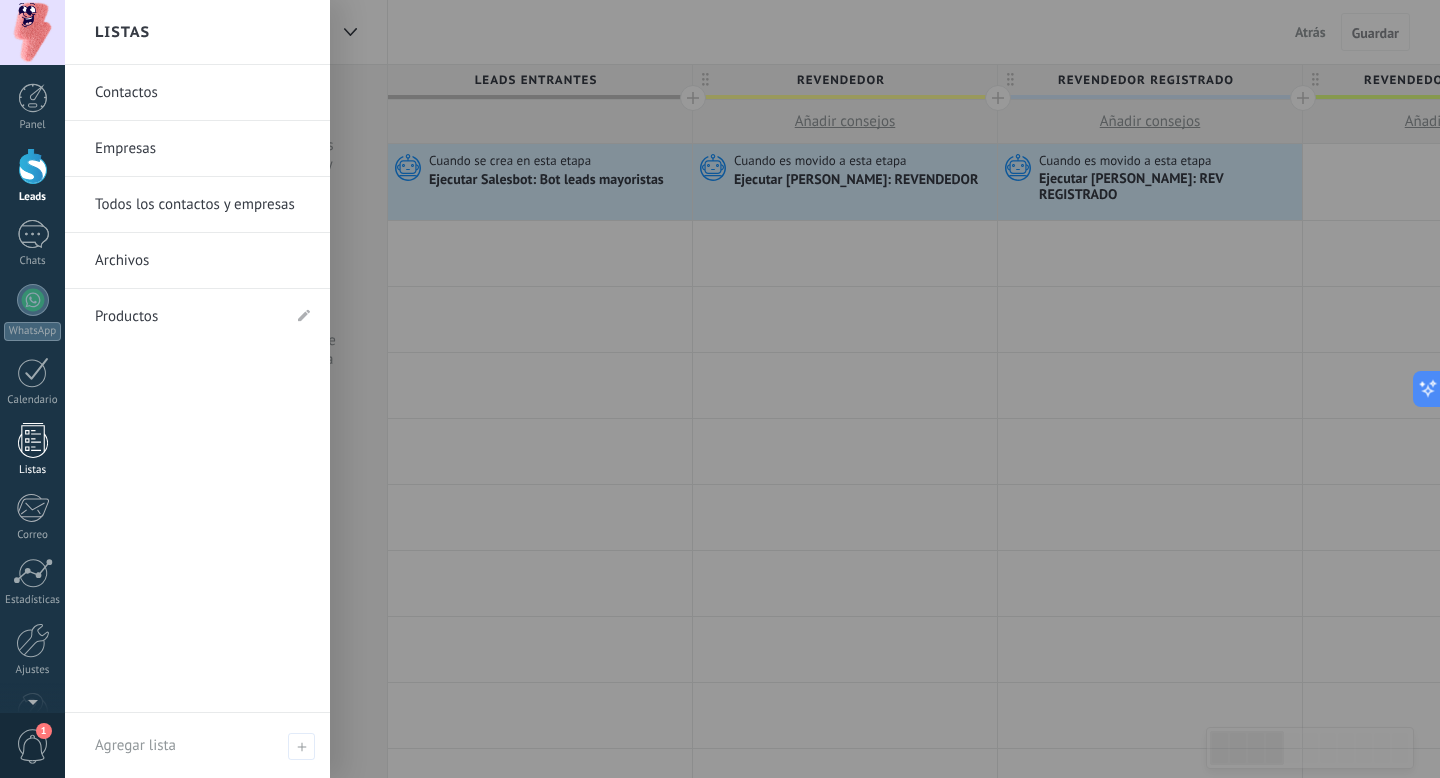click at bounding box center (33, 440) 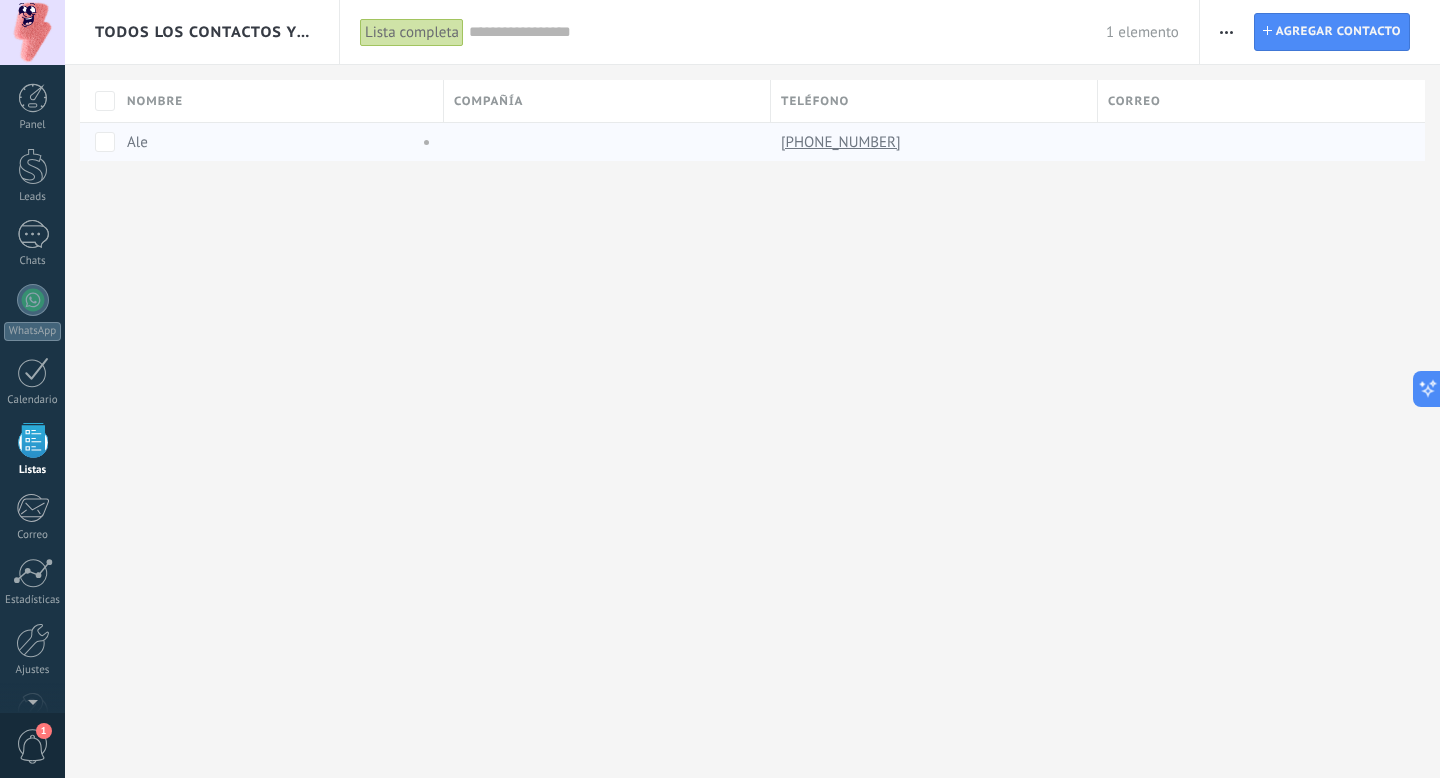 scroll, scrollTop: 52, scrollLeft: 0, axis: vertical 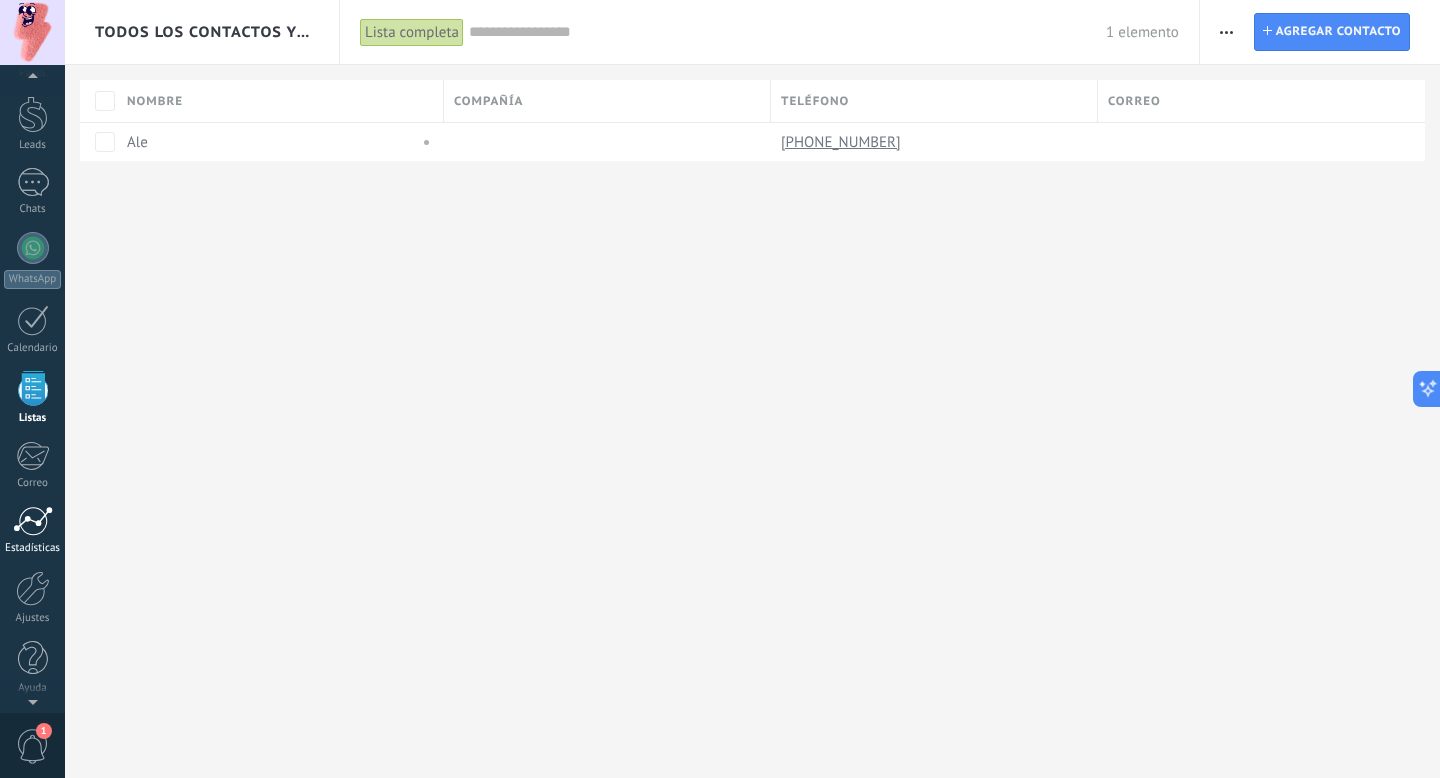 click at bounding box center (33, 521) 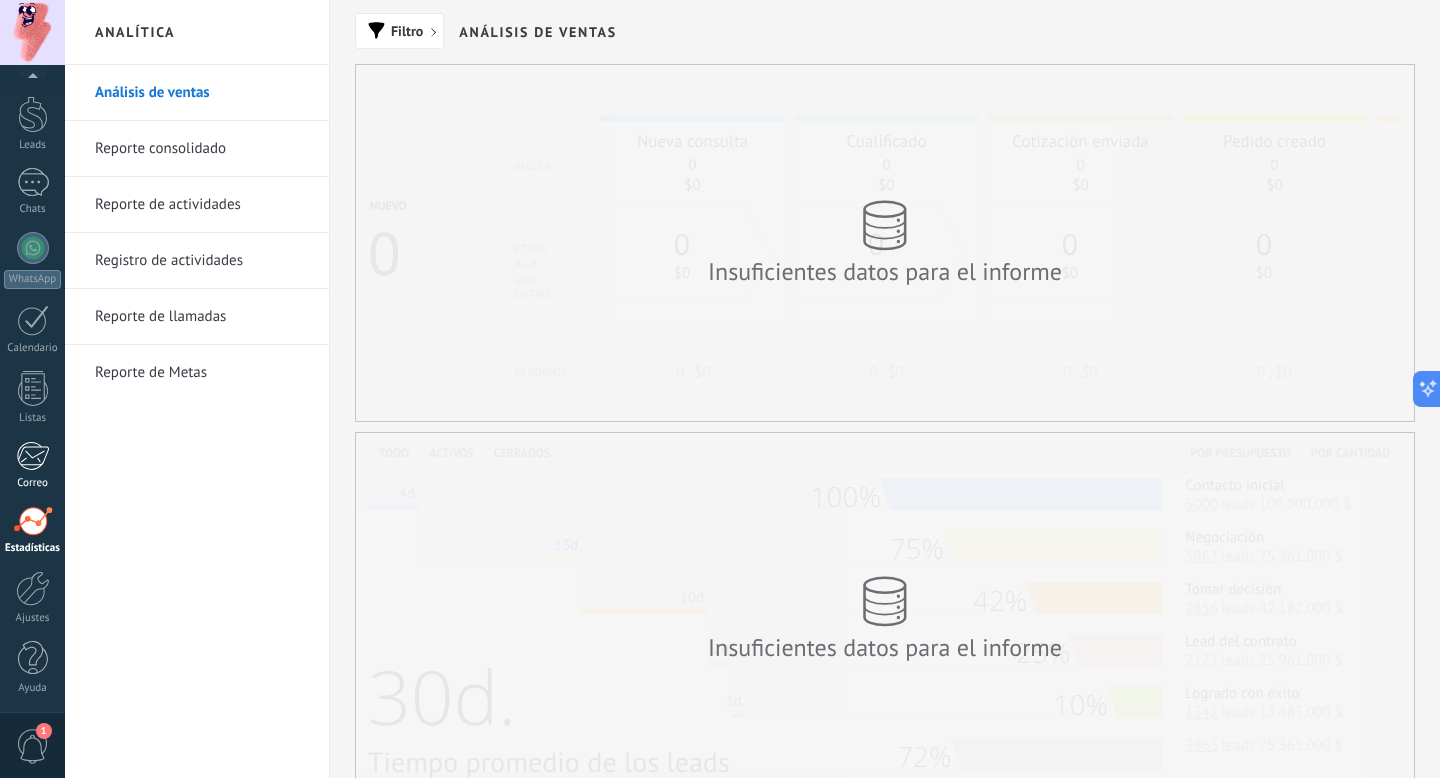scroll, scrollTop: 54, scrollLeft: 0, axis: vertical 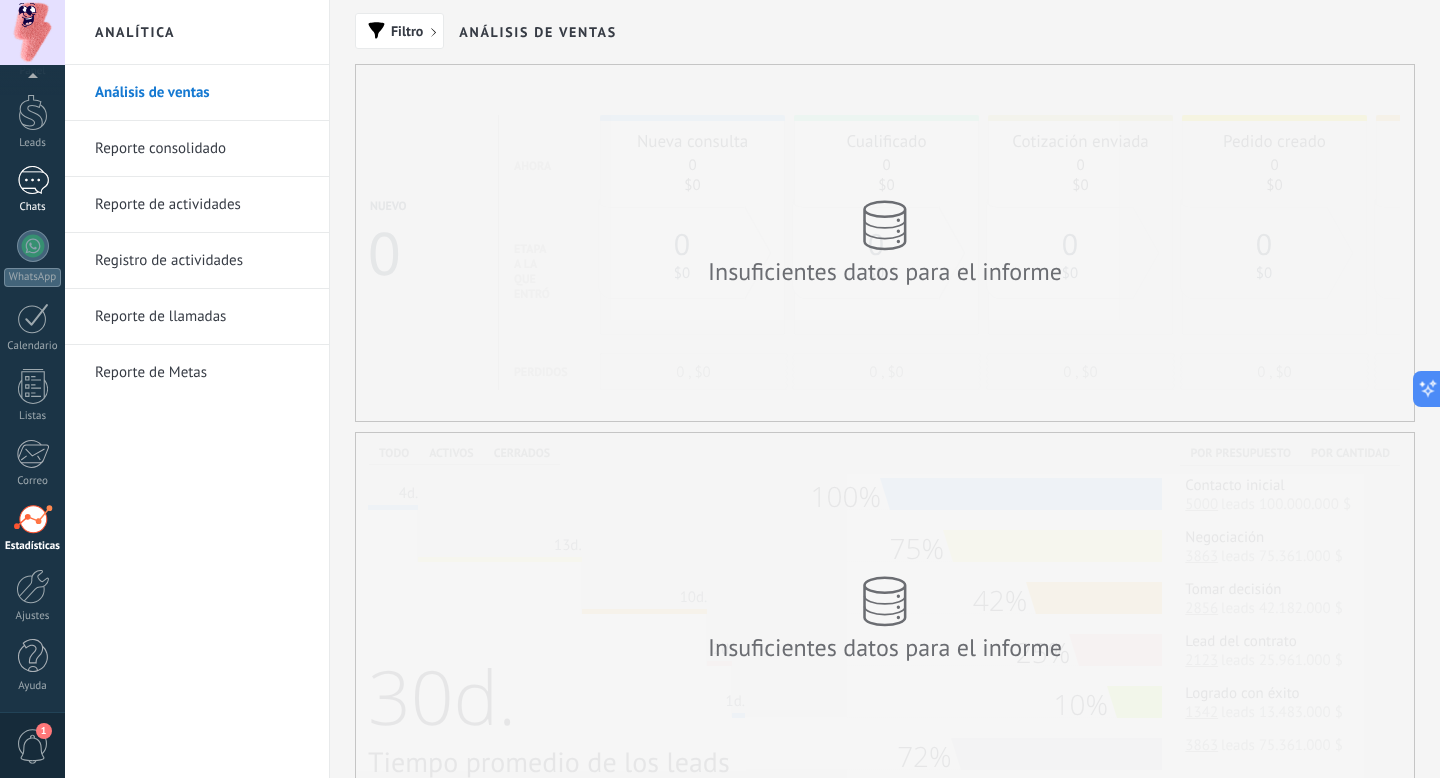 click at bounding box center [33, 180] 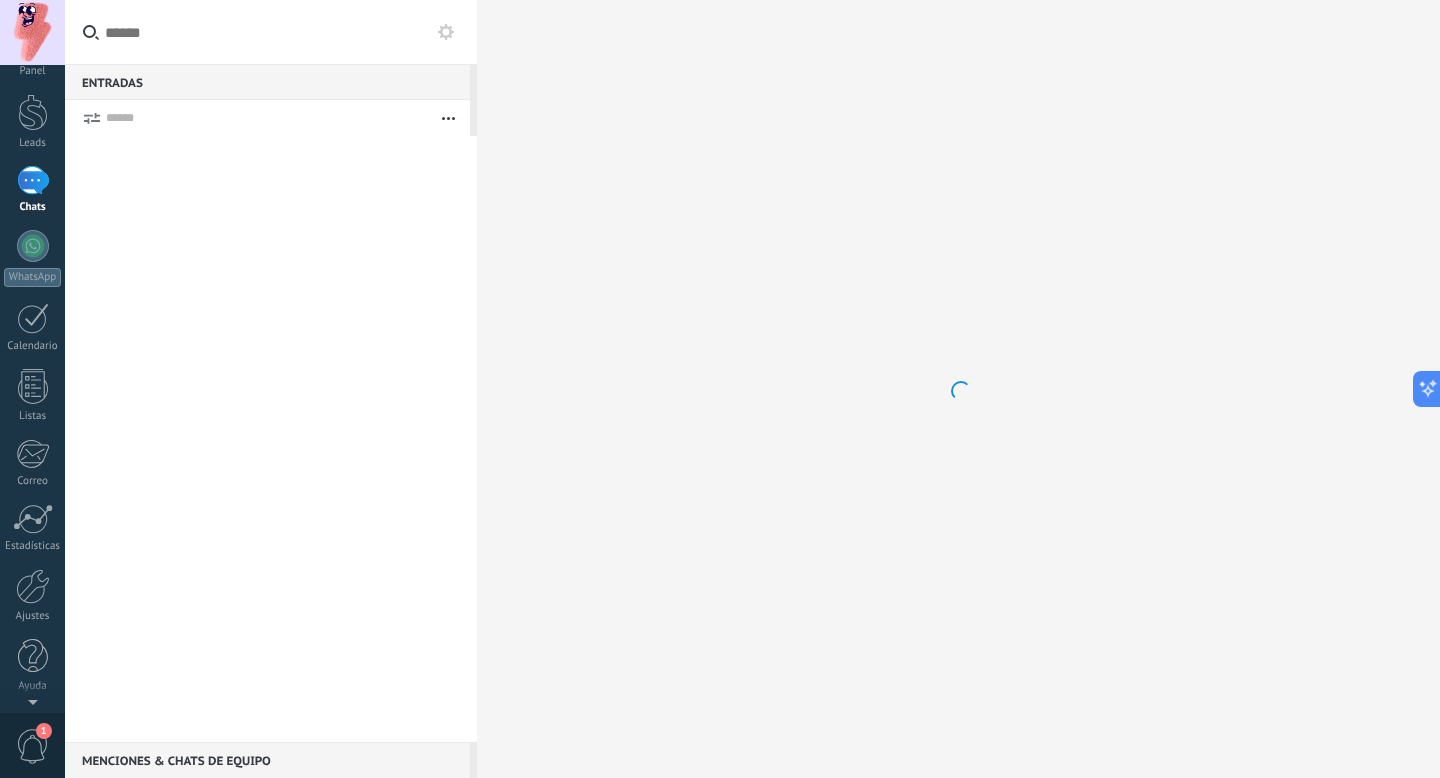 scroll, scrollTop: 0, scrollLeft: 0, axis: both 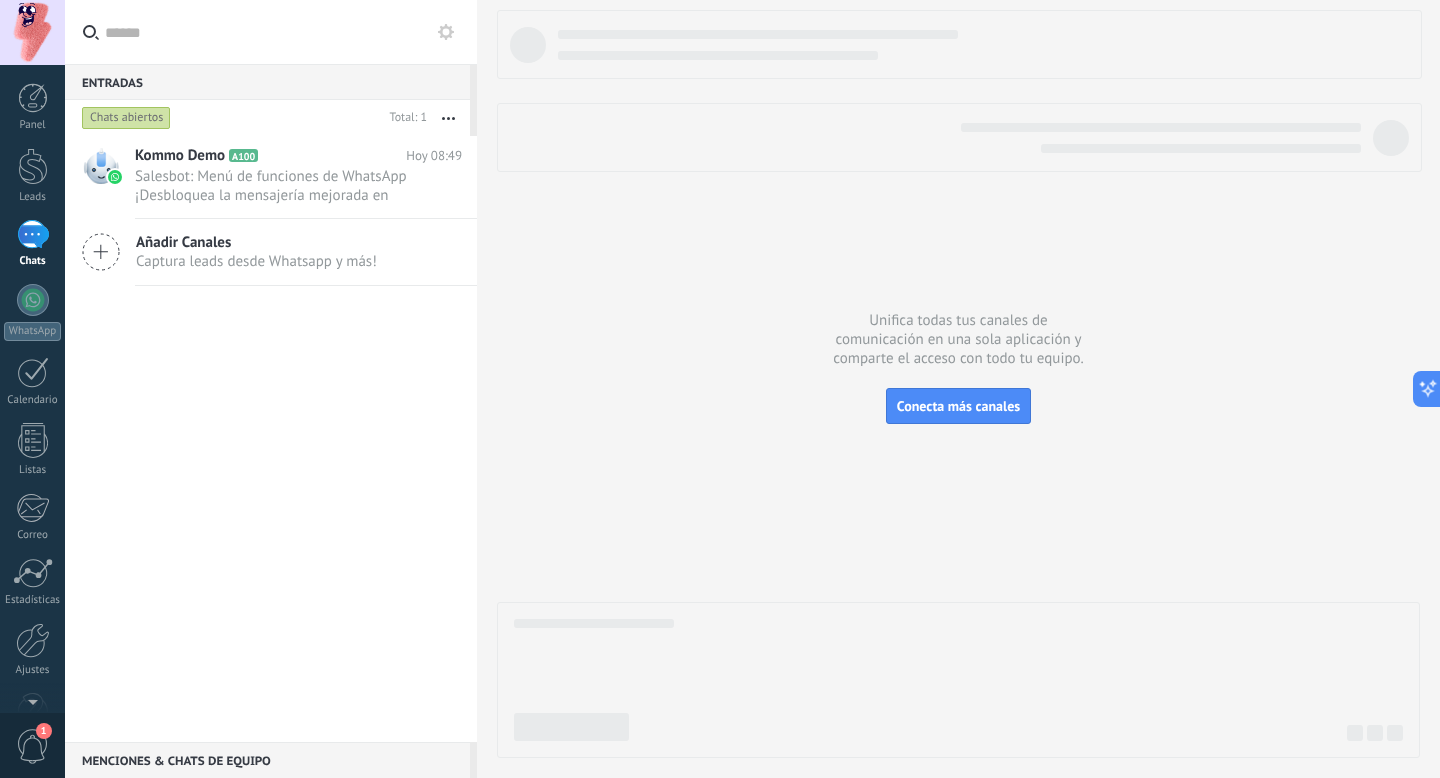 click on "Panel
Leads
Chats
WhatsApp
Clientes" at bounding box center (32, 425) 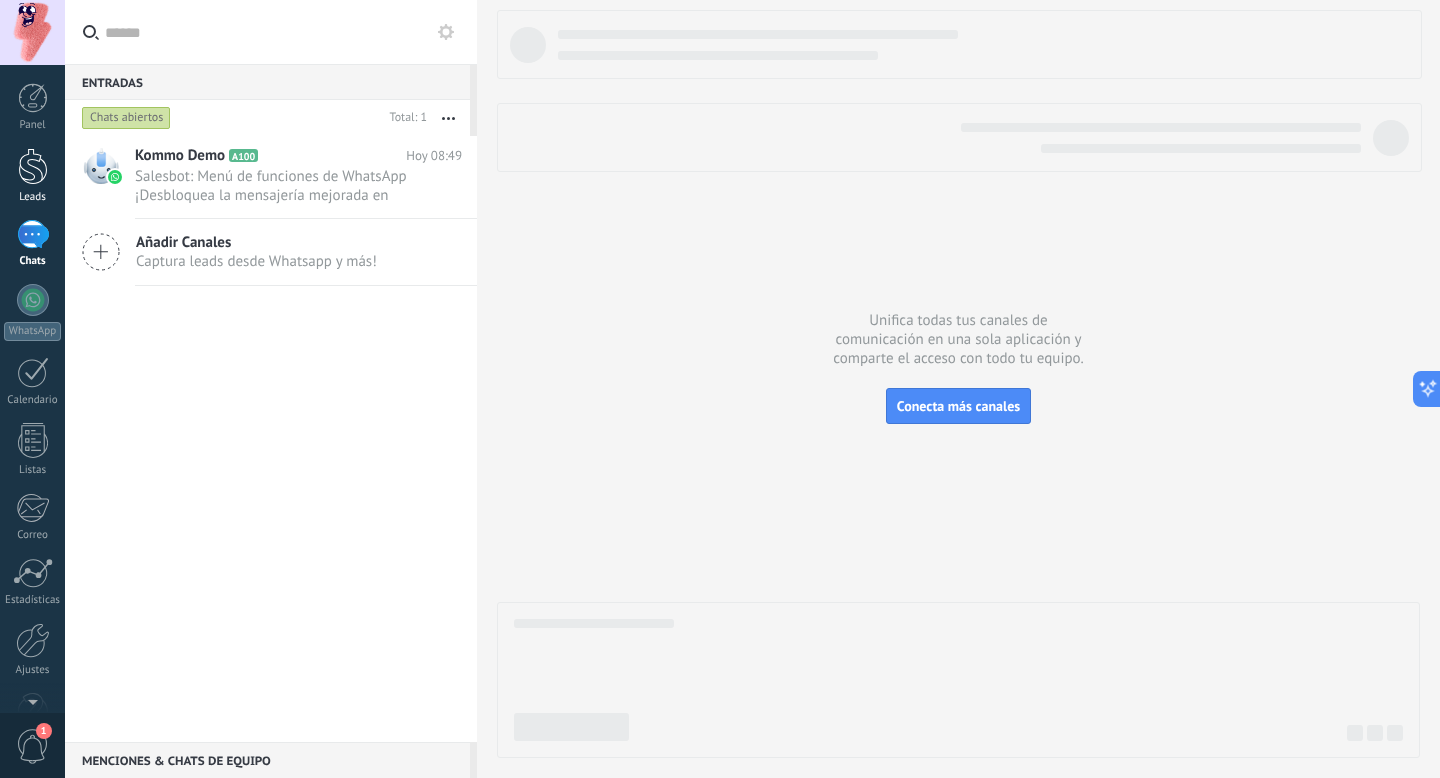 click at bounding box center (33, 166) 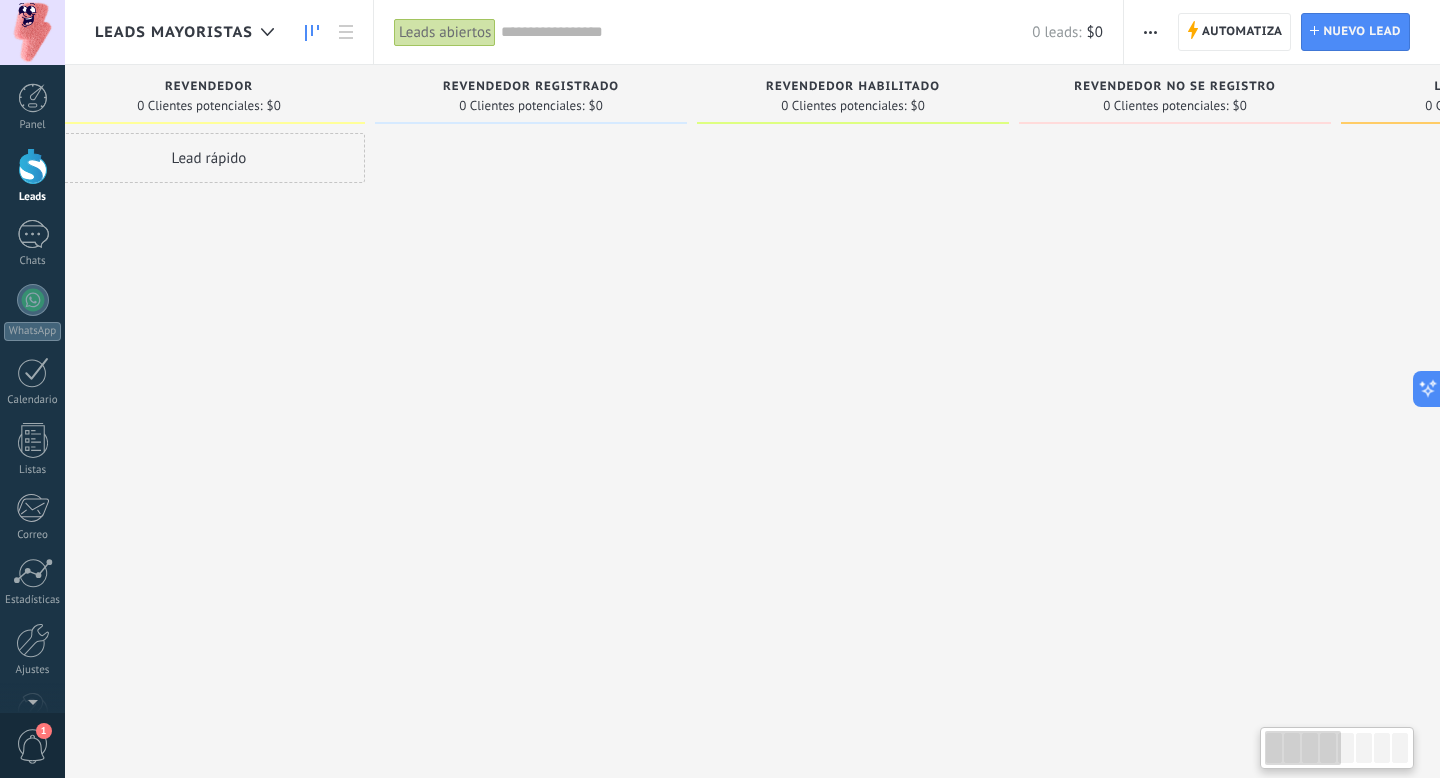 scroll, scrollTop: 0, scrollLeft: 40, axis: horizontal 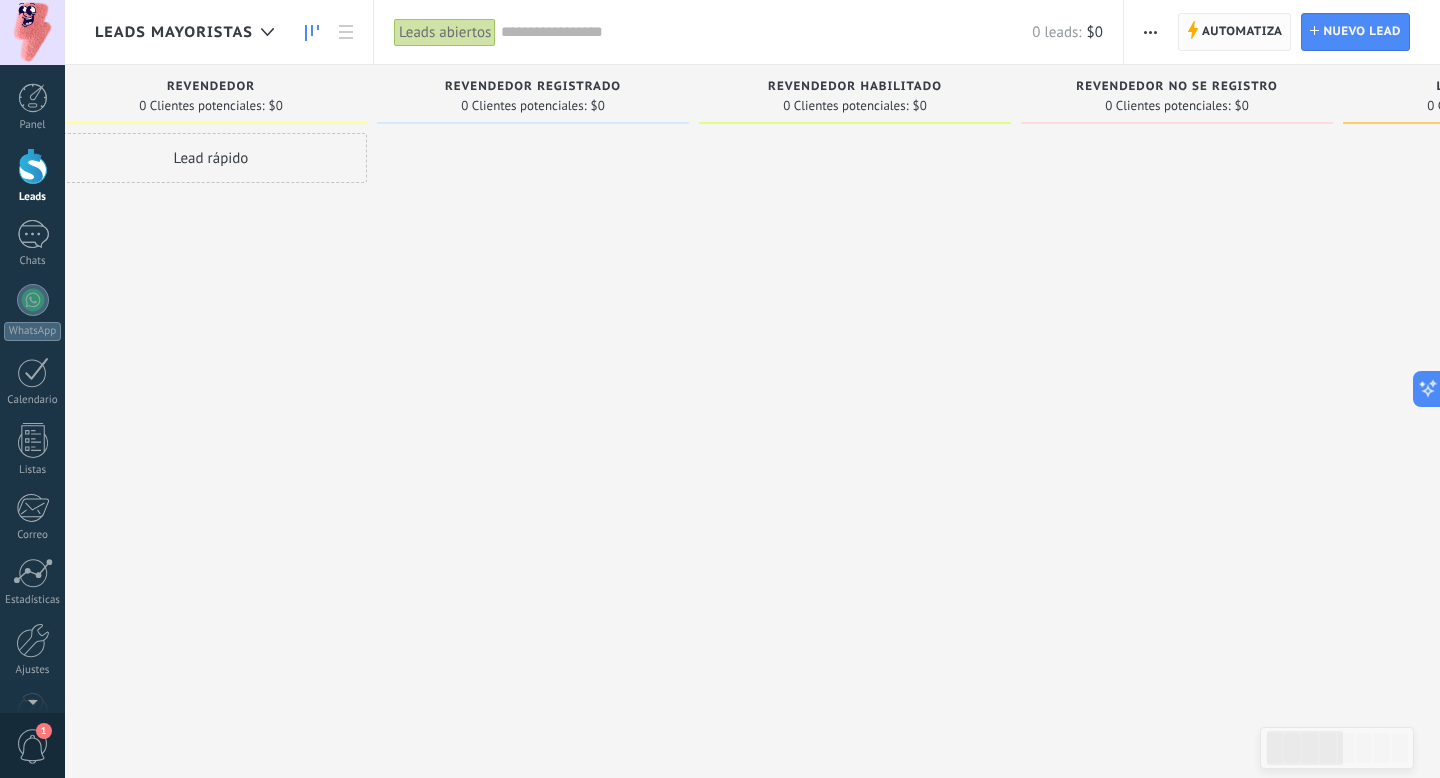click on "Automatiza" at bounding box center (1242, 32) 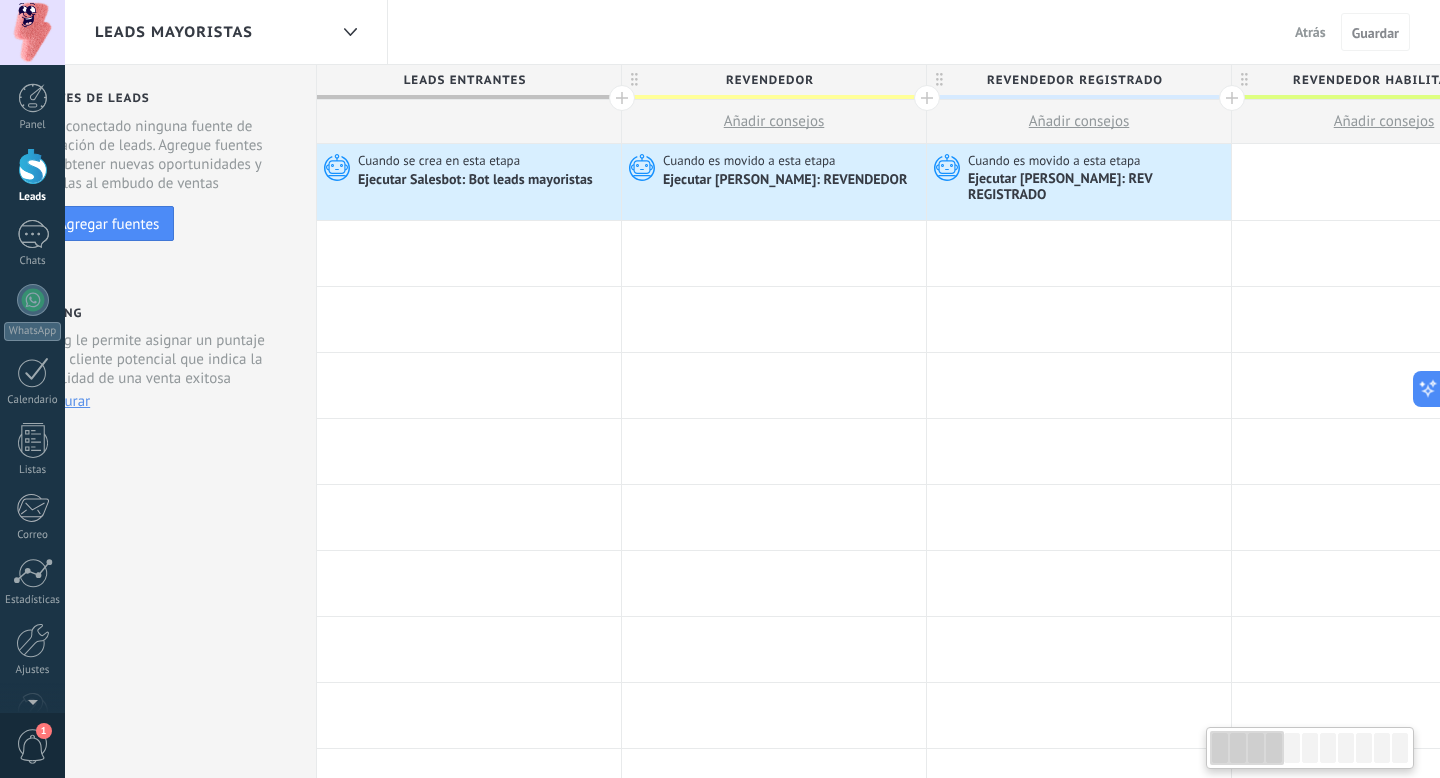 scroll, scrollTop: 0, scrollLeft: 0, axis: both 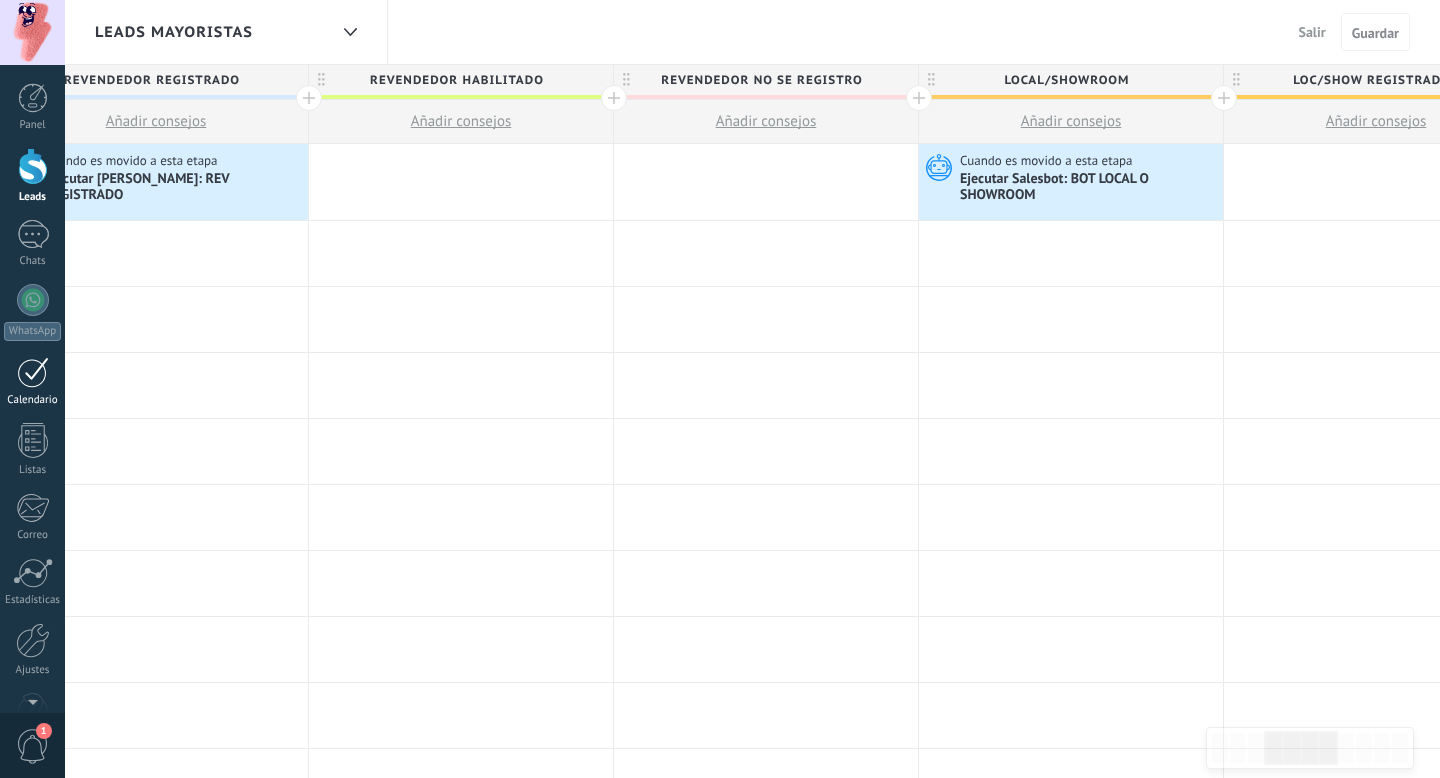 click at bounding box center (33, 372) 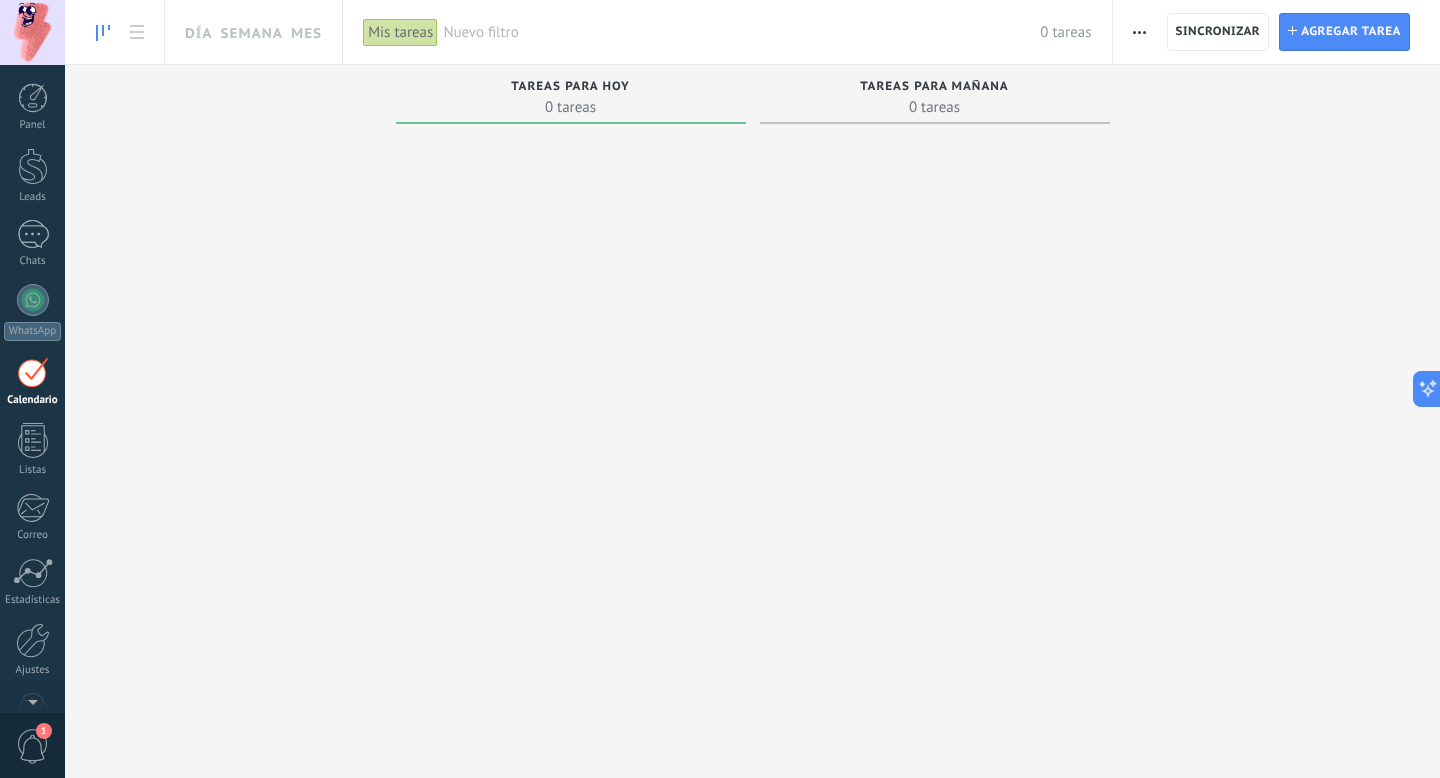 scroll, scrollTop: 1461, scrollLeft: 0, axis: vertical 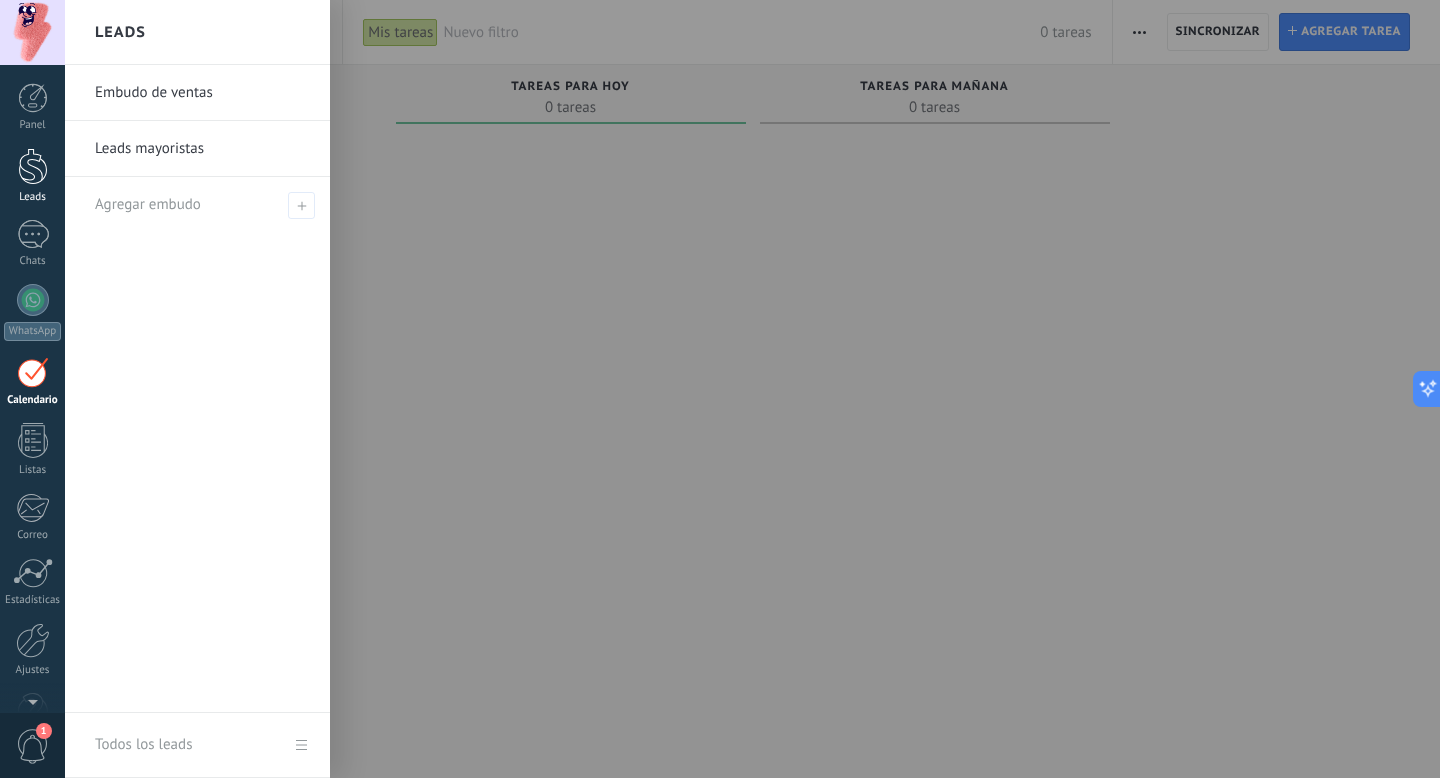 click at bounding box center [33, 166] 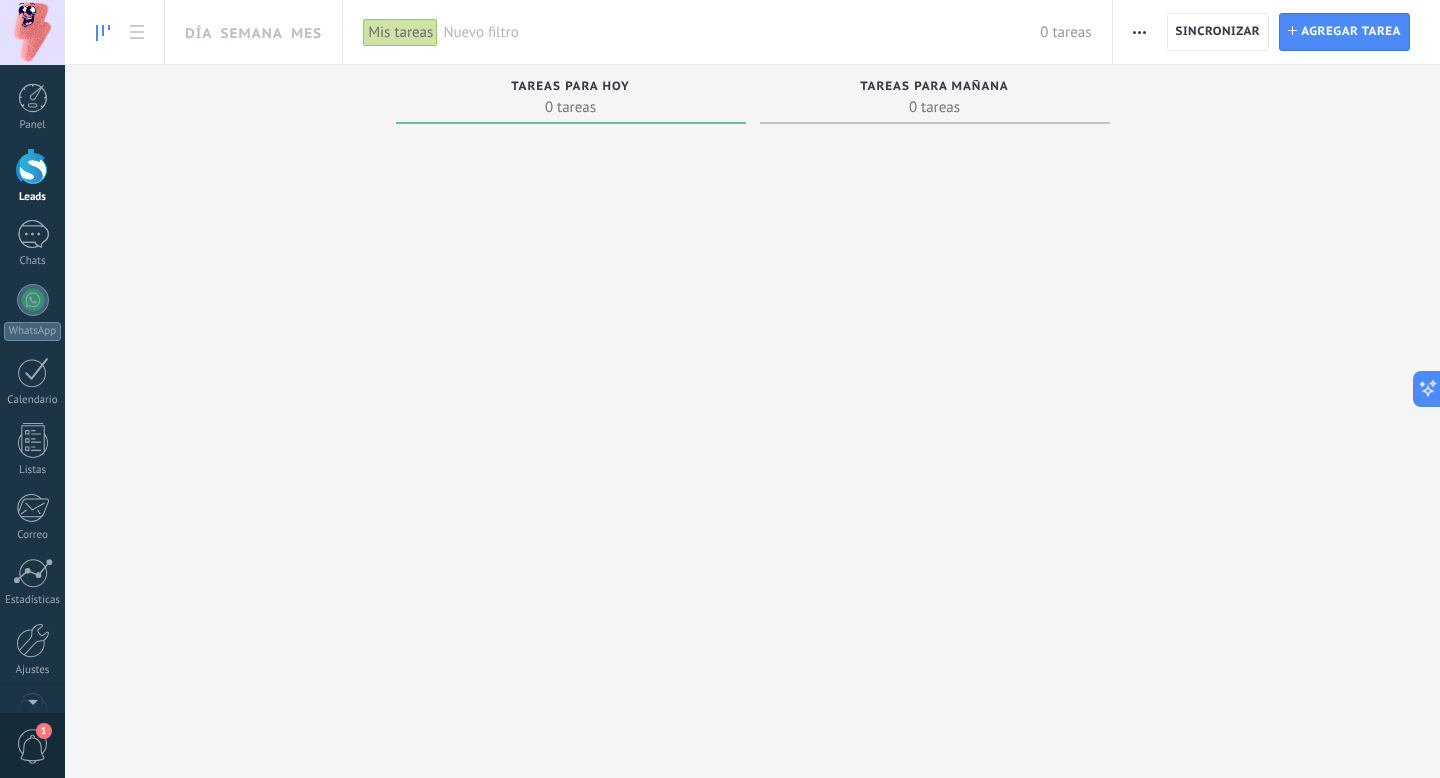 scroll, scrollTop: 1415, scrollLeft: 0, axis: vertical 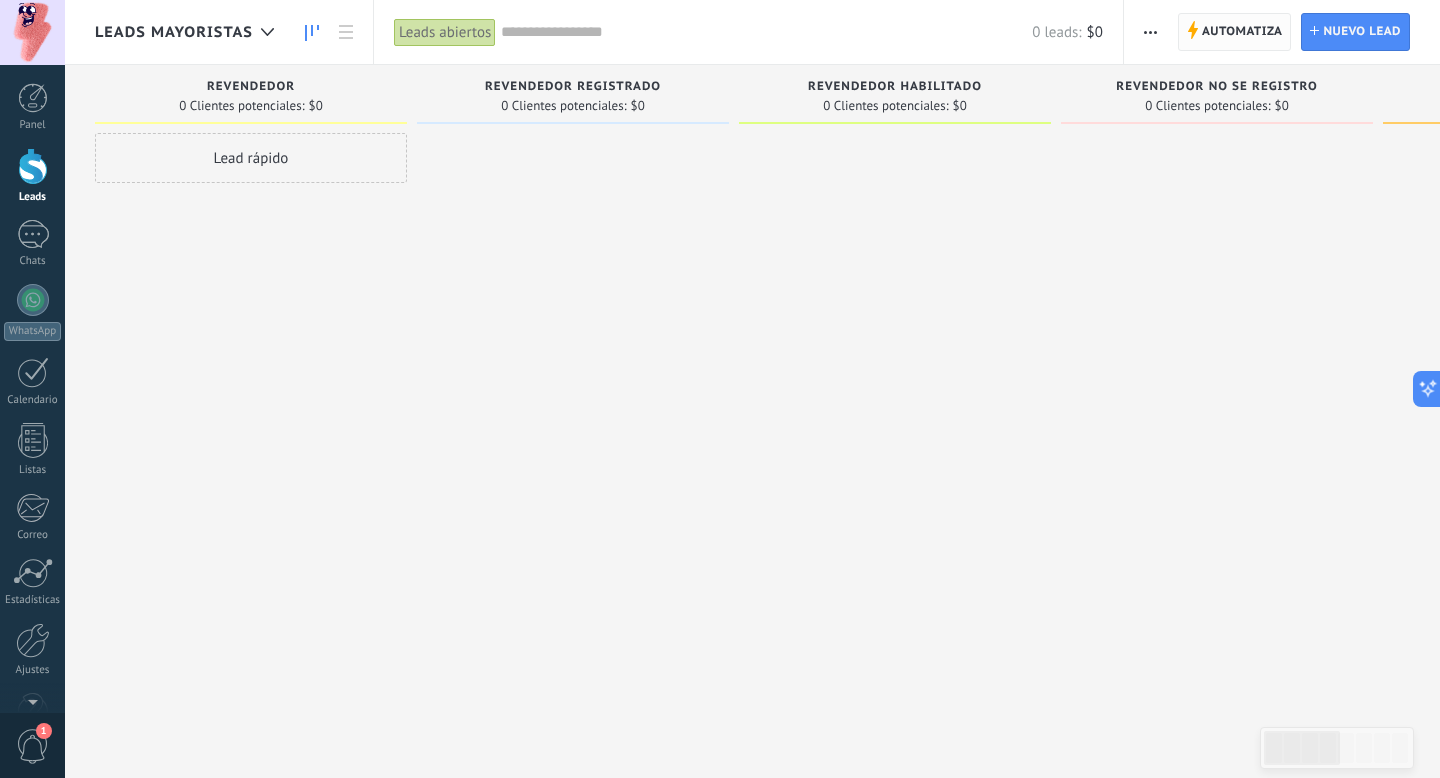 click on "Automatiza" at bounding box center (1242, 32) 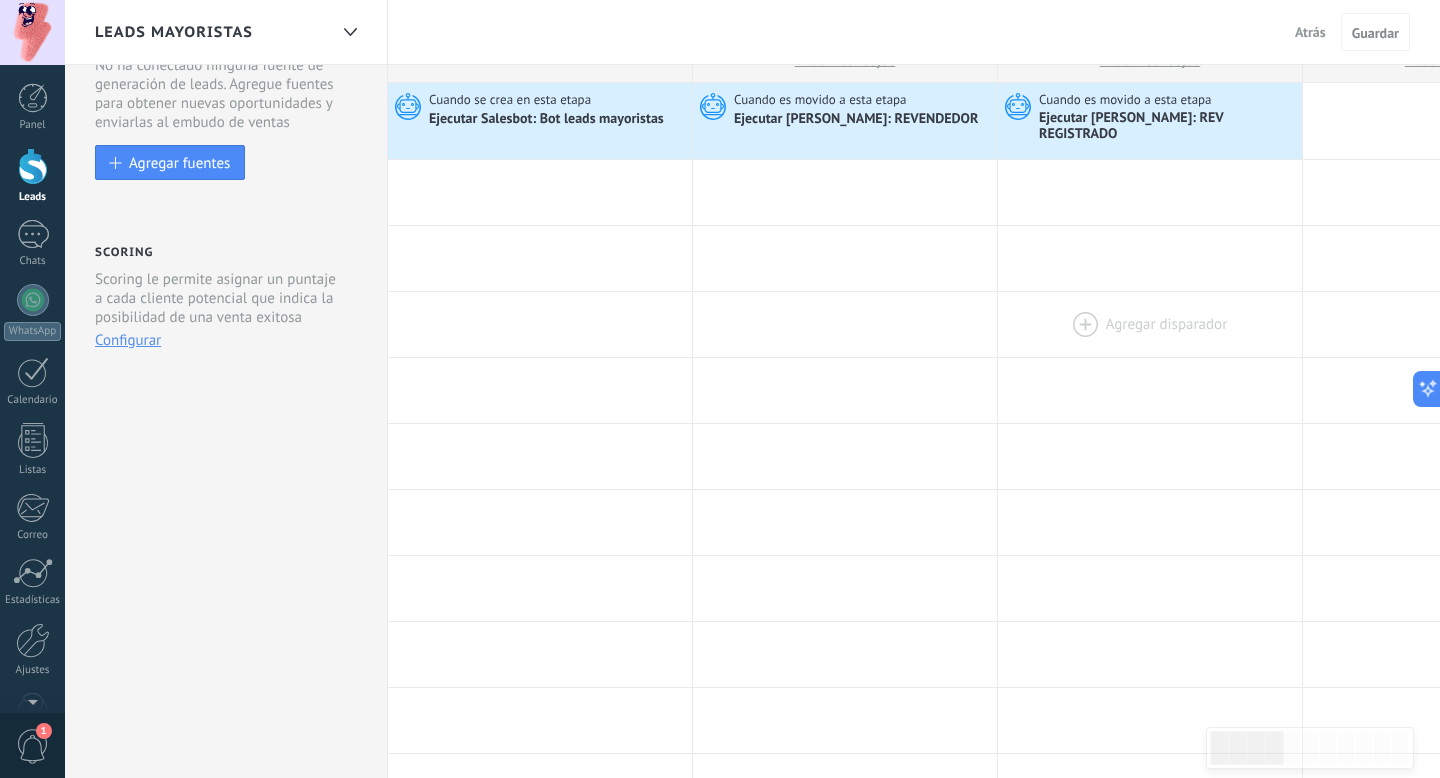 scroll, scrollTop: 0, scrollLeft: 0, axis: both 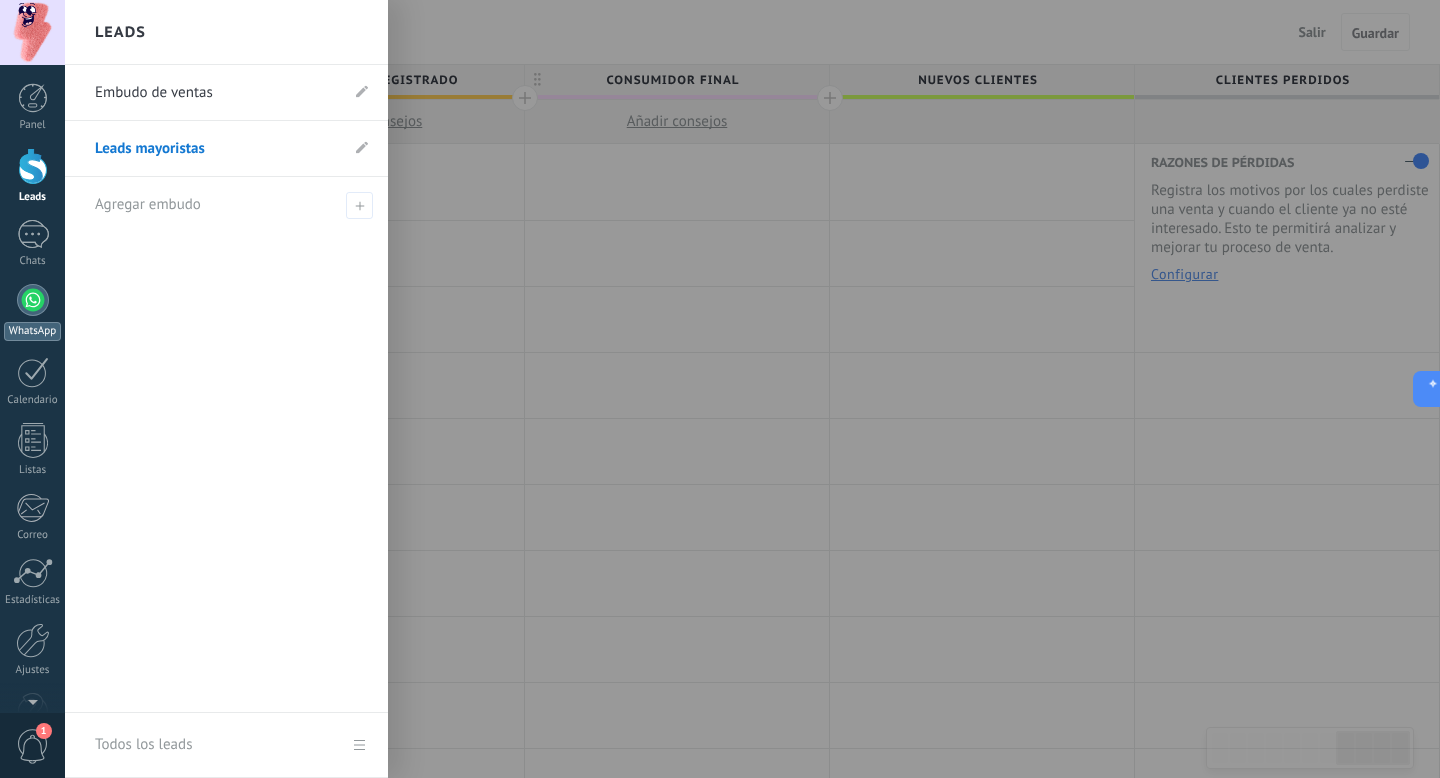click at bounding box center [33, 300] 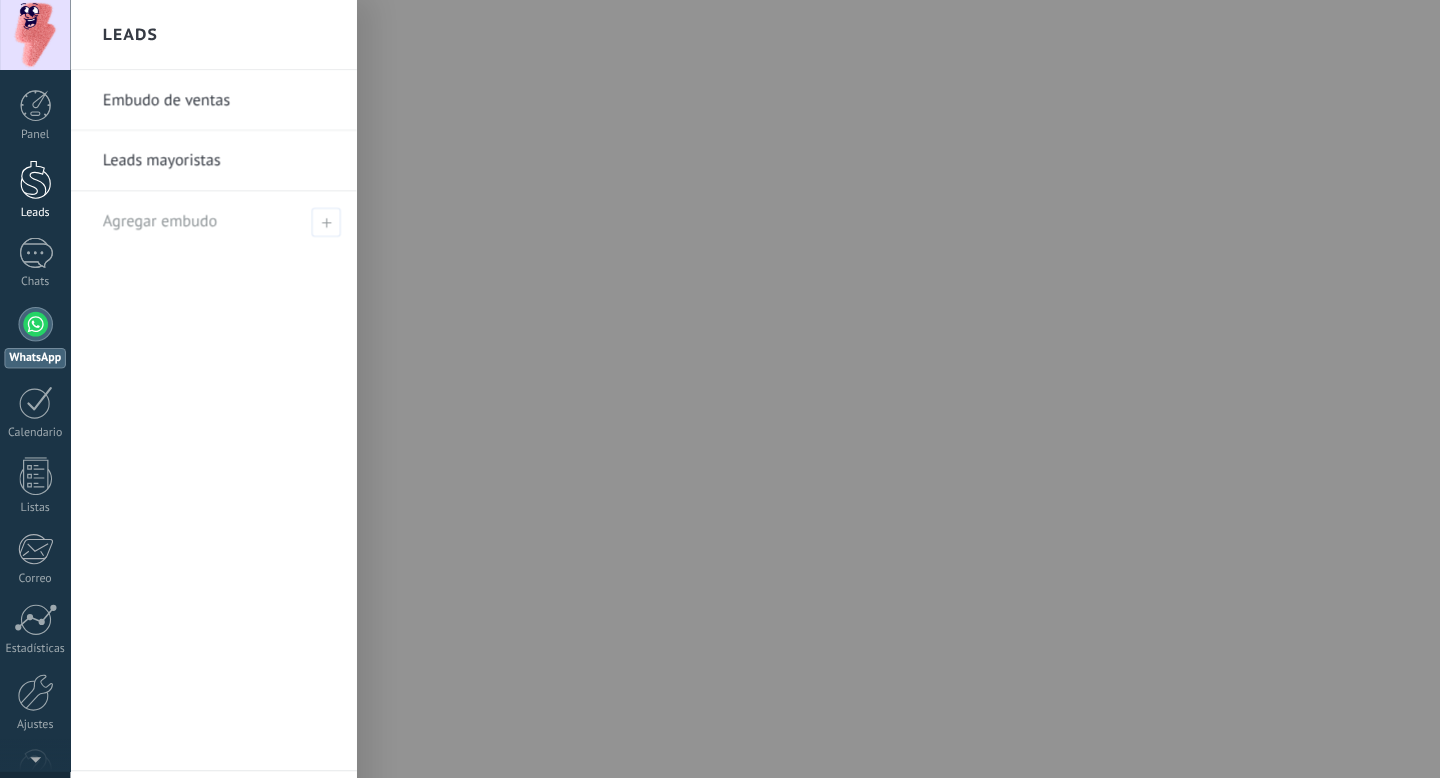 click at bounding box center (33, 166) 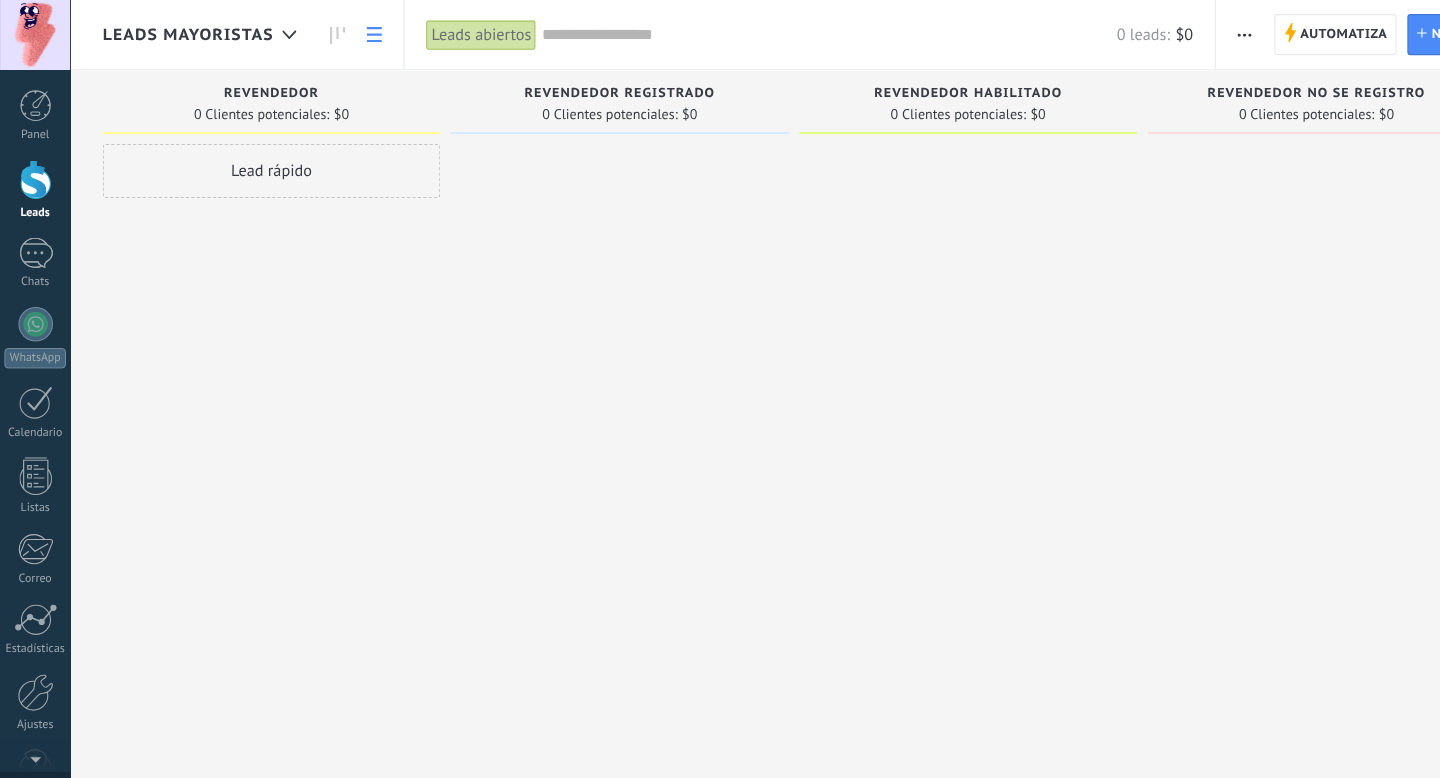 click at bounding box center [346, 32] 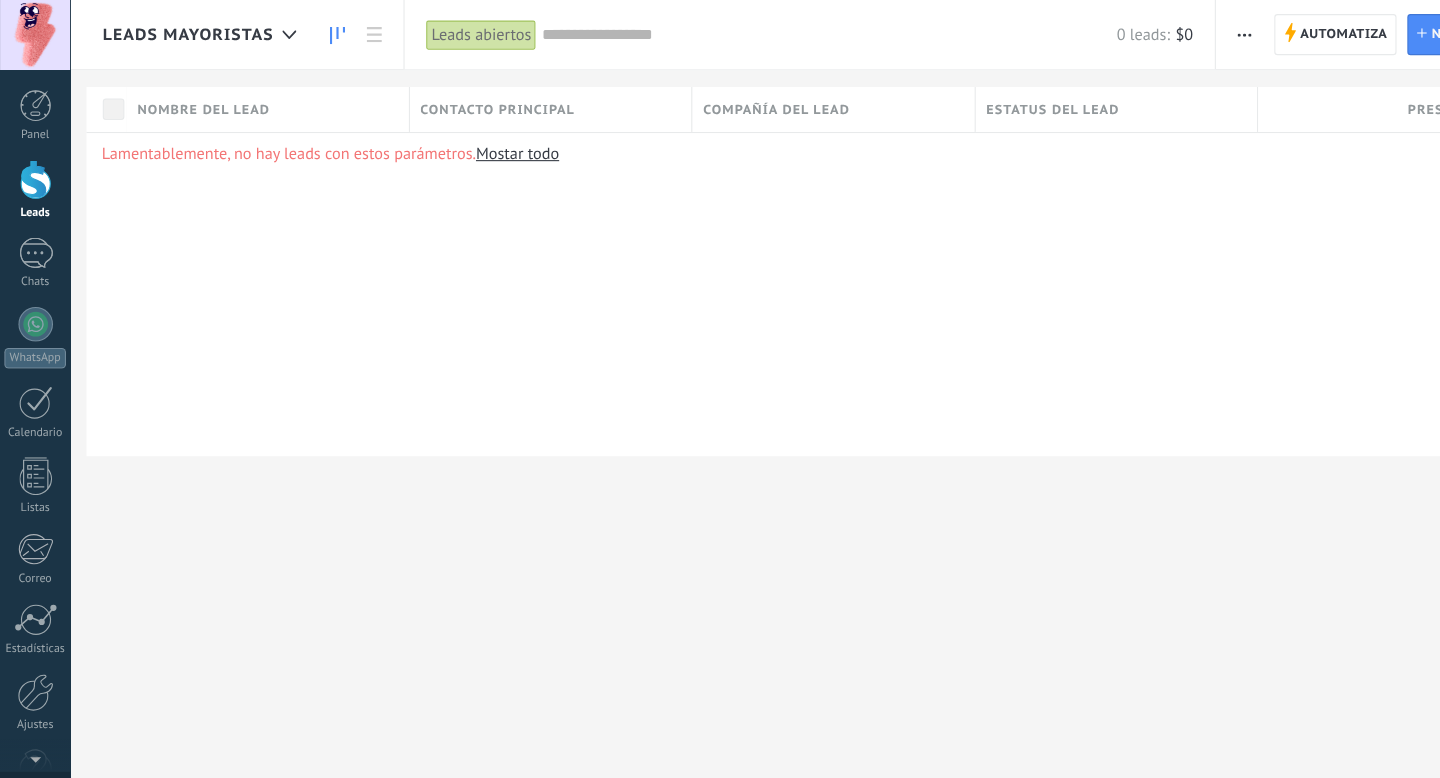 click 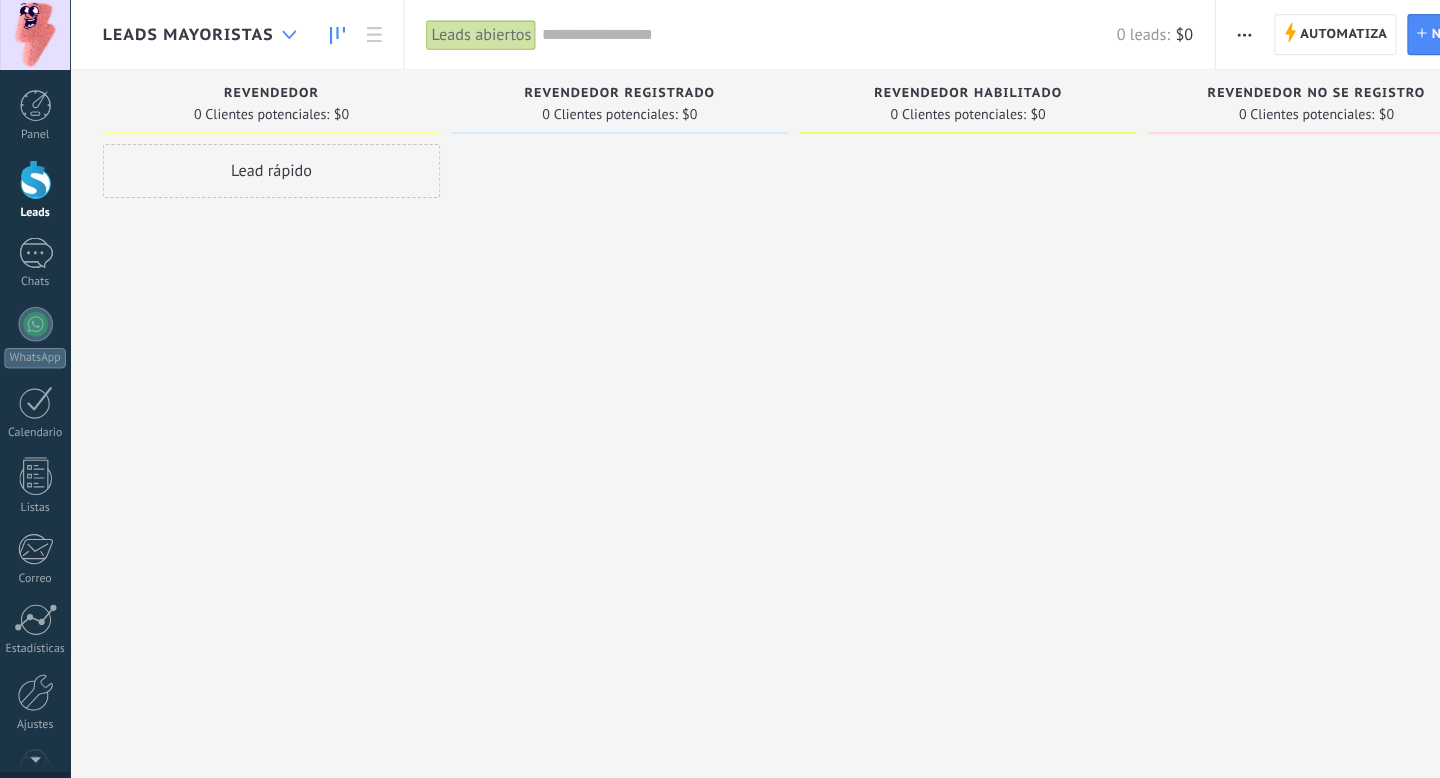 click 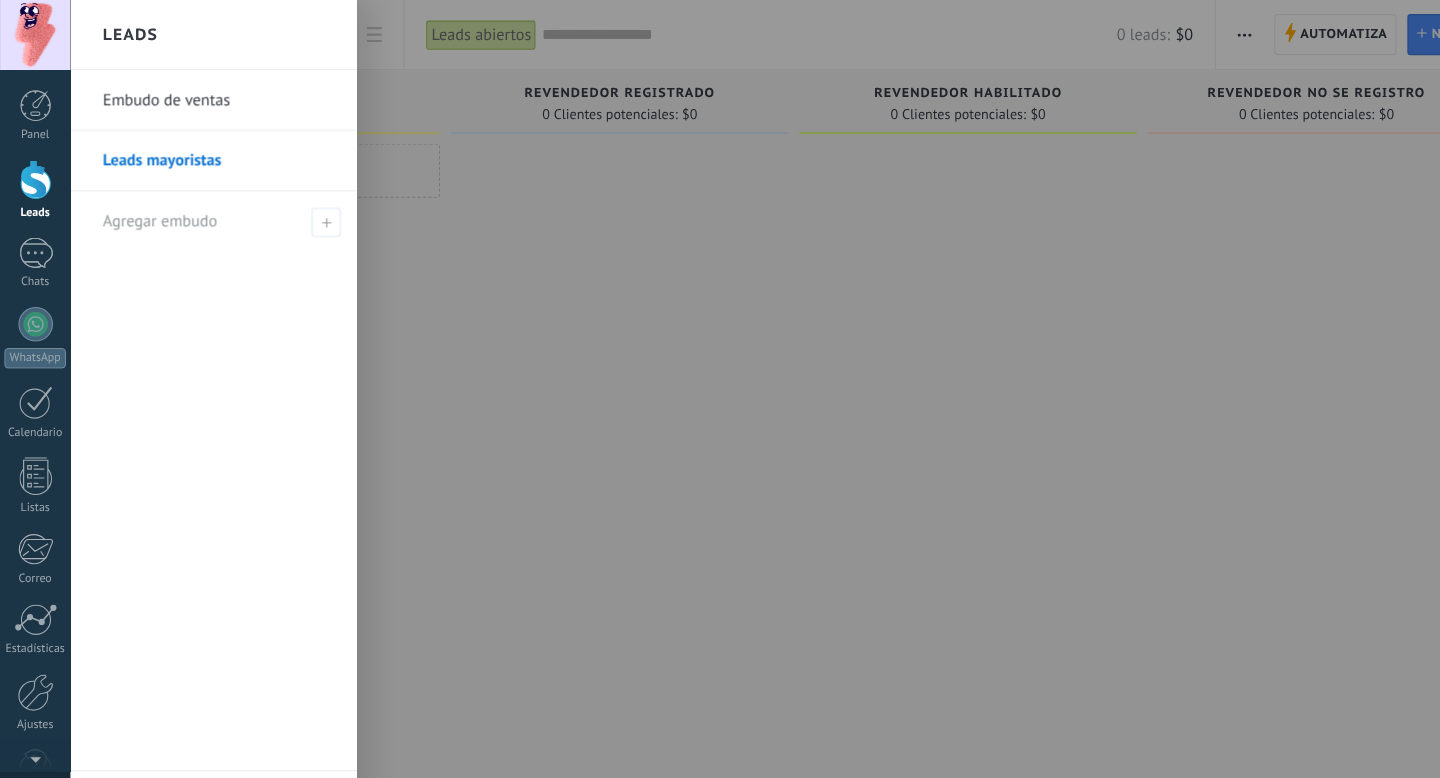 click at bounding box center [785, 389] 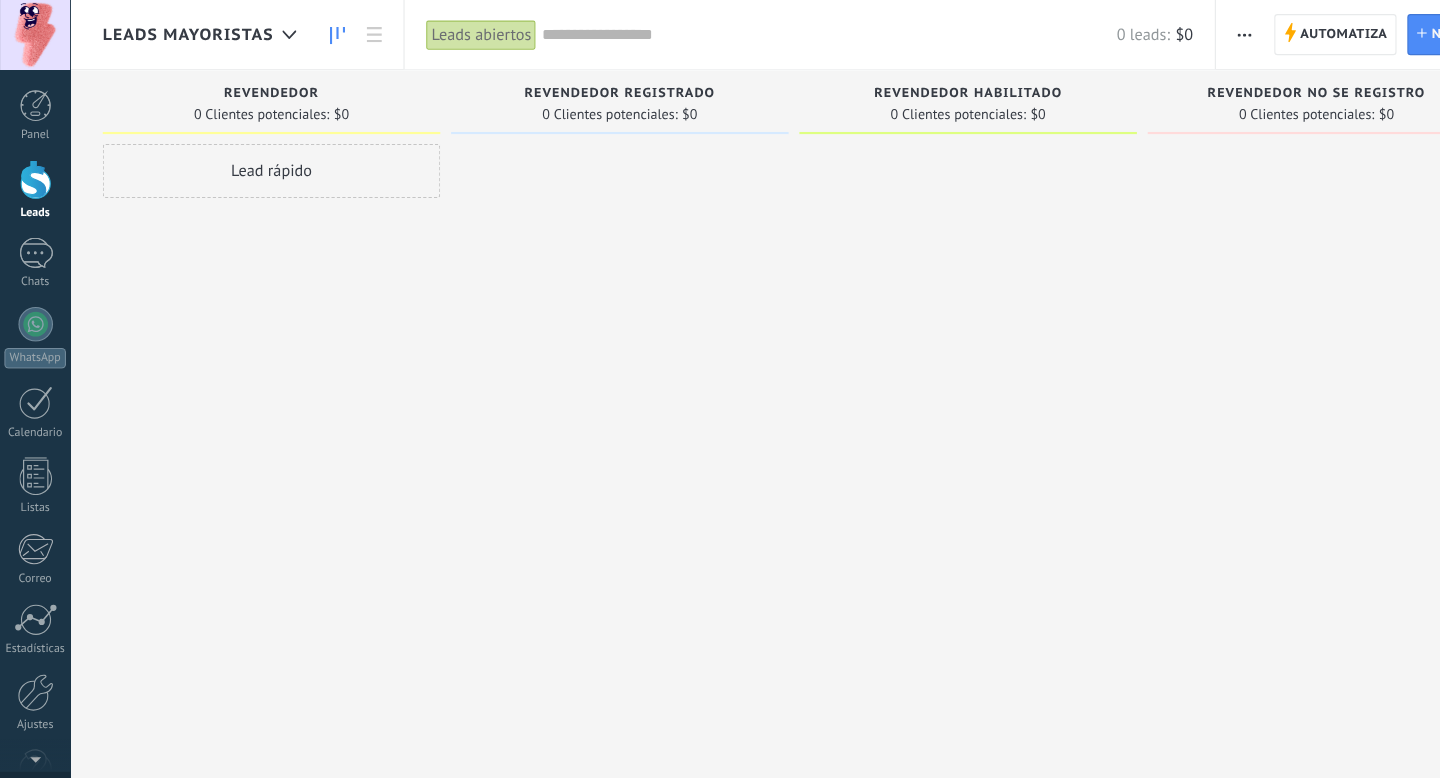 click at bounding box center [1150, 32] 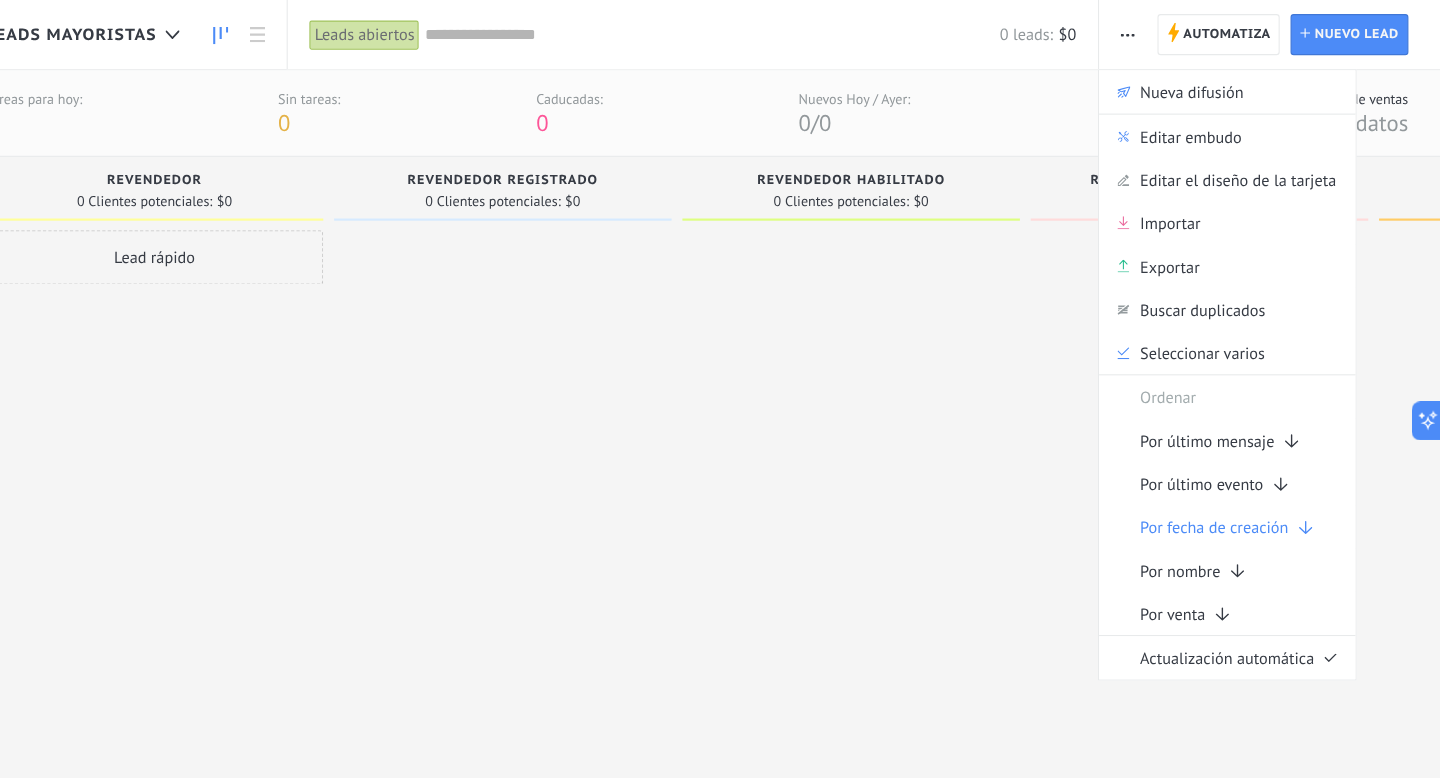click on "Tareas para [DATE]: 0 Sin tareas: 0 Caducadas: 0 Nuevos [DATE] / [DATE]: 0  /  0 Pronóstico de ventas Sin datos" at bounding box center (752, 105) 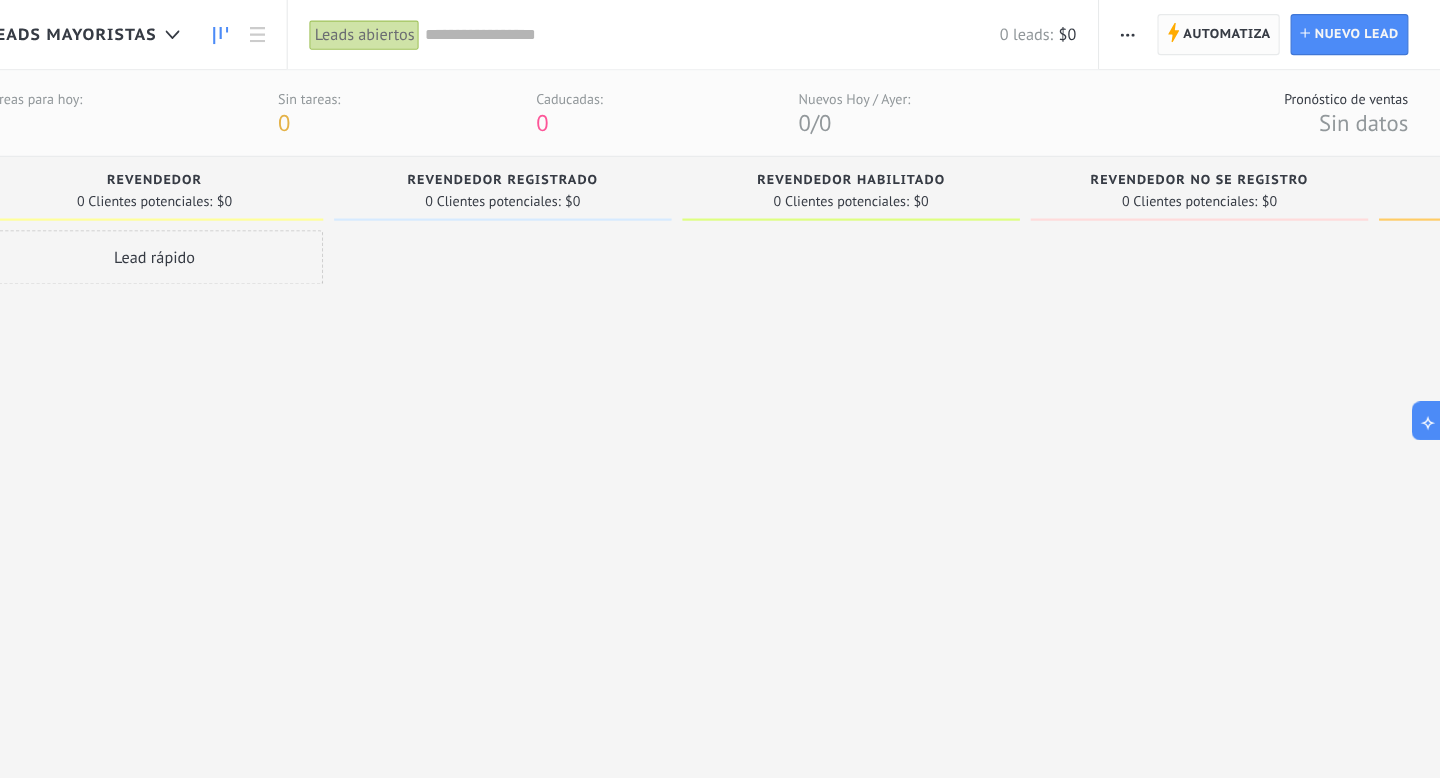 click on "Automatiza" at bounding box center [1242, 32] 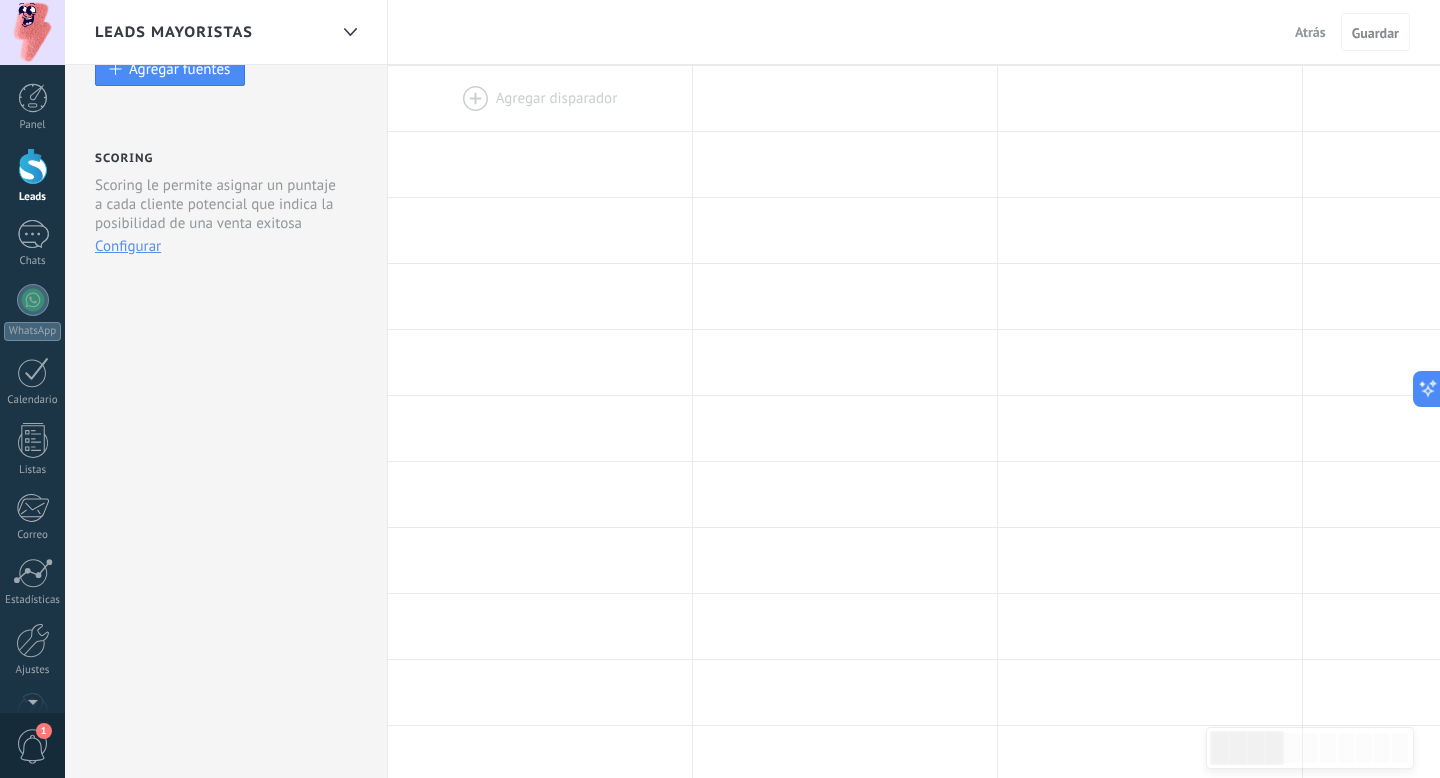 scroll, scrollTop: 0, scrollLeft: 0, axis: both 